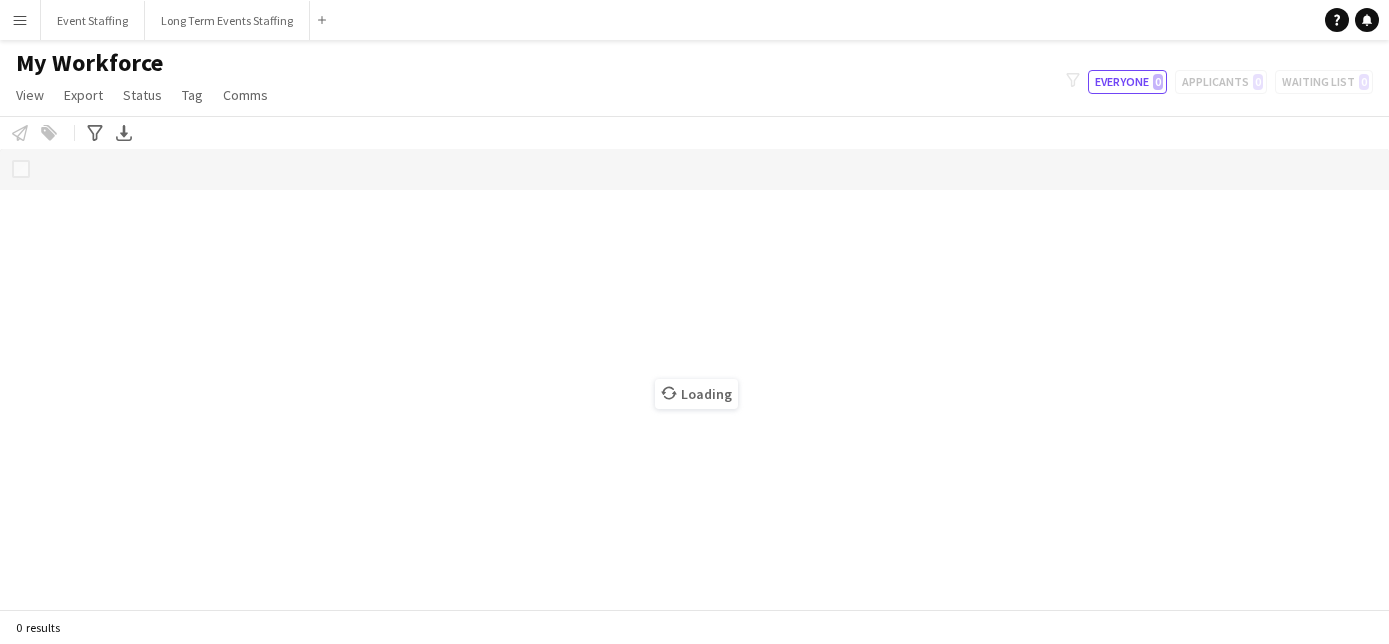 scroll, scrollTop: 0, scrollLeft: 0, axis: both 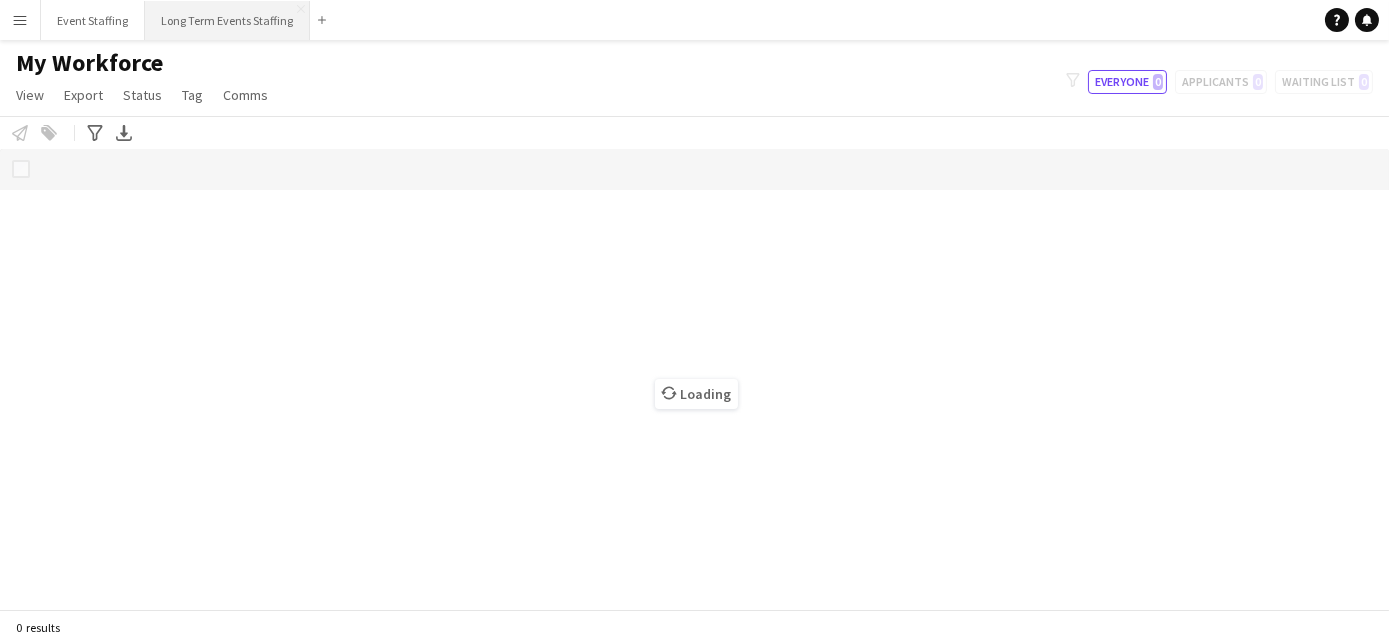 click on "Long Term Events Staffing
Close" at bounding box center (227, 20) 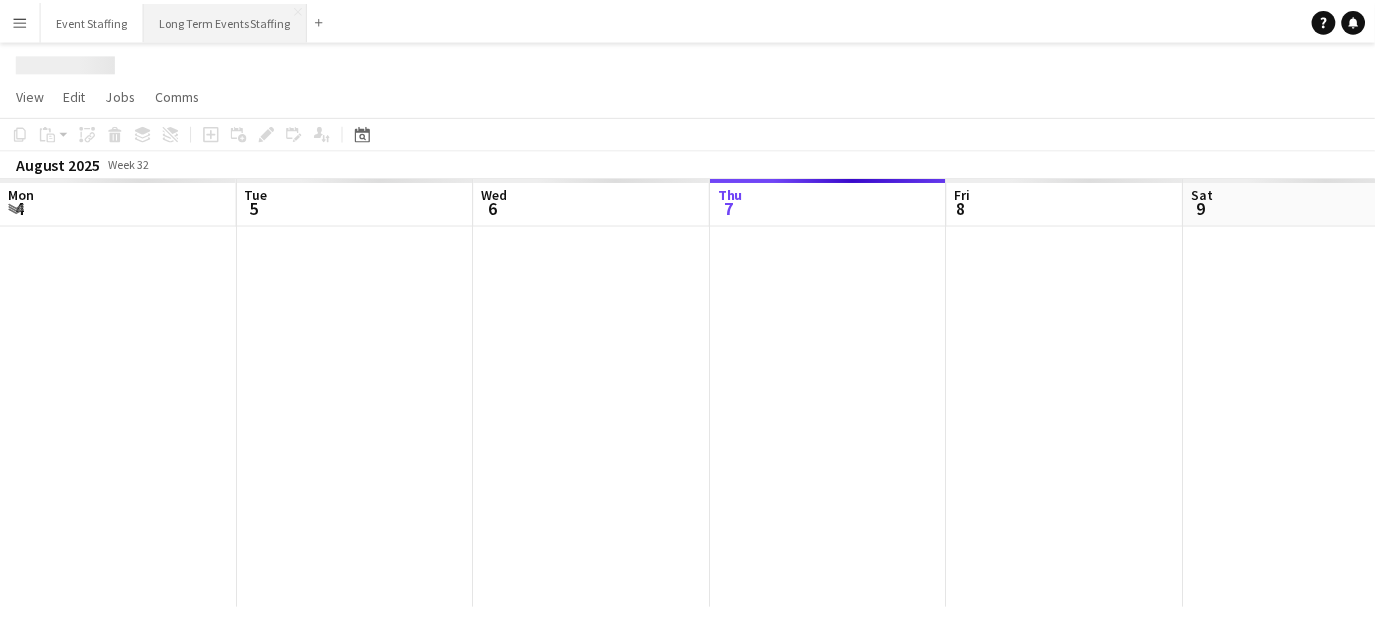 scroll, scrollTop: 0, scrollLeft: 477, axis: horizontal 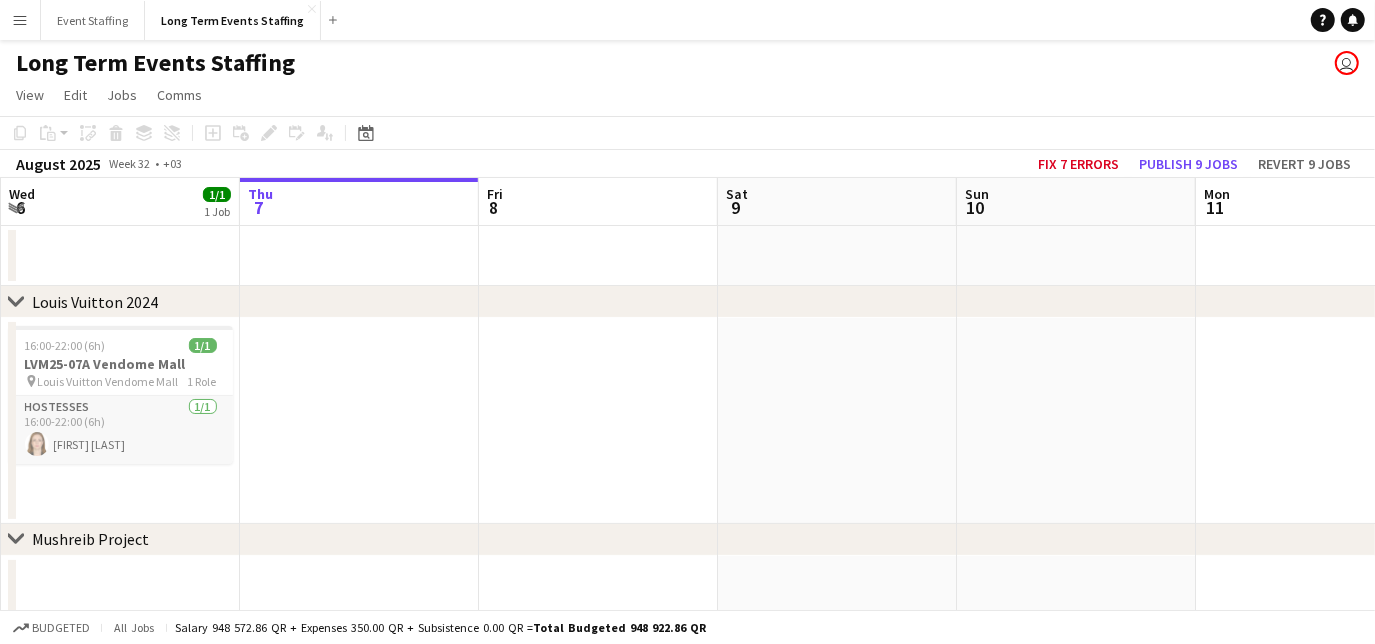 click on "Hostesses   1/1   16:00-22:00 (6h)
[FIRST] [LAST]" at bounding box center [121, 430] 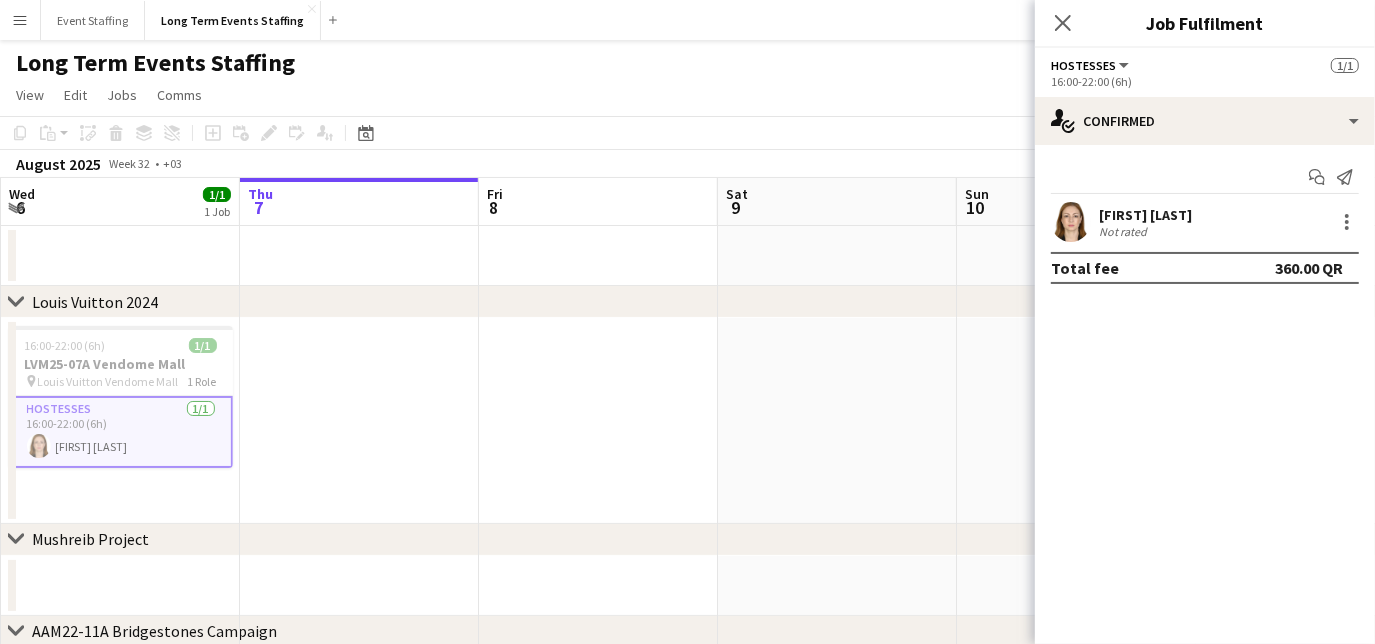 click on "[FIRST] [LAST]   Not rated" at bounding box center (1205, 222) 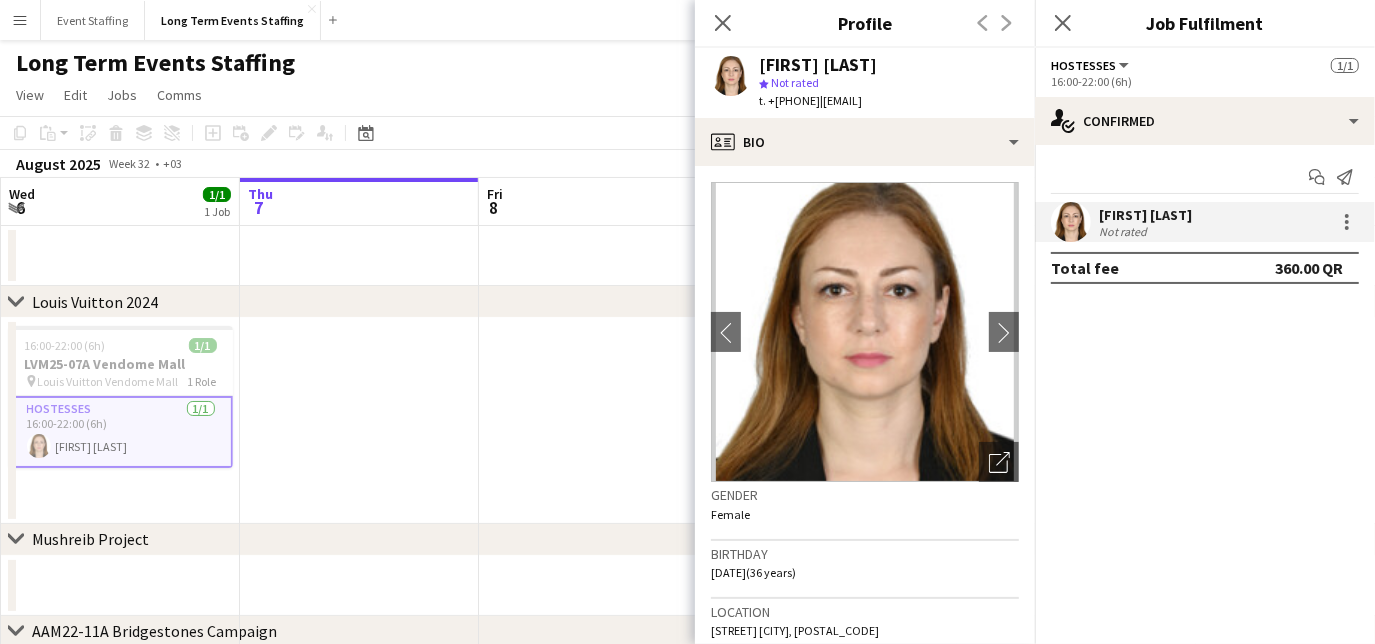 drag, startPoint x: 840, startPoint y: 104, endPoint x: 792, endPoint y: 104, distance: 48 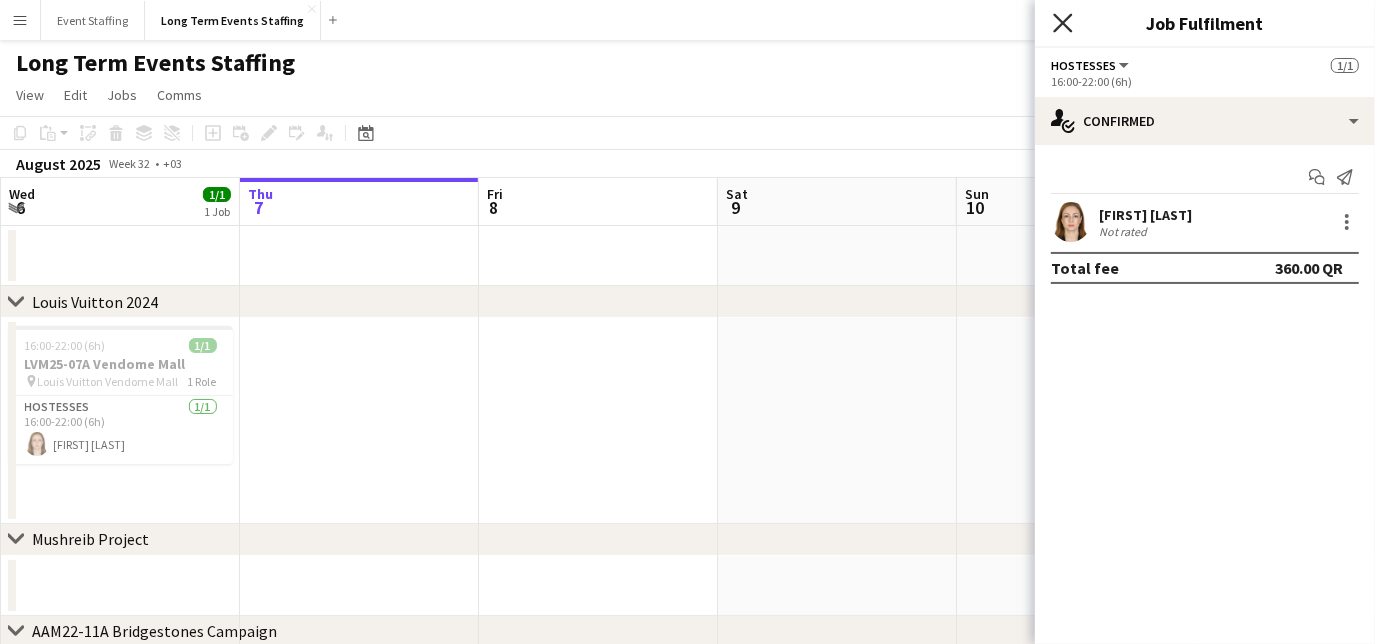 click on "Close pop-in" 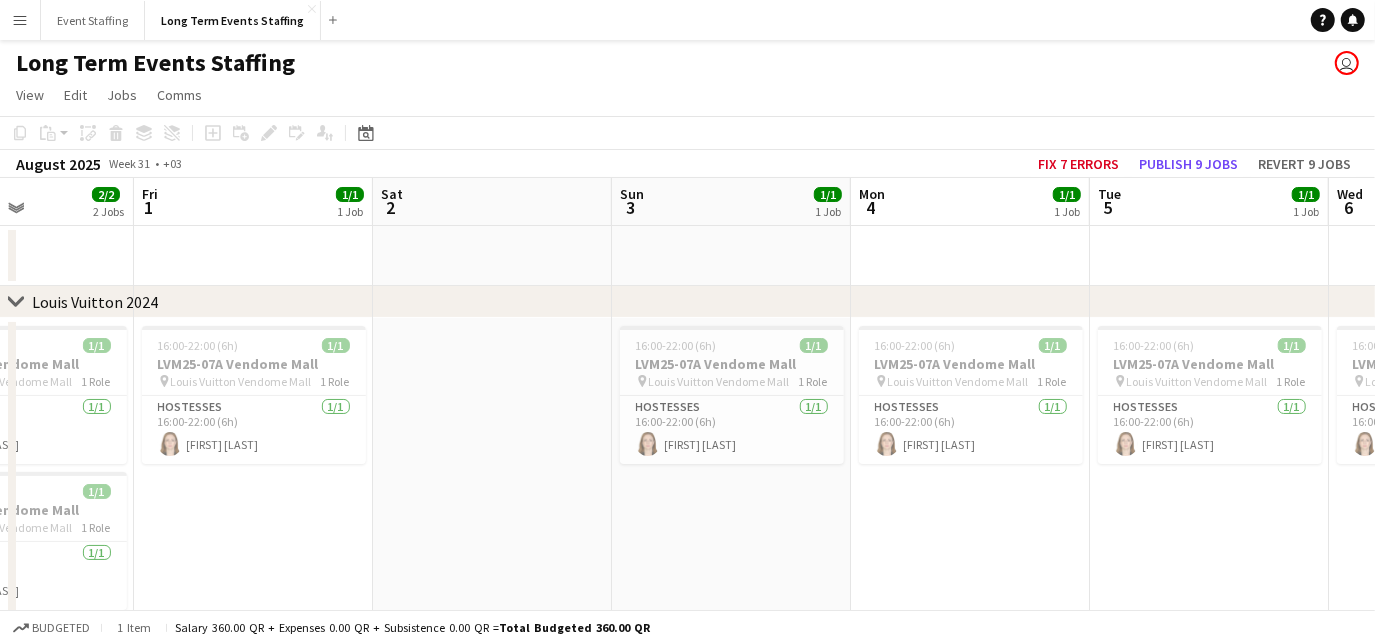 scroll, scrollTop: 0, scrollLeft: 584, axis: horizontal 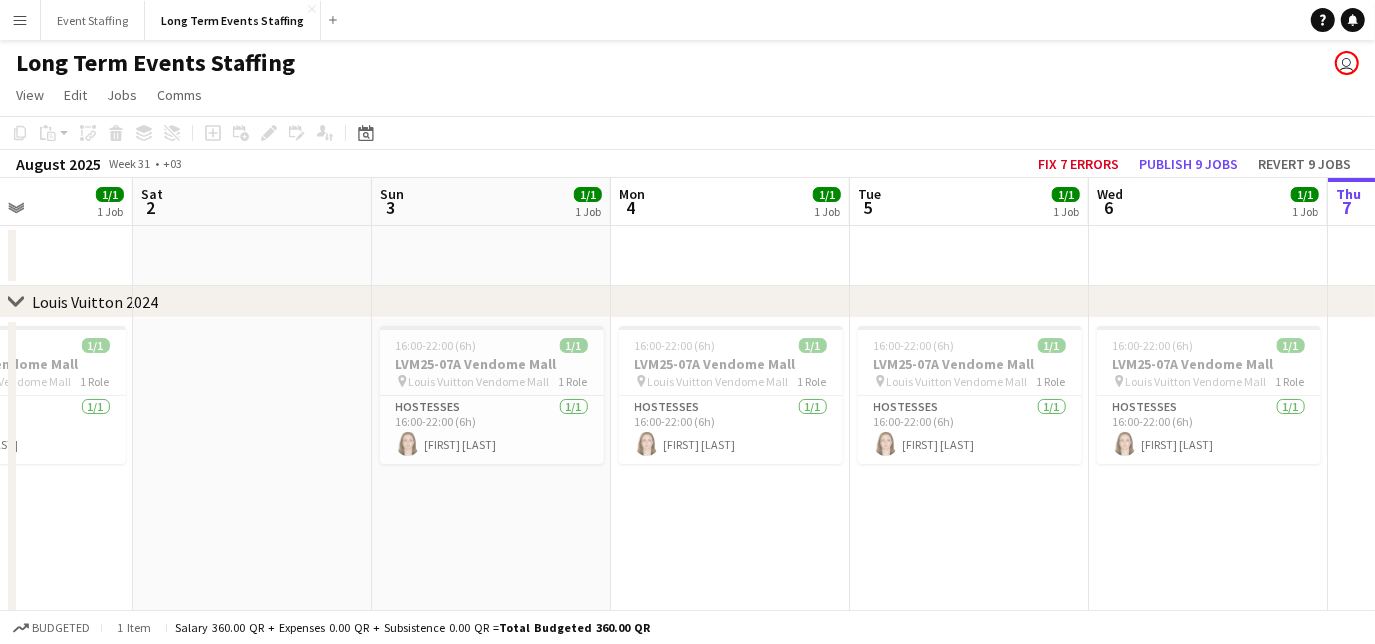 drag, startPoint x: 266, startPoint y: 424, endPoint x: 1388, endPoint y: 492, distance: 1124.0587 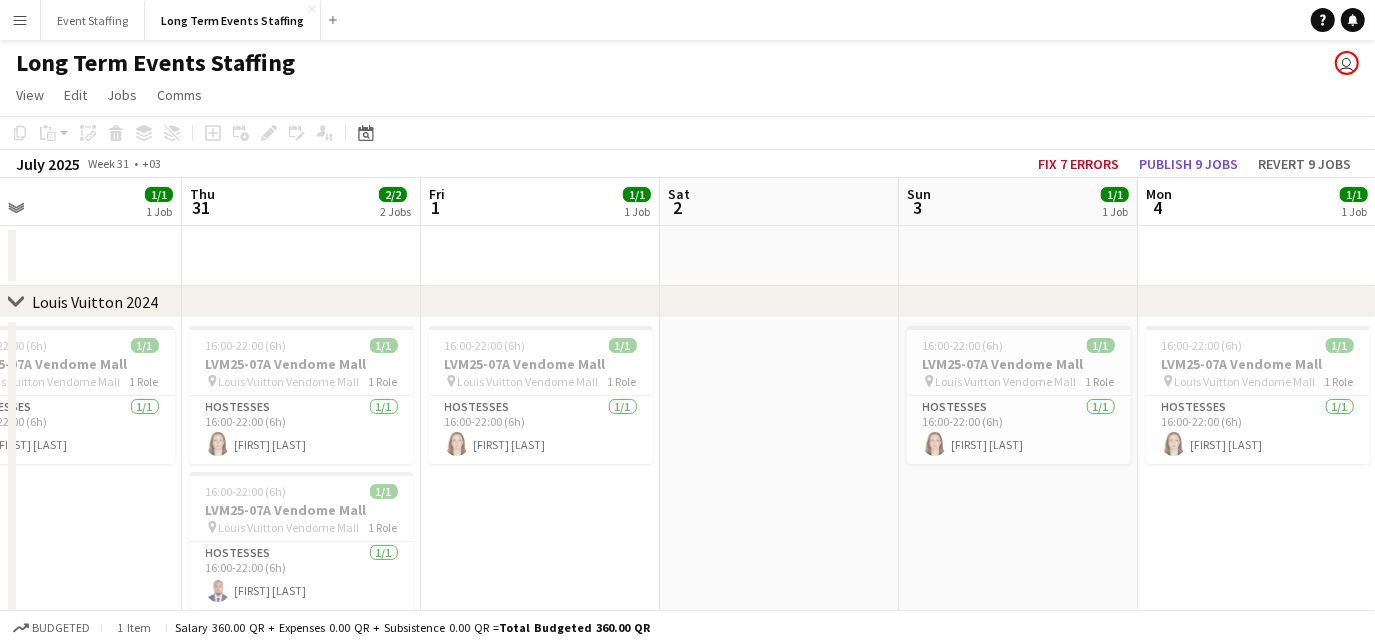 scroll, scrollTop: 0, scrollLeft: 538, axis: horizontal 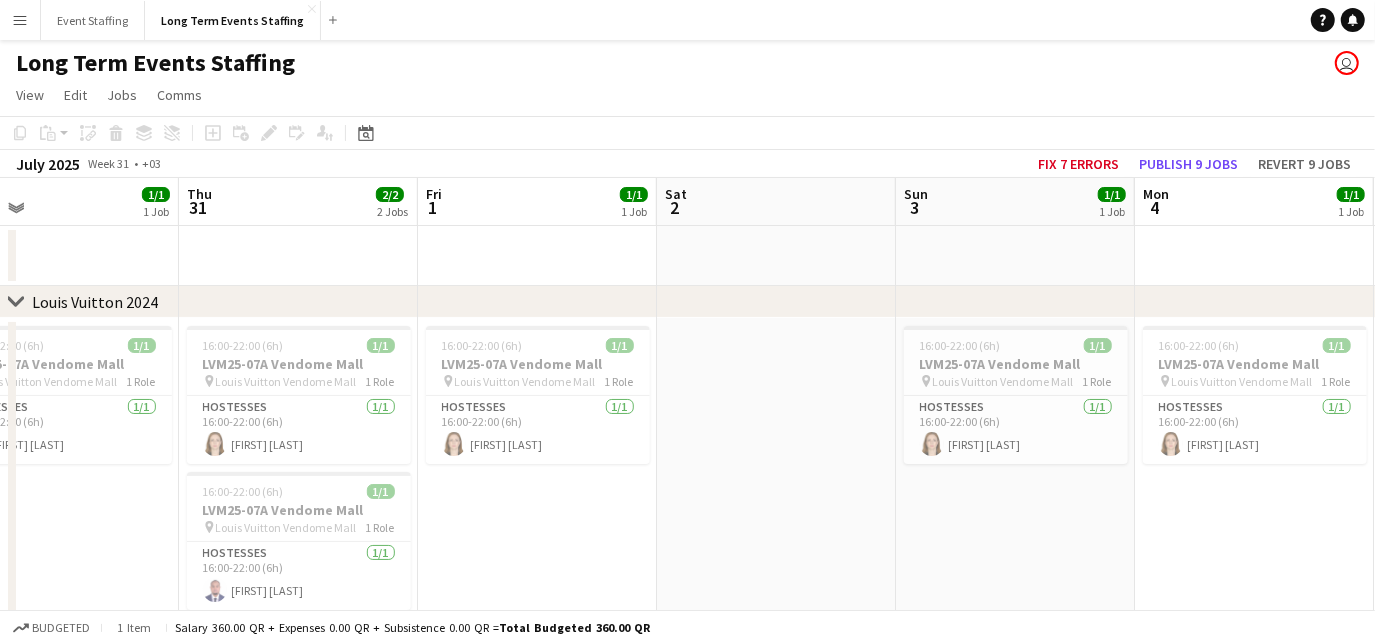 drag, startPoint x: 185, startPoint y: 461, endPoint x: 709, endPoint y: 543, distance: 530.3772 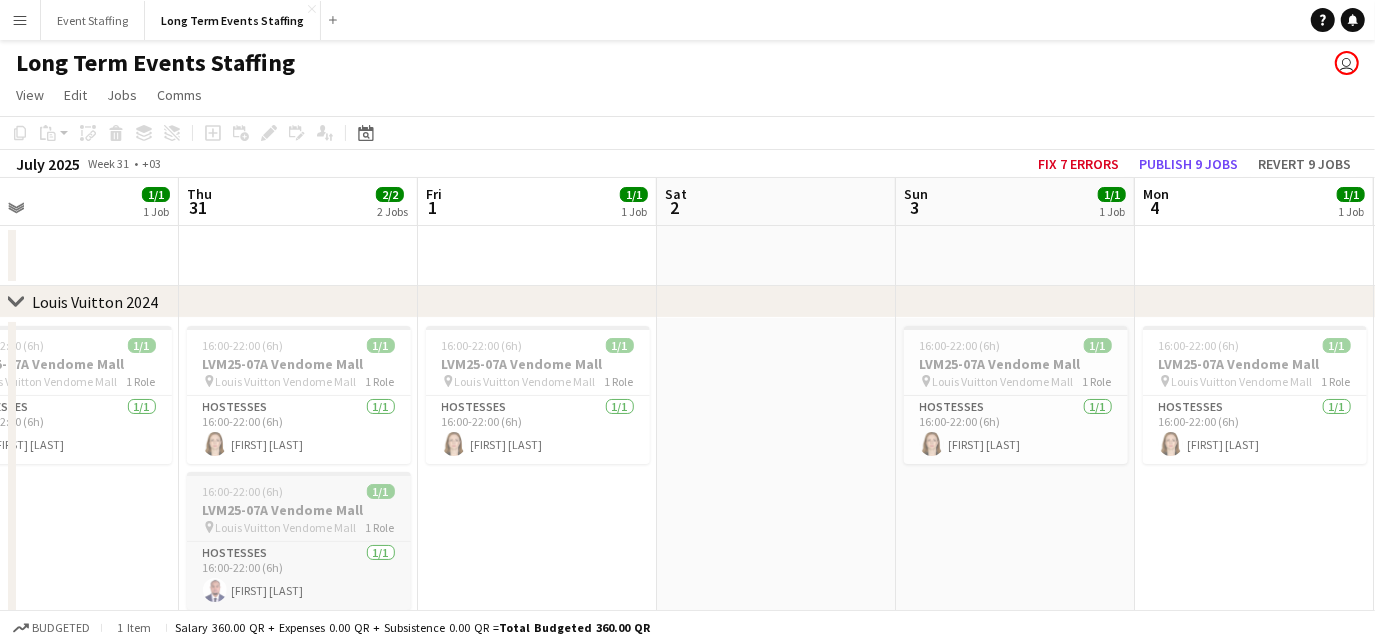 click on "16:00-22:00 (6h)" at bounding box center [243, 491] 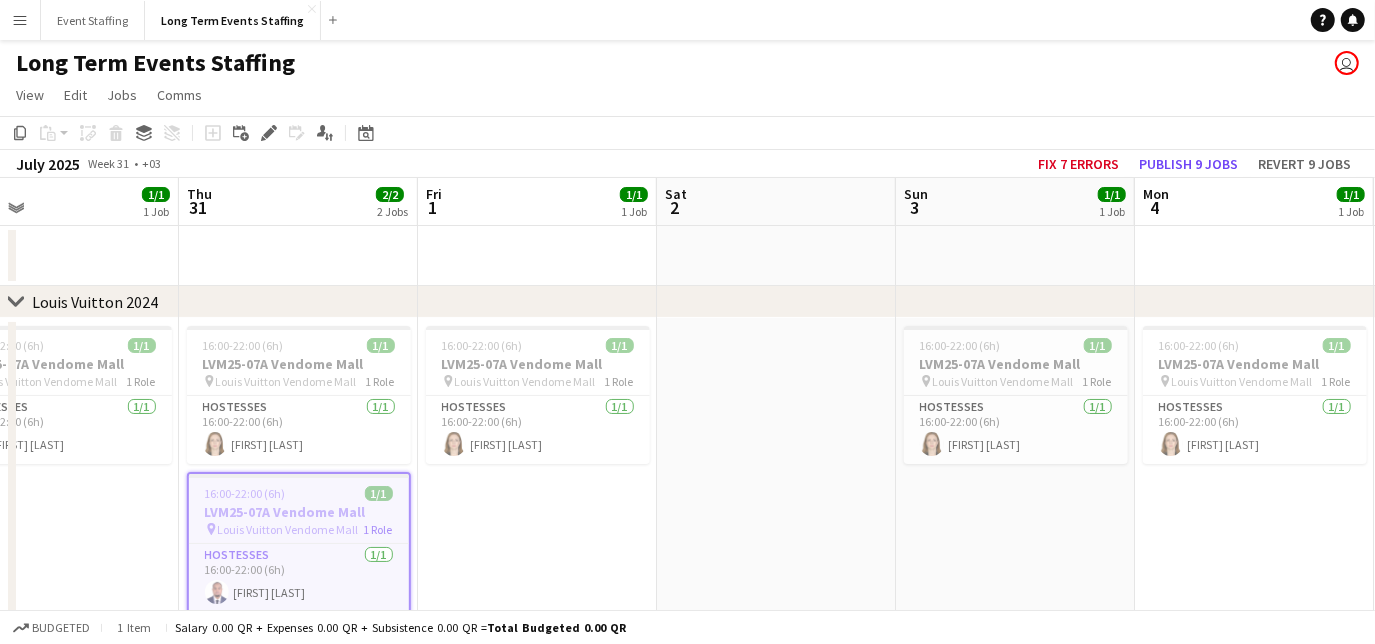 click on "16:00-22:00 (6h)    1/1   LVM25-07A Vendome Mall
pin
Louis Vuitton Vendome Mall    1 Role   Hostesses   1/1   16:00-22:00 (6h)
[FIRST] [LAST]" at bounding box center (537, 503) 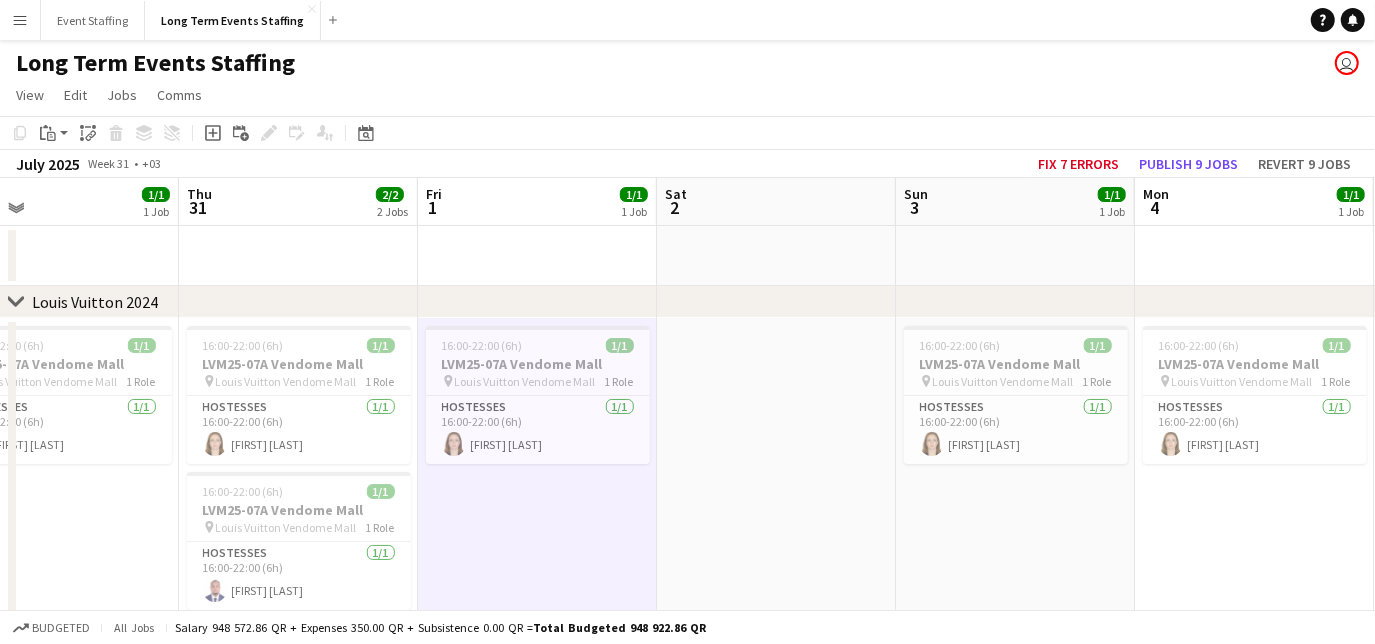 click at bounding box center [776, 503] 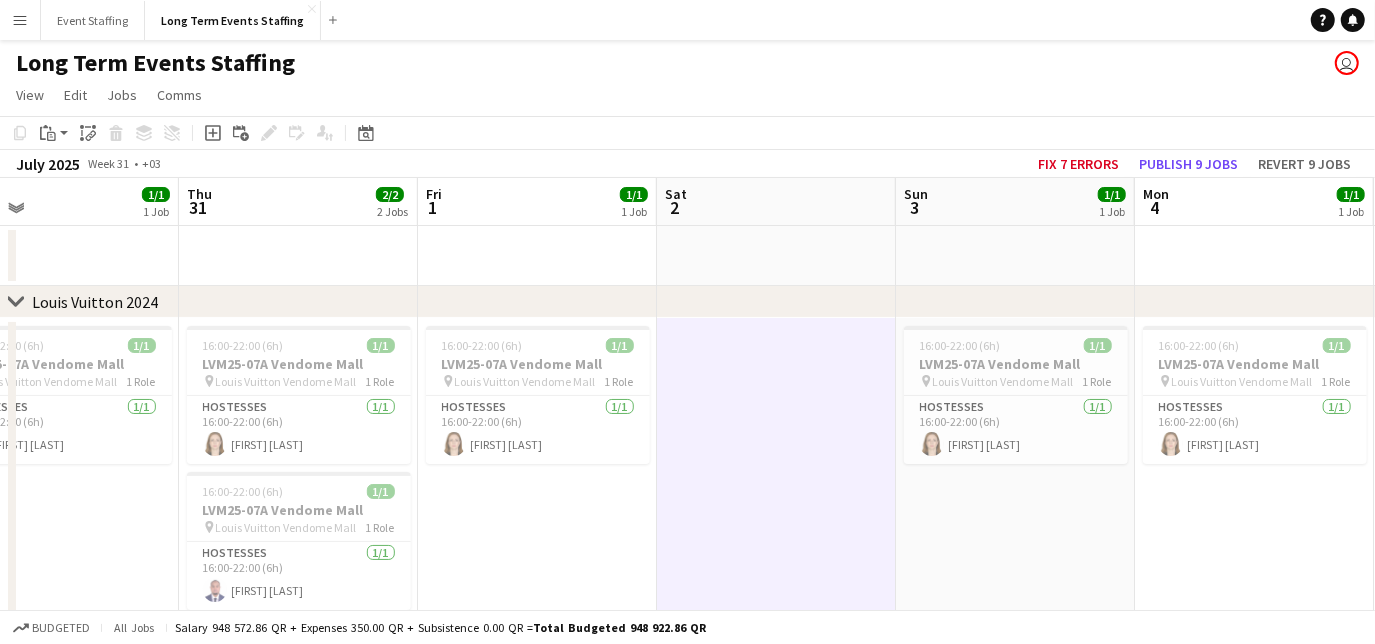 click on "16:00-22:00 (6h)    1/1   LVM25-07A Vendome Mall
pin
Louis Vuitton Vendome Mall    1 Role   Hostesses   1/1   16:00-22:00 (6h)
[FIRST] [LAST]" at bounding box center (537, 503) 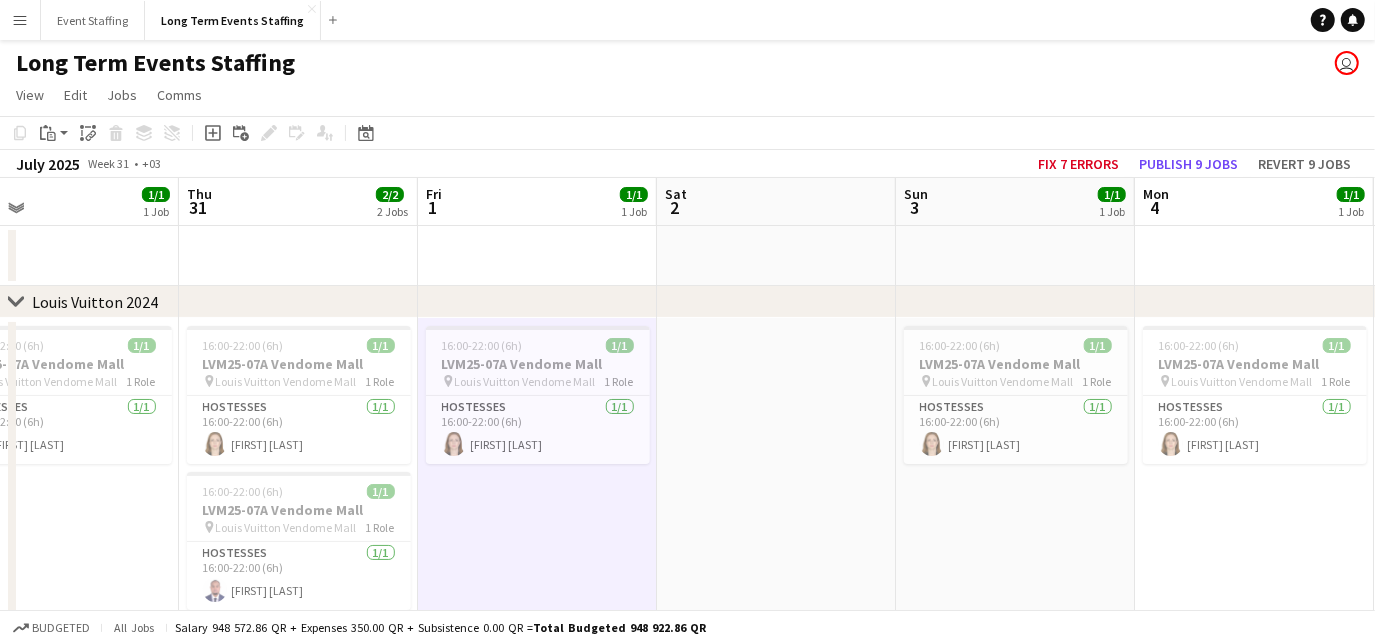click at bounding box center [776, 503] 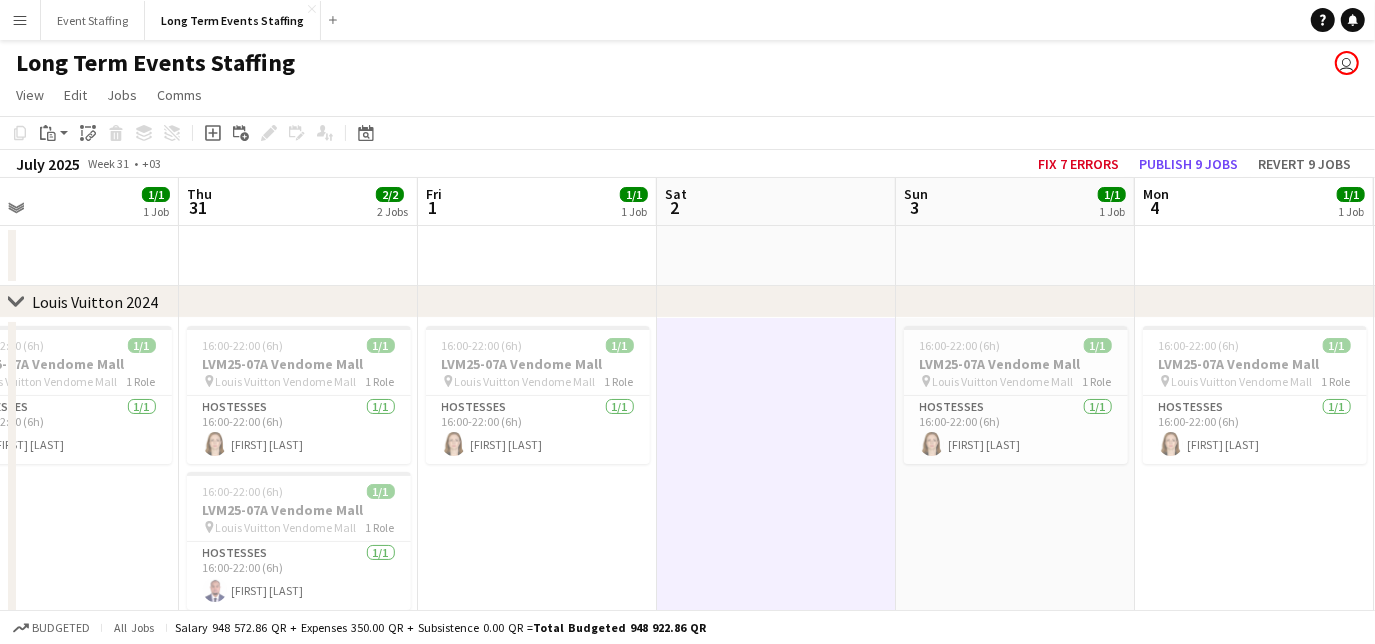 click on "16:00-22:00 (6h)    1/1   LVM25-07A Vendome Mall
pin
Louis Vuitton Vendome Mall    1 Role   Hostesses   1/1   16:00-22:00 (6h)
[FIRST] [LAST]" at bounding box center (537, 503) 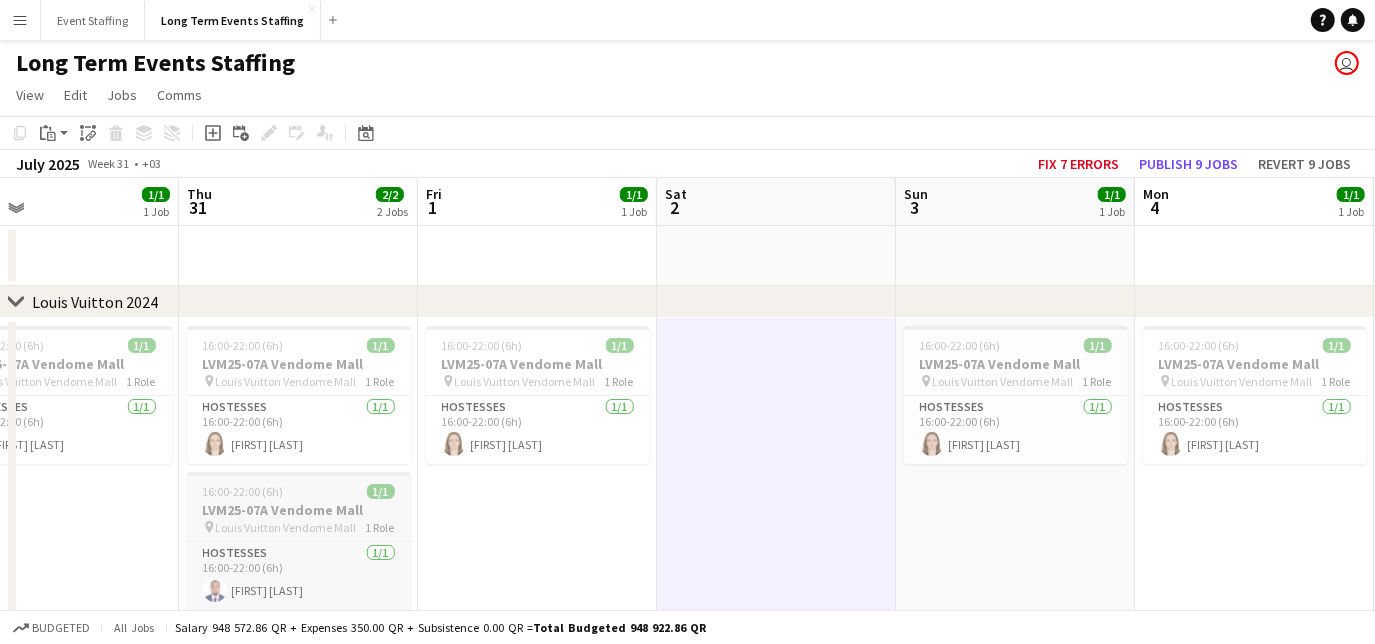 click on "LVM25-07A Vendome Mall" at bounding box center (299, 510) 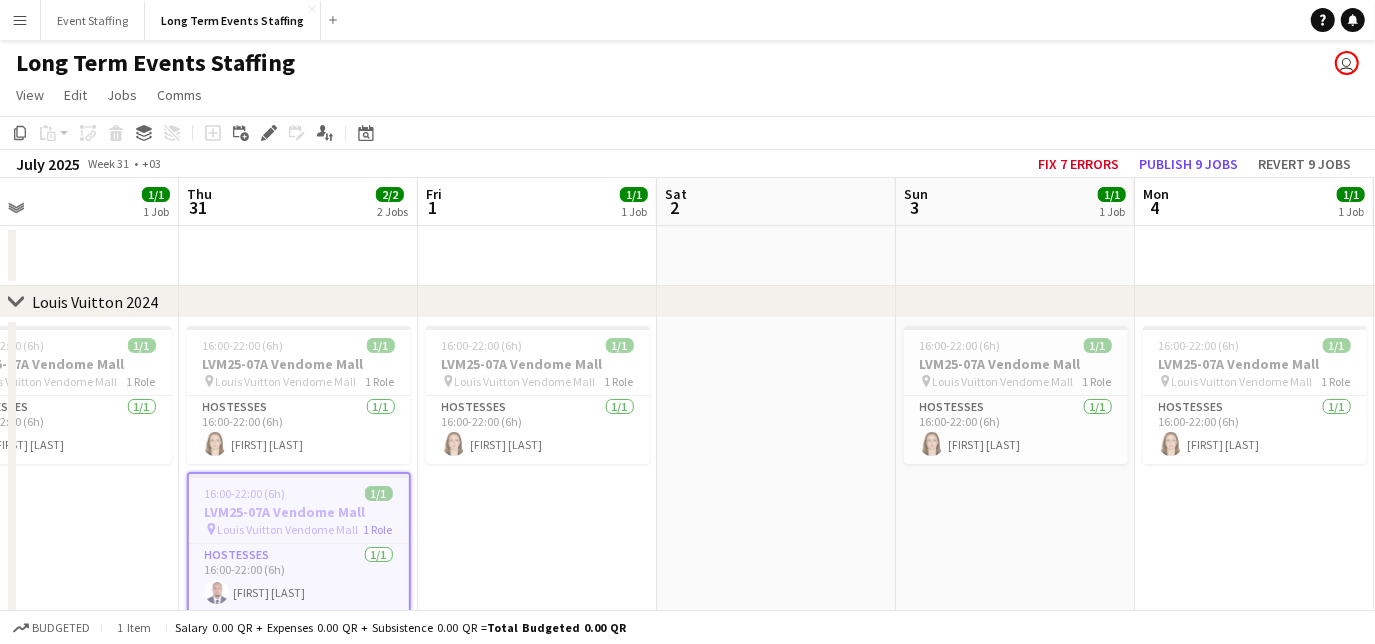 click on "16:00-22:00 (6h)    1/1   LVM25-07A Vendome Mall
pin
Louis Vuitton Vendome Mall    1 Role   Hostesses   1/1   16:00-22:00 (6h)
[FIRST] [LAST]" at bounding box center [537, 503] 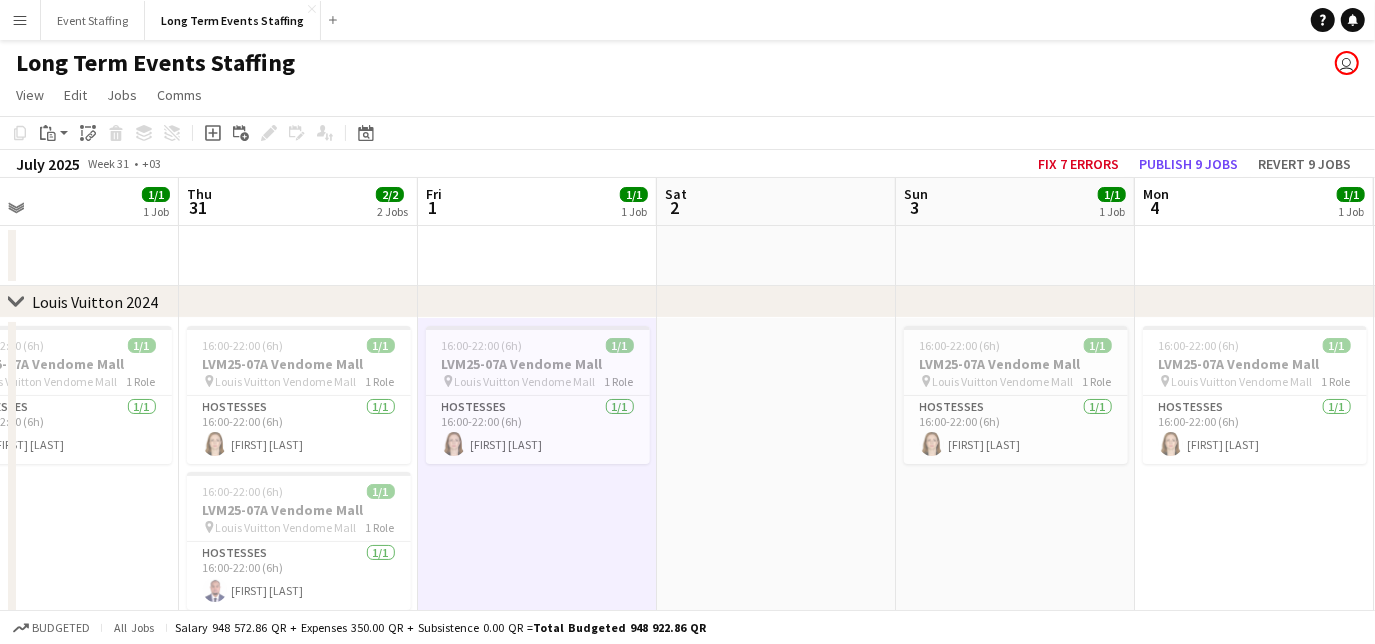 click at bounding box center [776, 503] 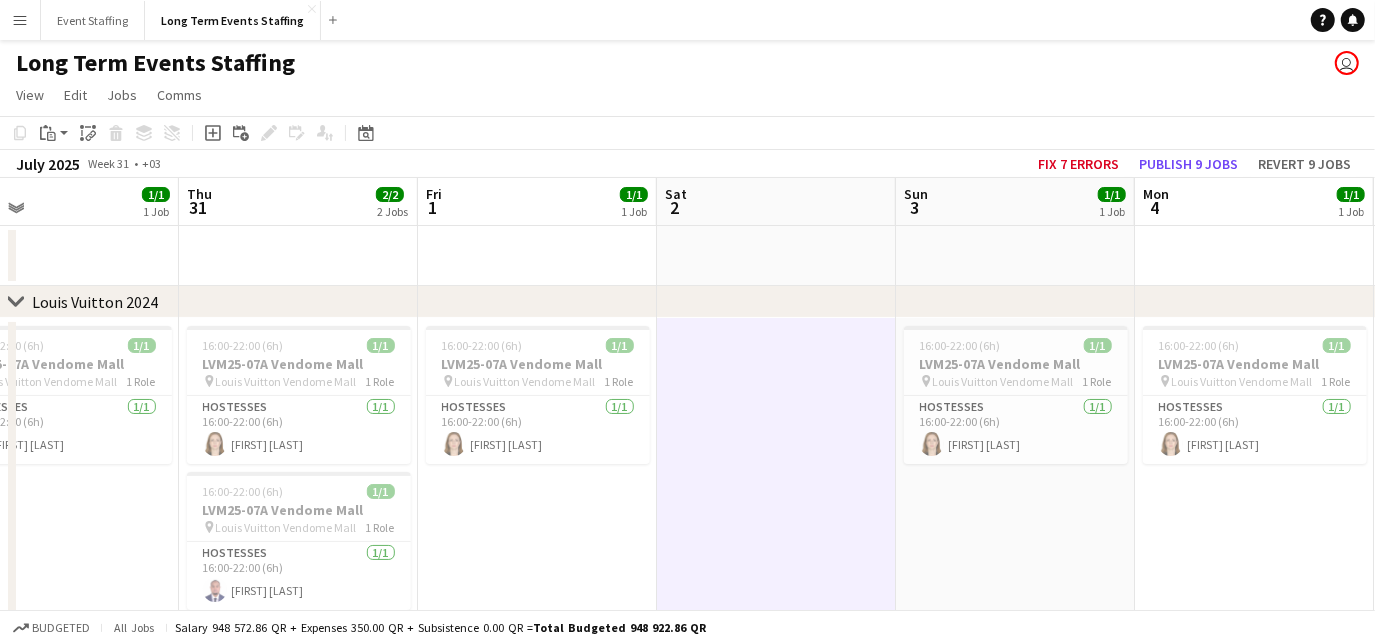 click on "16:00-22:00 (6h)    1/1   LVM25-07A Vendome Mall
pin
Louis Vuitton Vendome Mall    1 Role   Hostesses   1/1   16:00-22:00 (6h)
[FIRST] [LAST]" at bounding box center (537, 503) 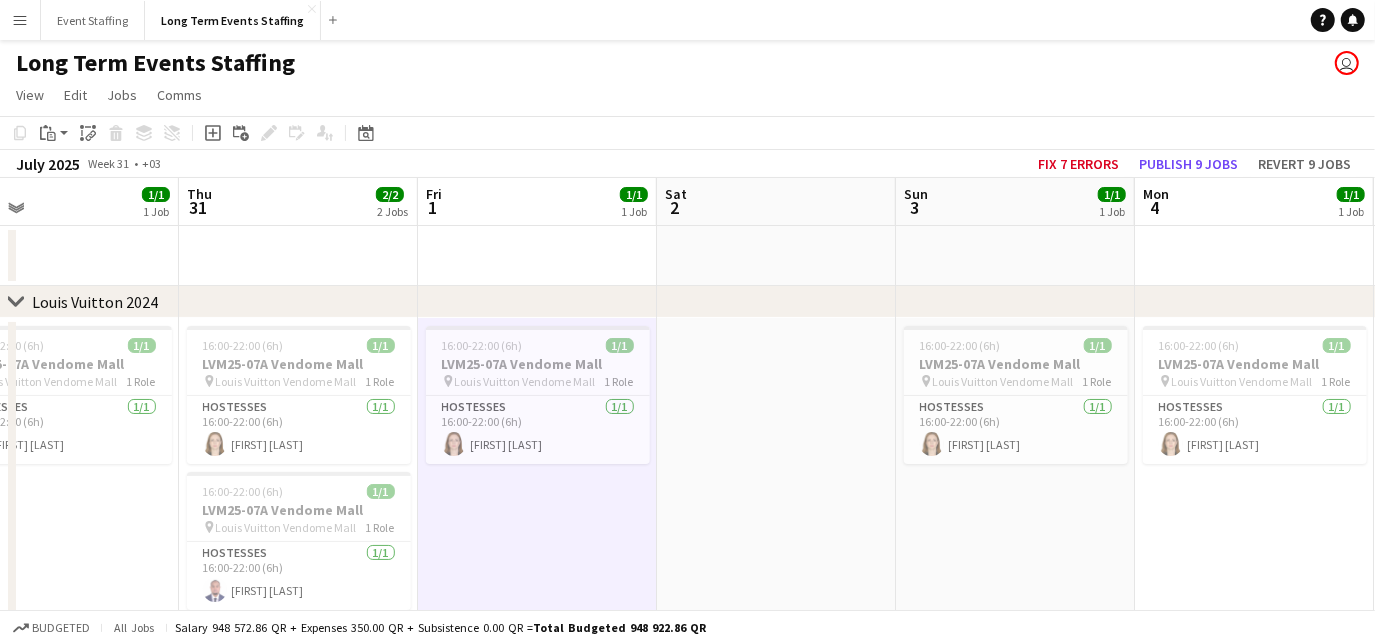 click at bounding box center [776, 503] 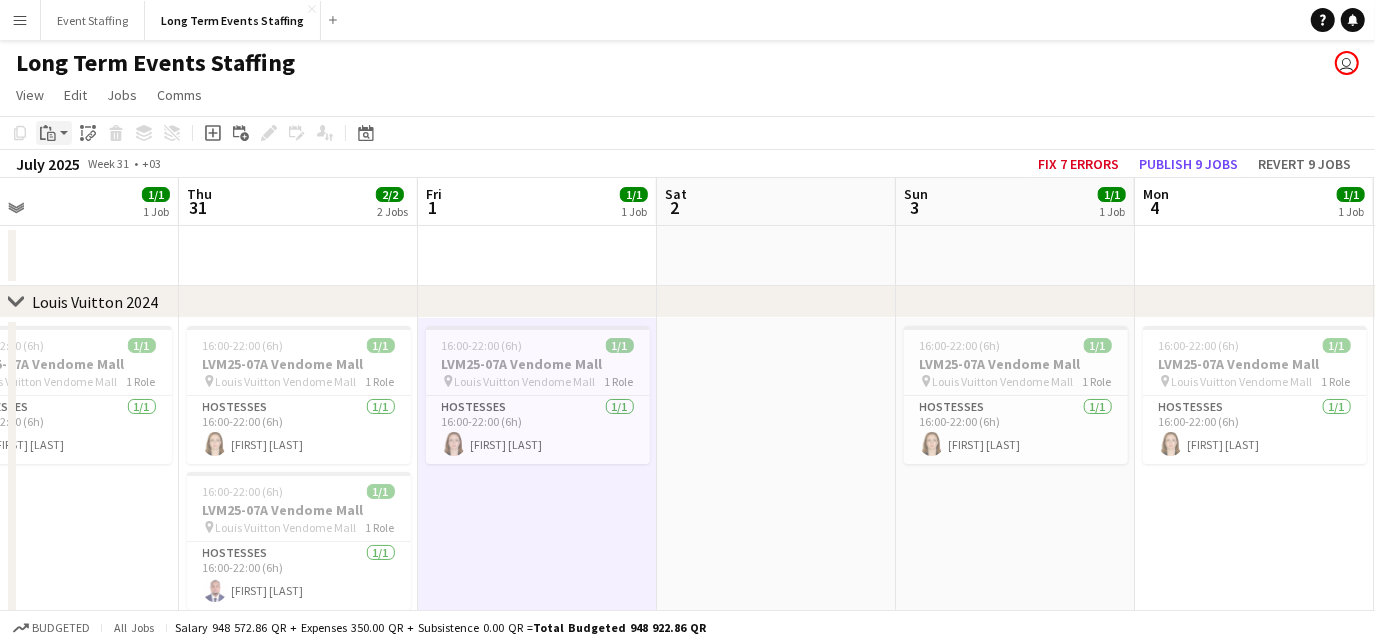 click on "Paste" at bounding box center (48, 133) 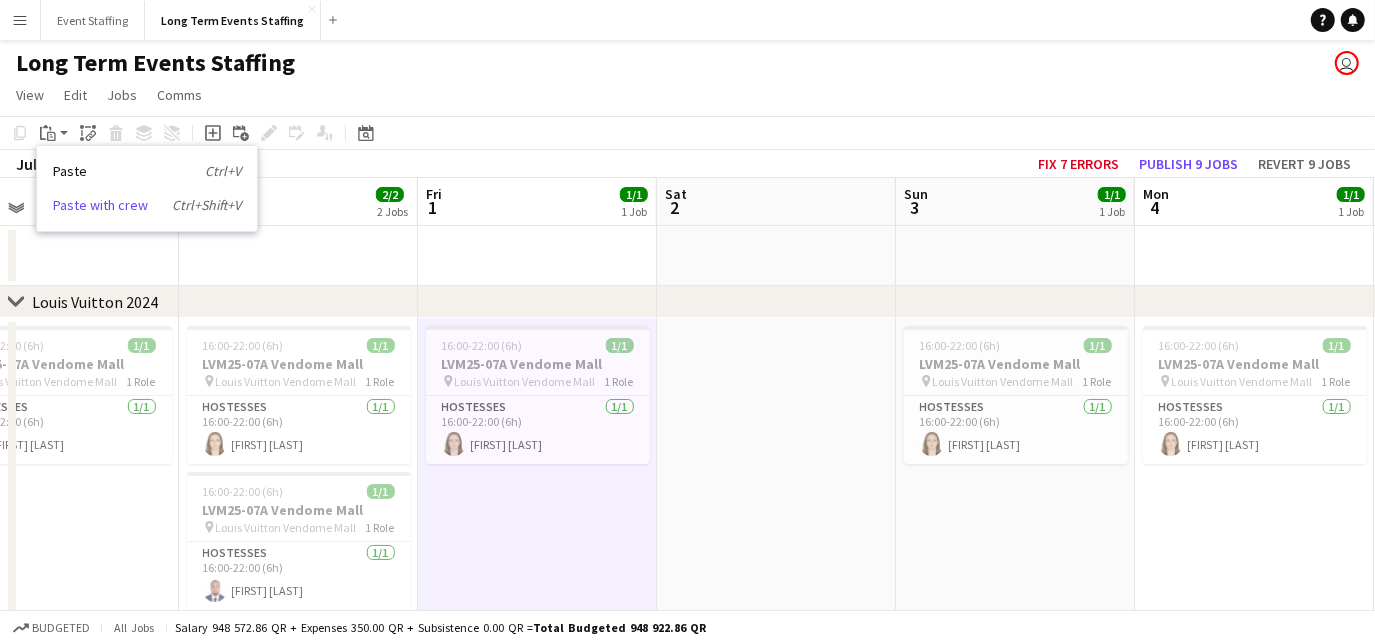 click on "Paste with crew  Ctrl+Shift+V" at bounding box center [147, 205] 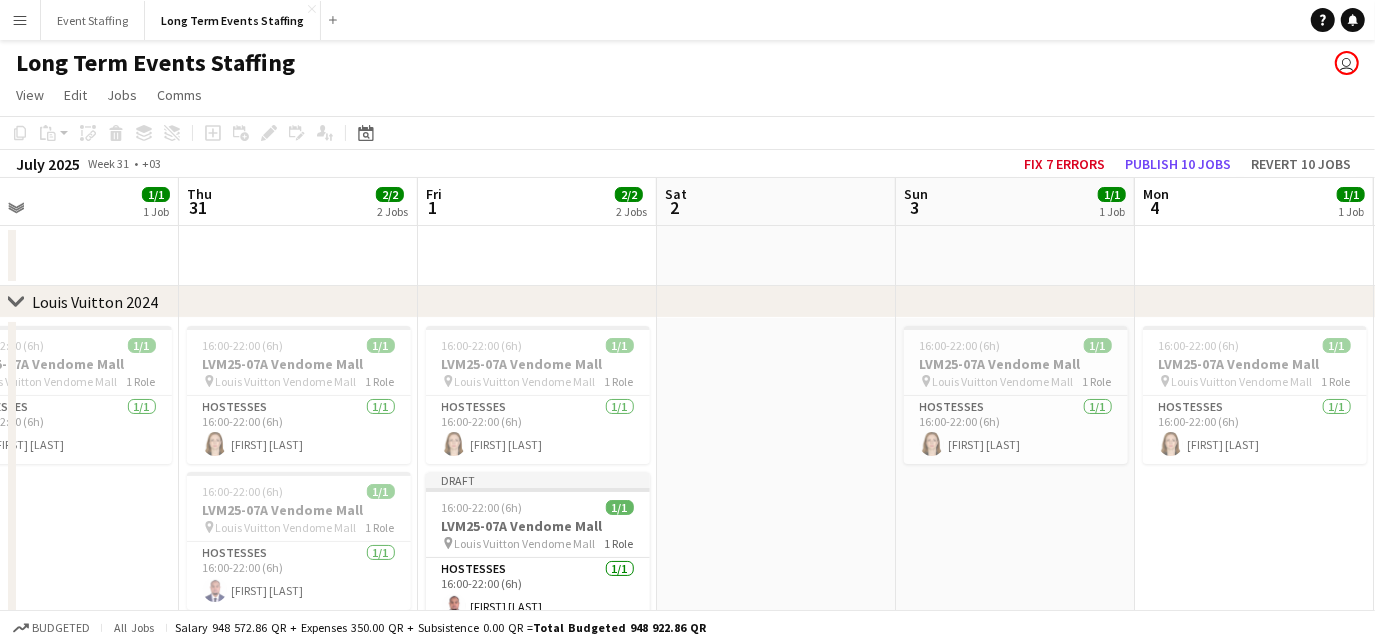 click at bounding box center [776, 511] 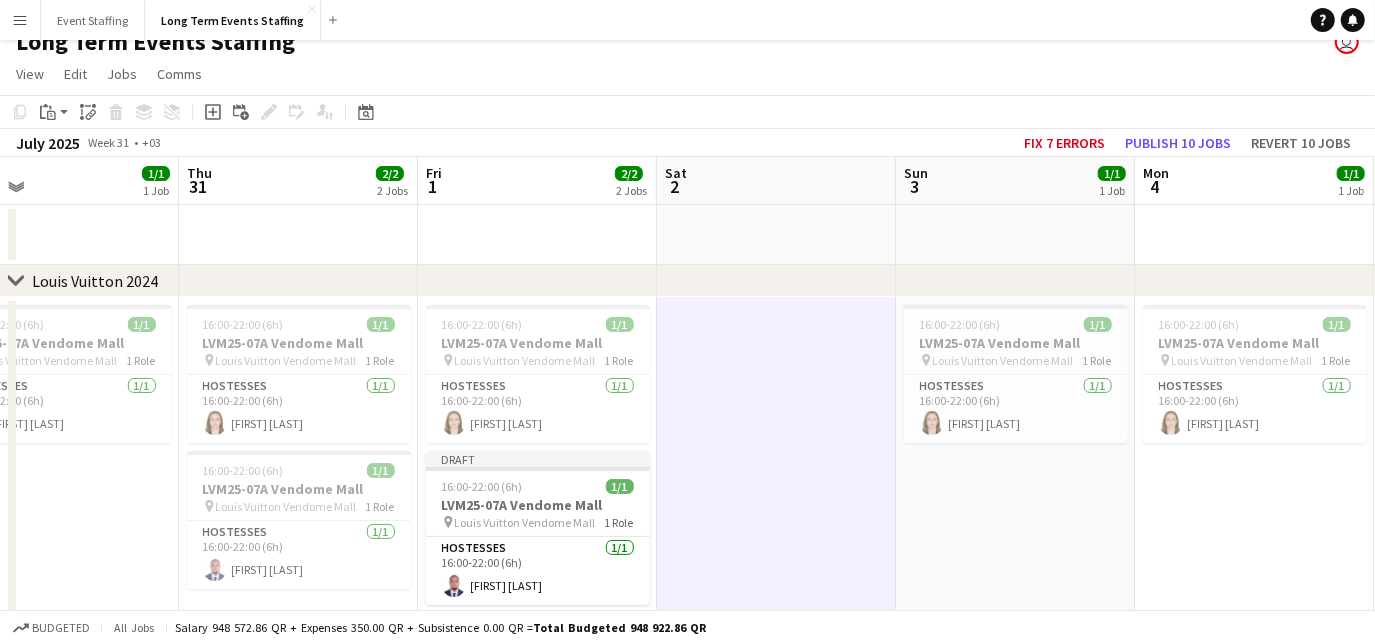 scroll, scrollTop: 22, scrollLeft: 0, axis: vertical 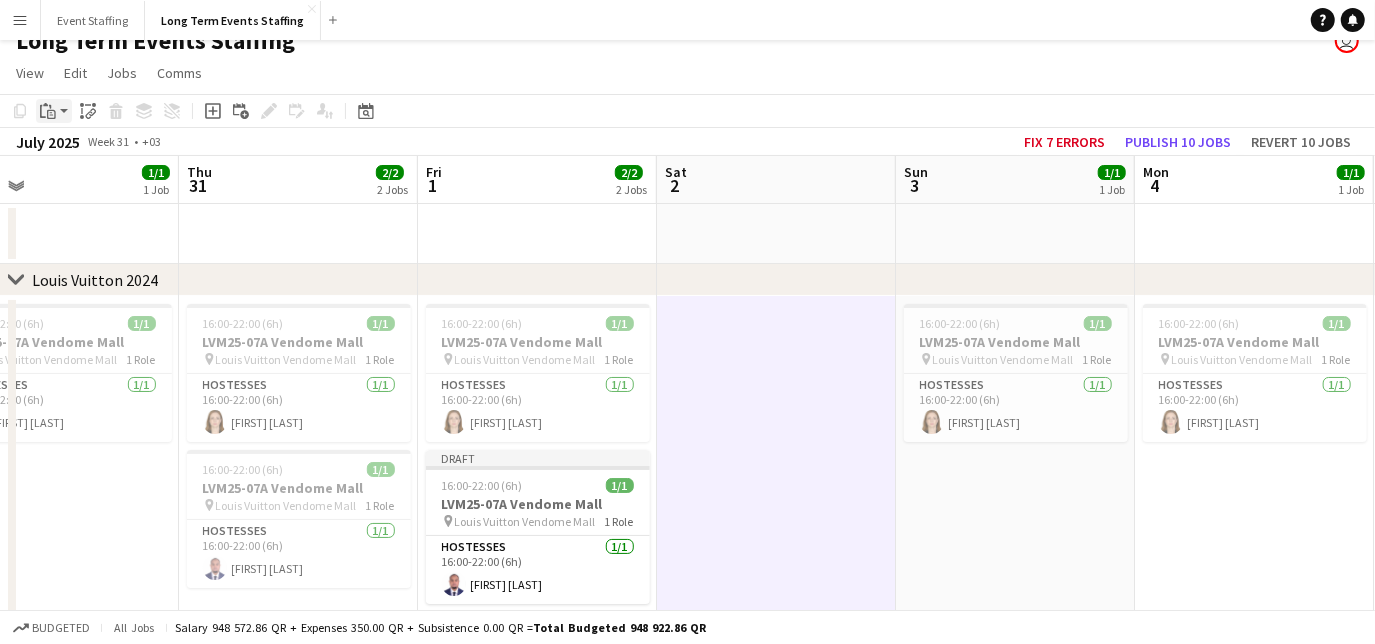 click on "Paste" at bounding box center [48, 111] 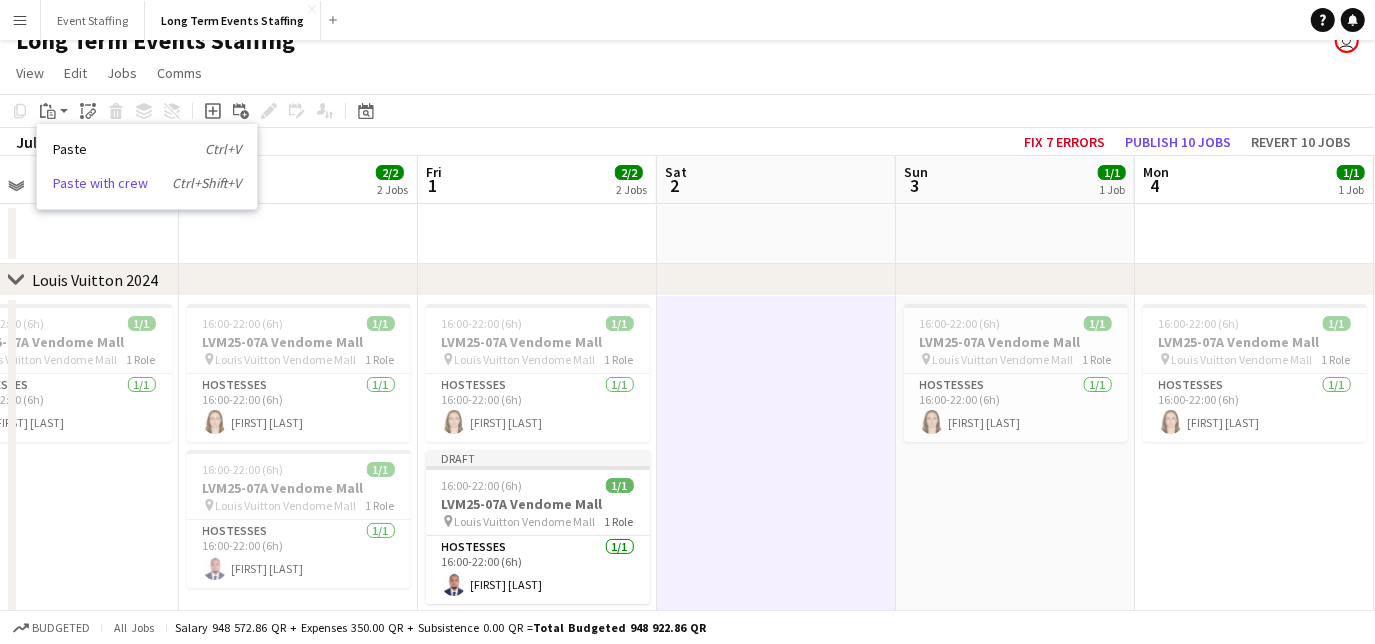 click on "Paste with crew  Ctrl+Shift+V" at bounding box center [147, 183] 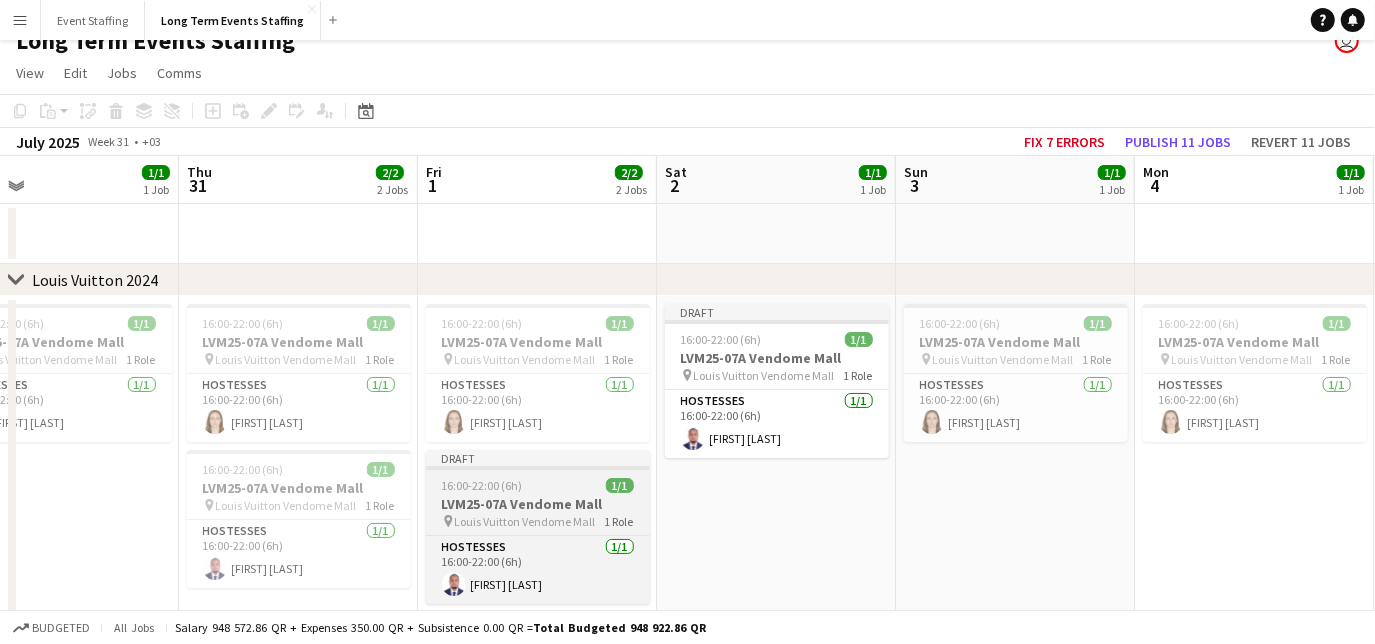 click on "16:00-22:00 (6h)" at bounding box center (482, 485) 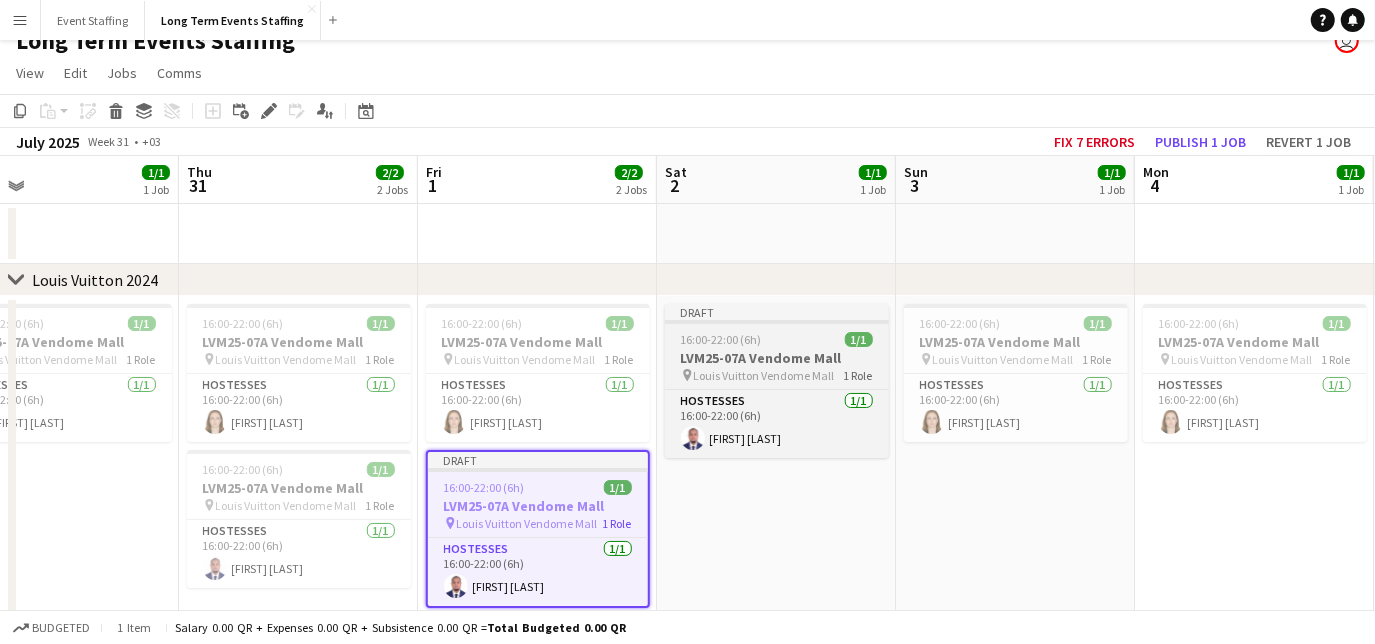 click on "Draft   16:00-22:00 (6h)    1/1   LVM25-07A Vendome Mall
pin
Louis Vuitton Vendome Mall    1 Role   Hostesses   1/1   16:00-22:00 (6h)
[FIRST] [LAST]" at bounding box center (777, 381) 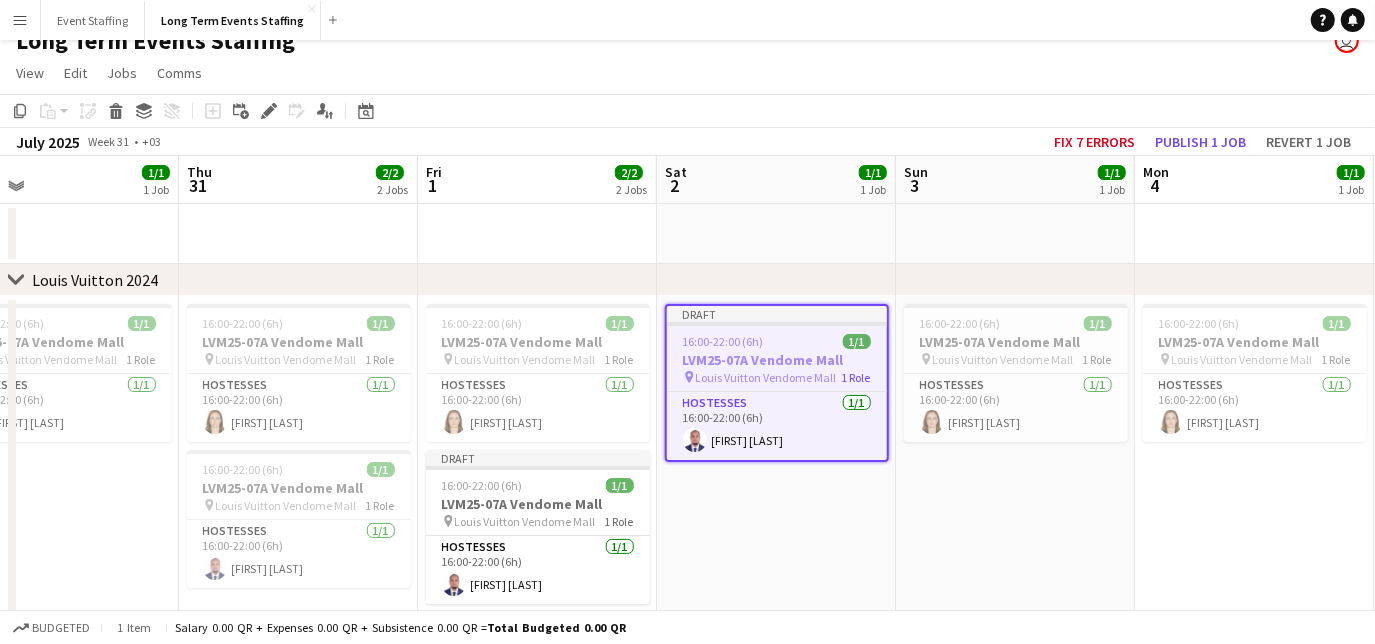 scroll, scrollTop: 0, scrollLeft: 0, axis: both 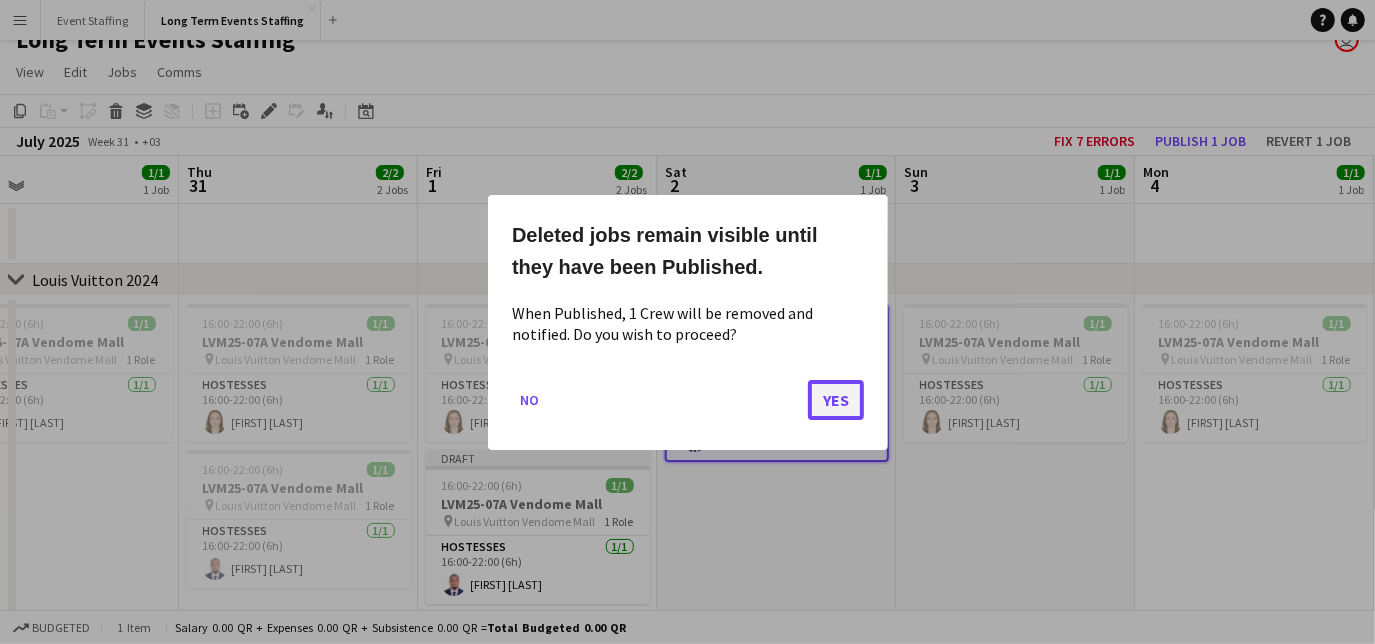 click on "Yes" 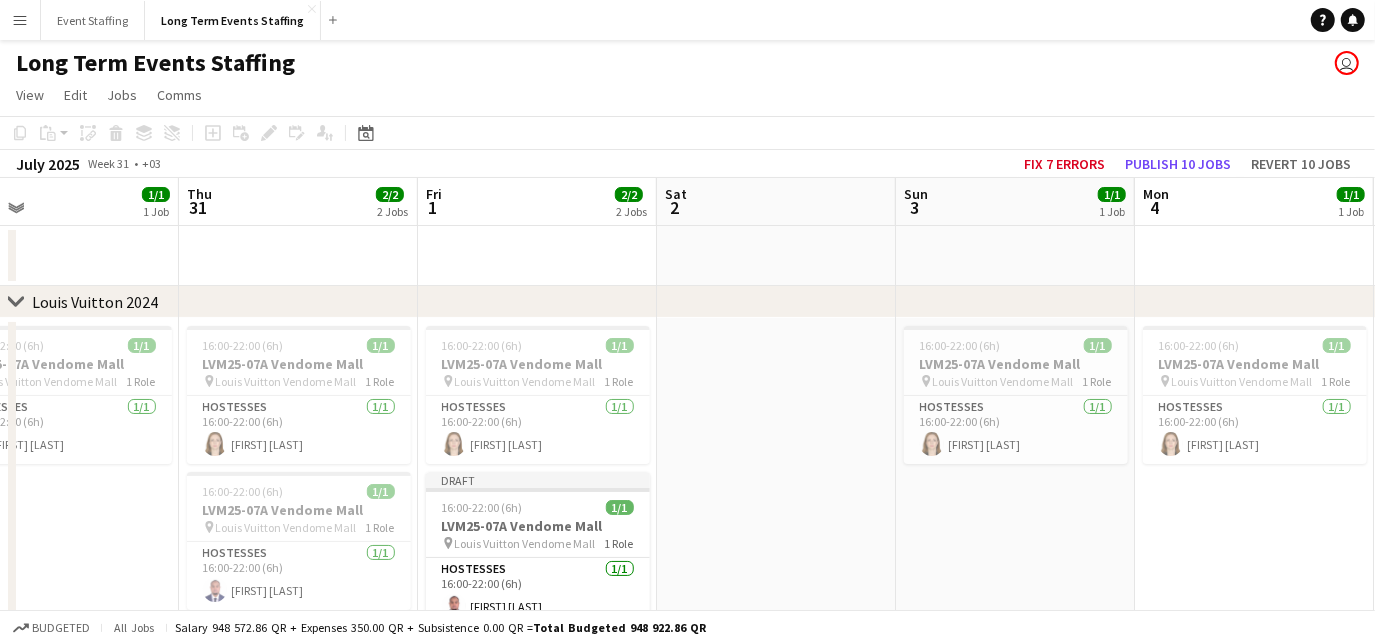 scroll, scrollTop: 22, scrollLeft: 0, axis: vertical 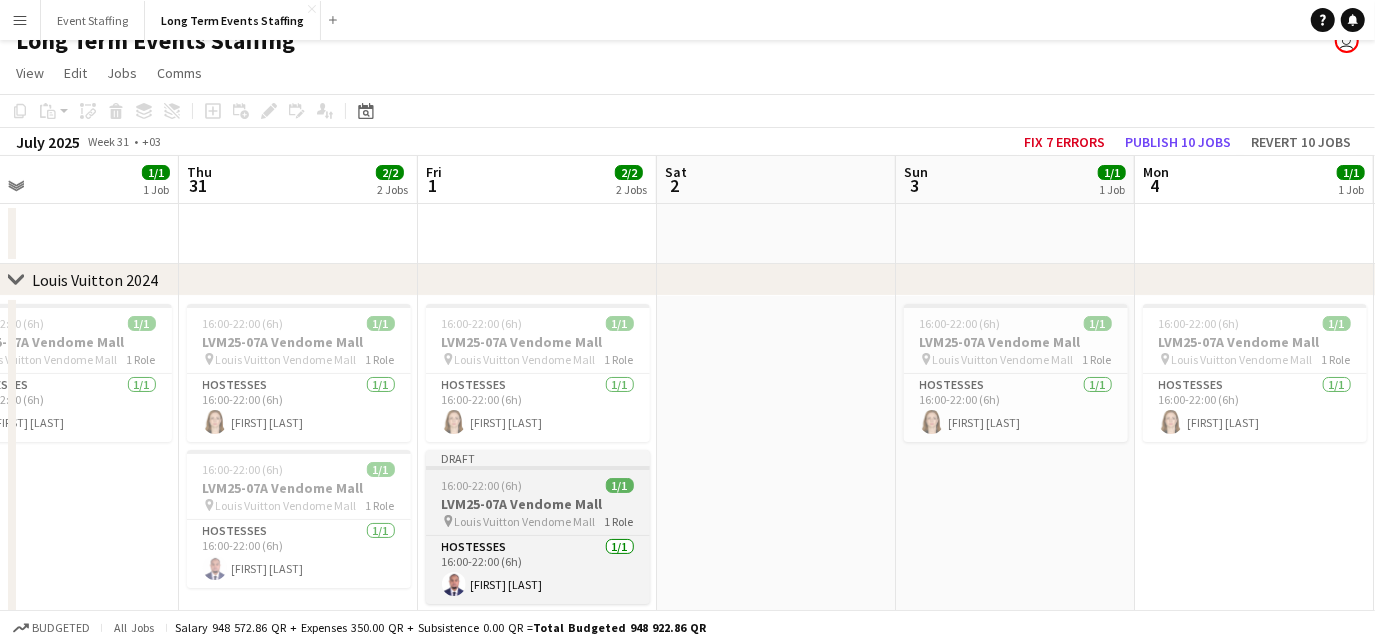click on "LVM25-07A Vendome Mall" at bounding box center [538, 504] 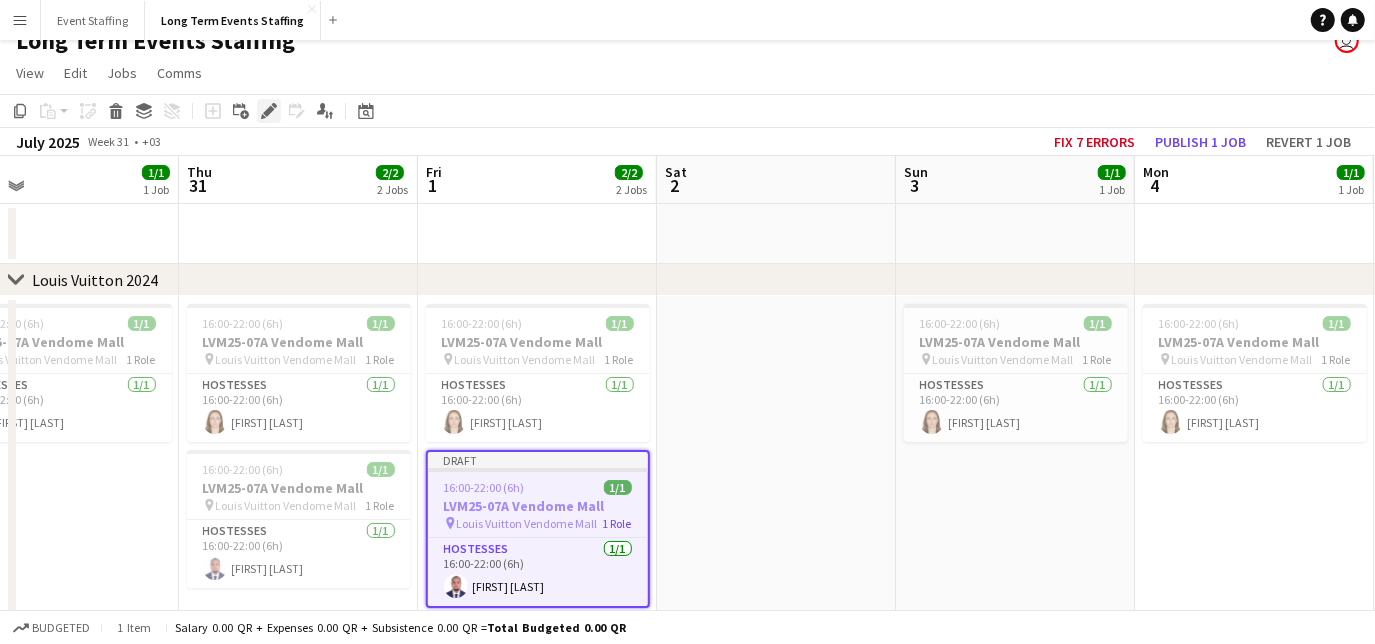 click on "Edit" 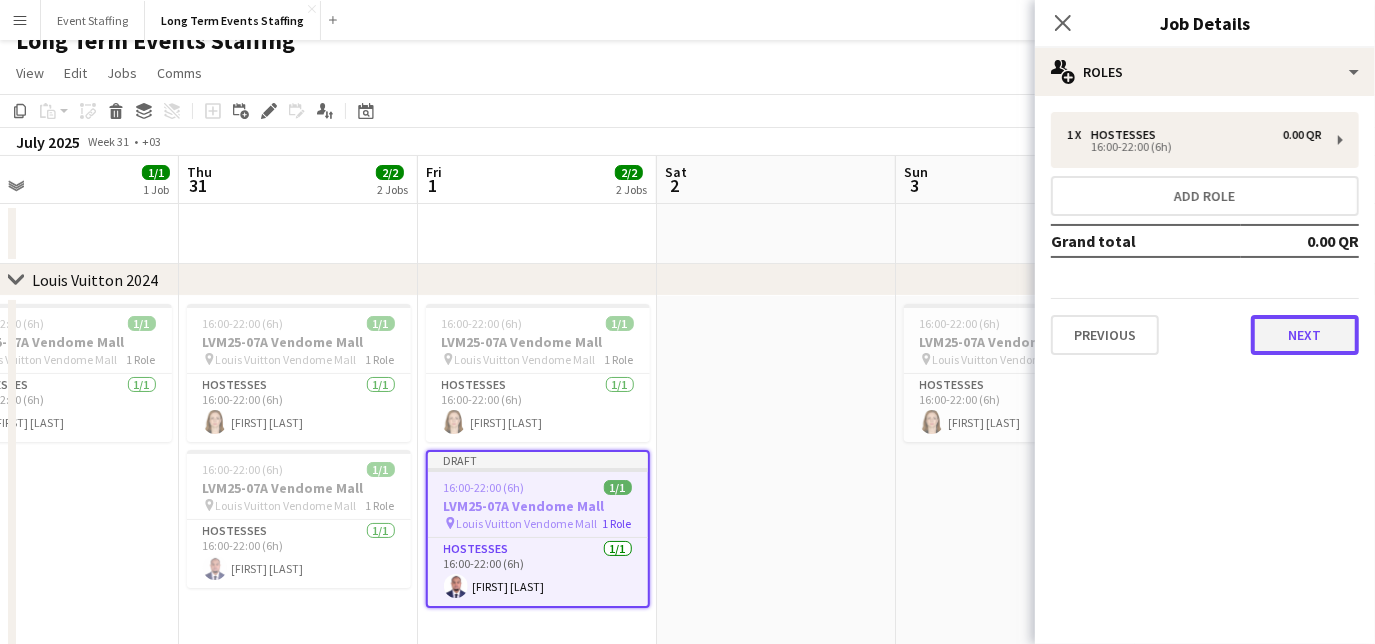 click on "Next" at bounding box center [1305, 335] 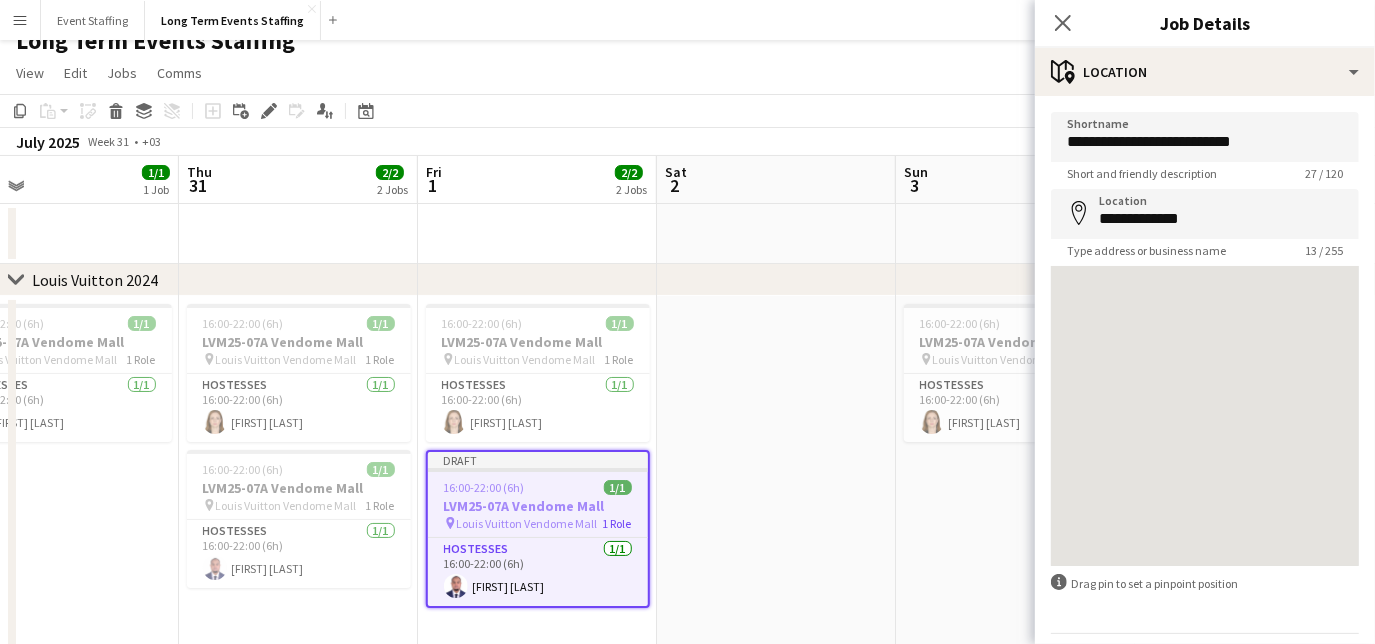scroll, scrollTop: 61, scrollLeft: 0, axis: vertical 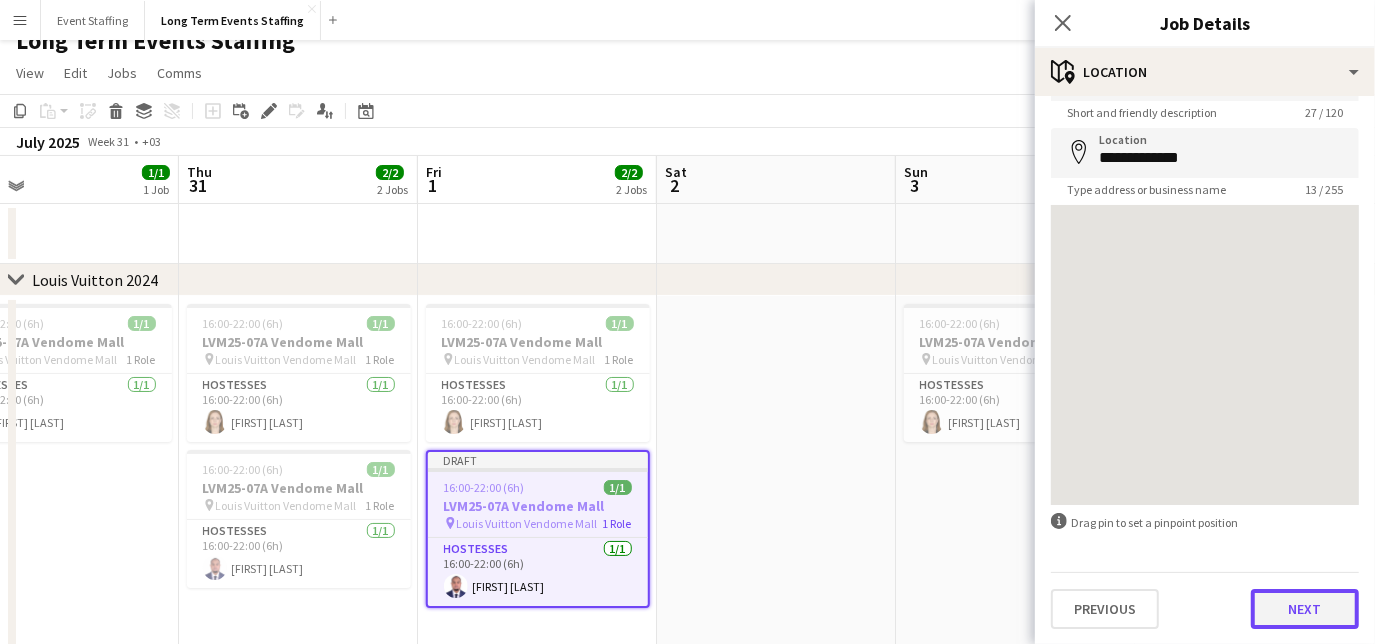 click on "Next" at bounding box center (1305, 609) 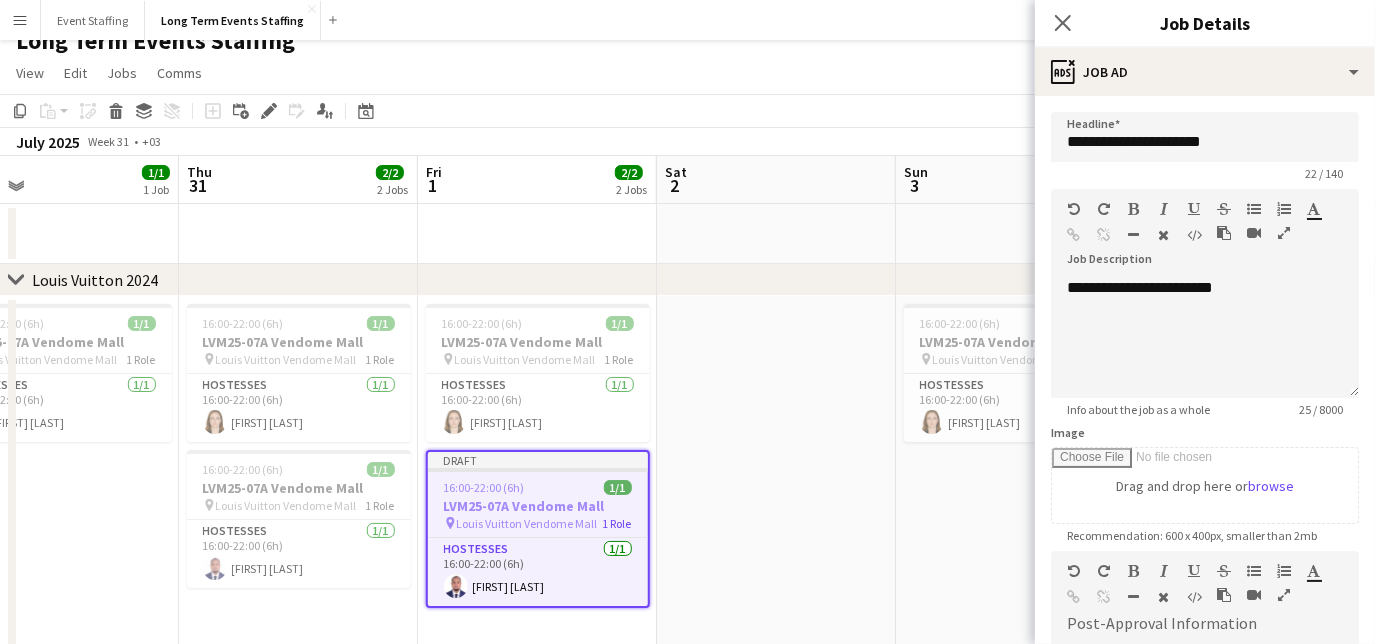 scroll, scrollTop: 0, scrollLeft: 0, axis: both 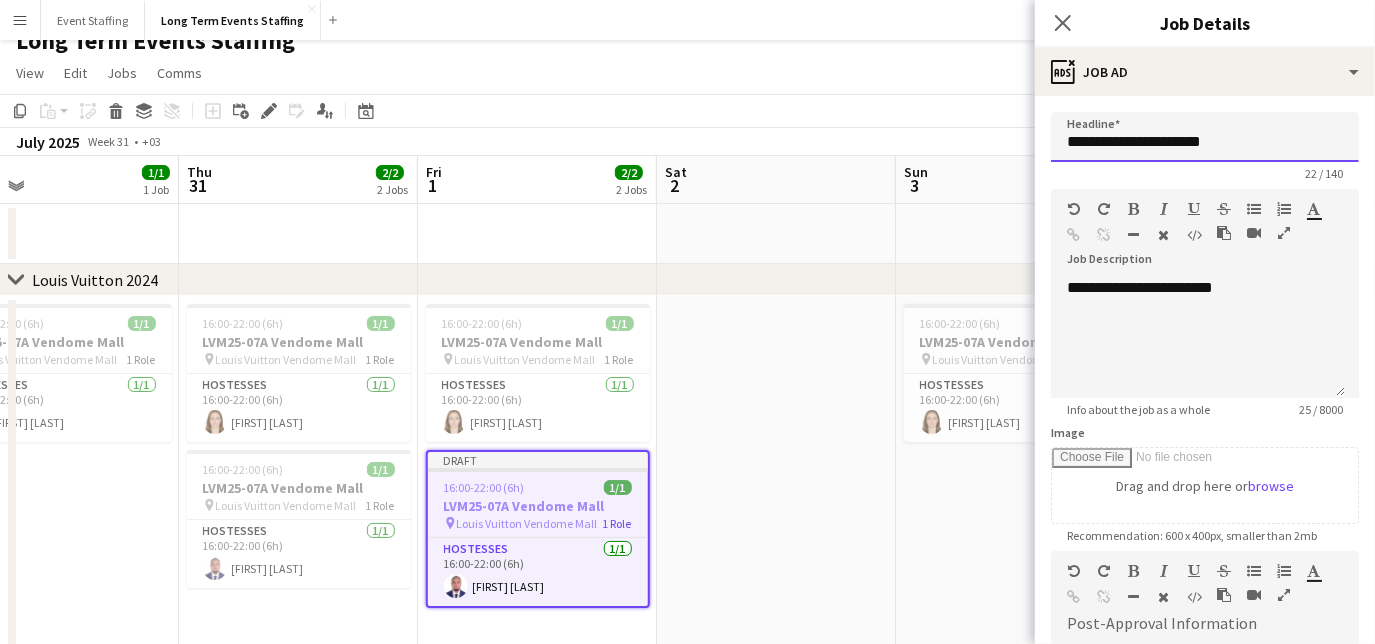 click on "**********" at bounding box center (1205, 137) 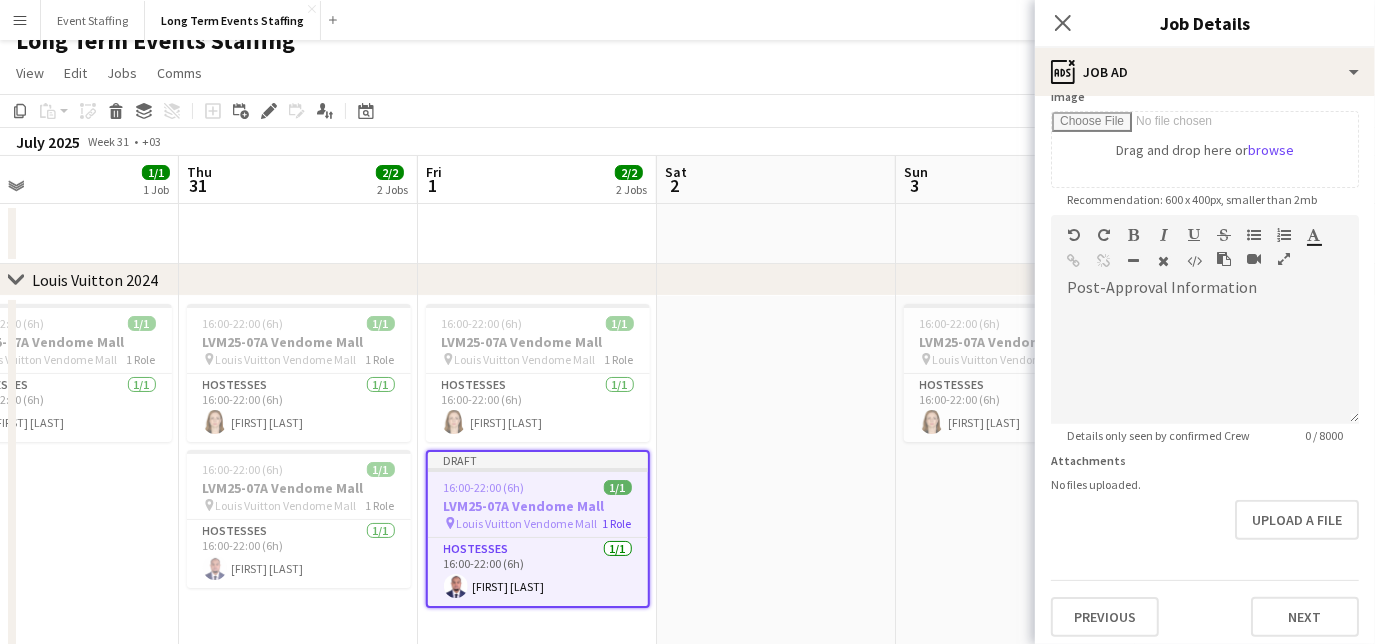scroll, scrollTop: 343, scrollLeft: 0, axis: vertical 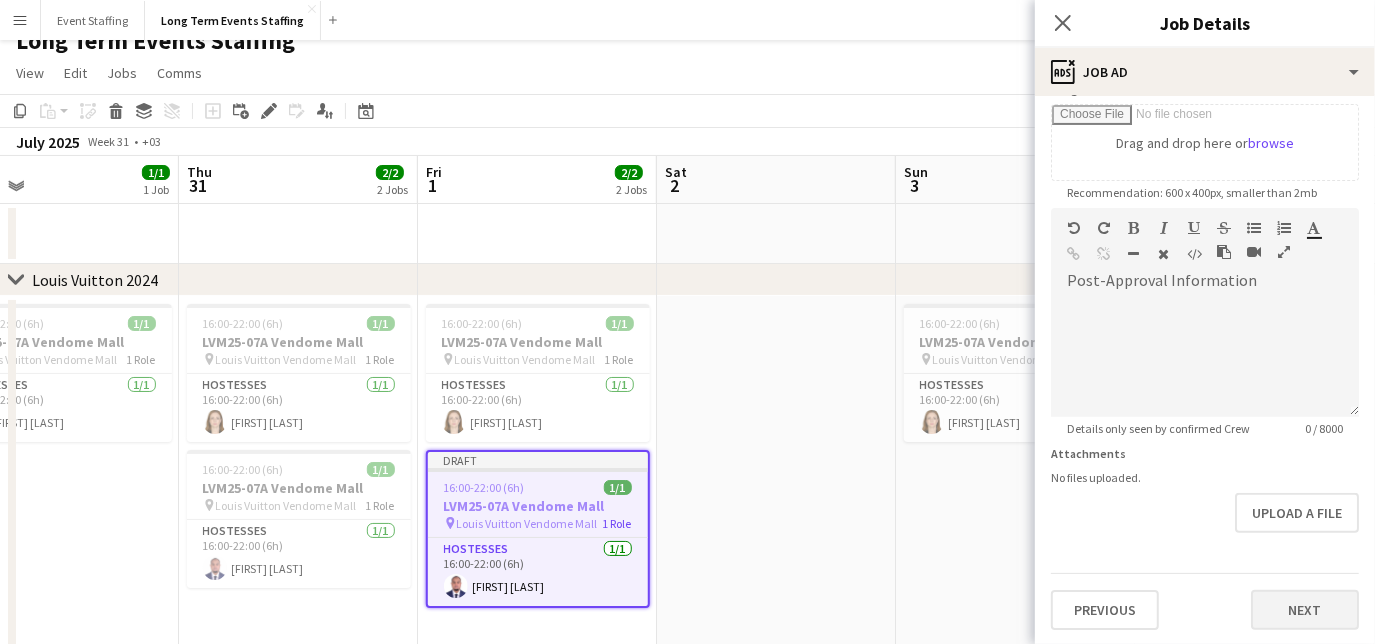 type on "**********" 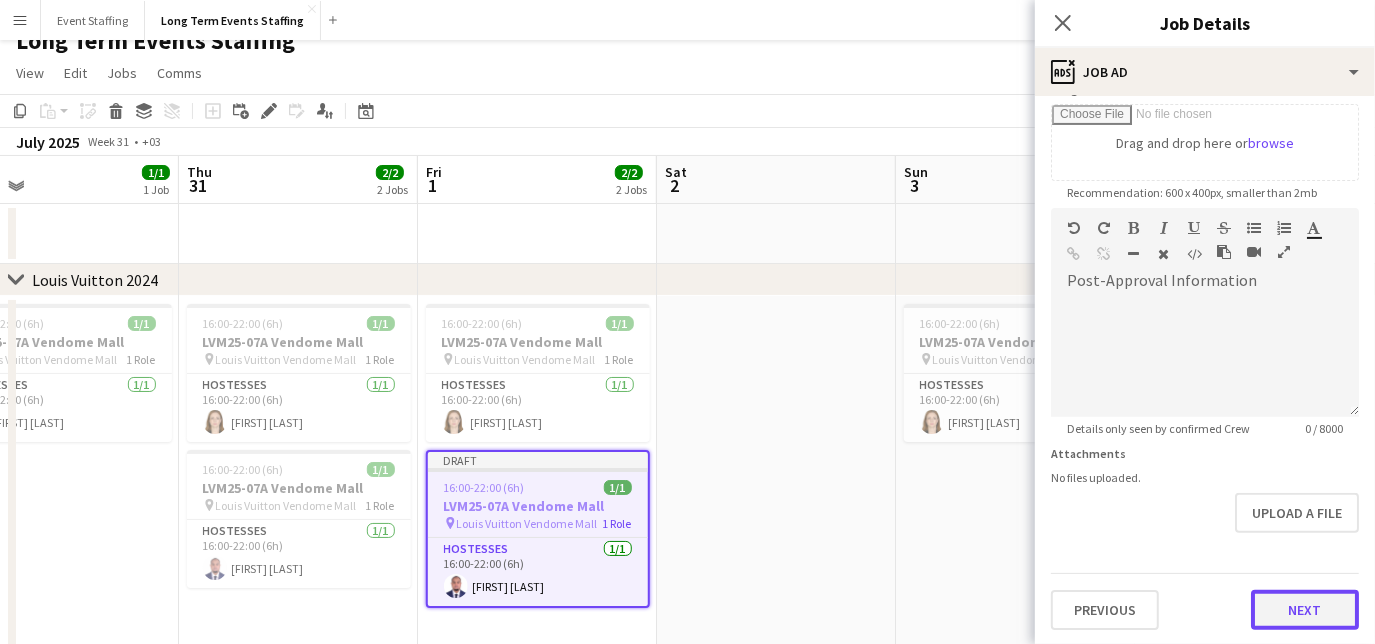 click on "Next" at bounding box center [1305, 610] 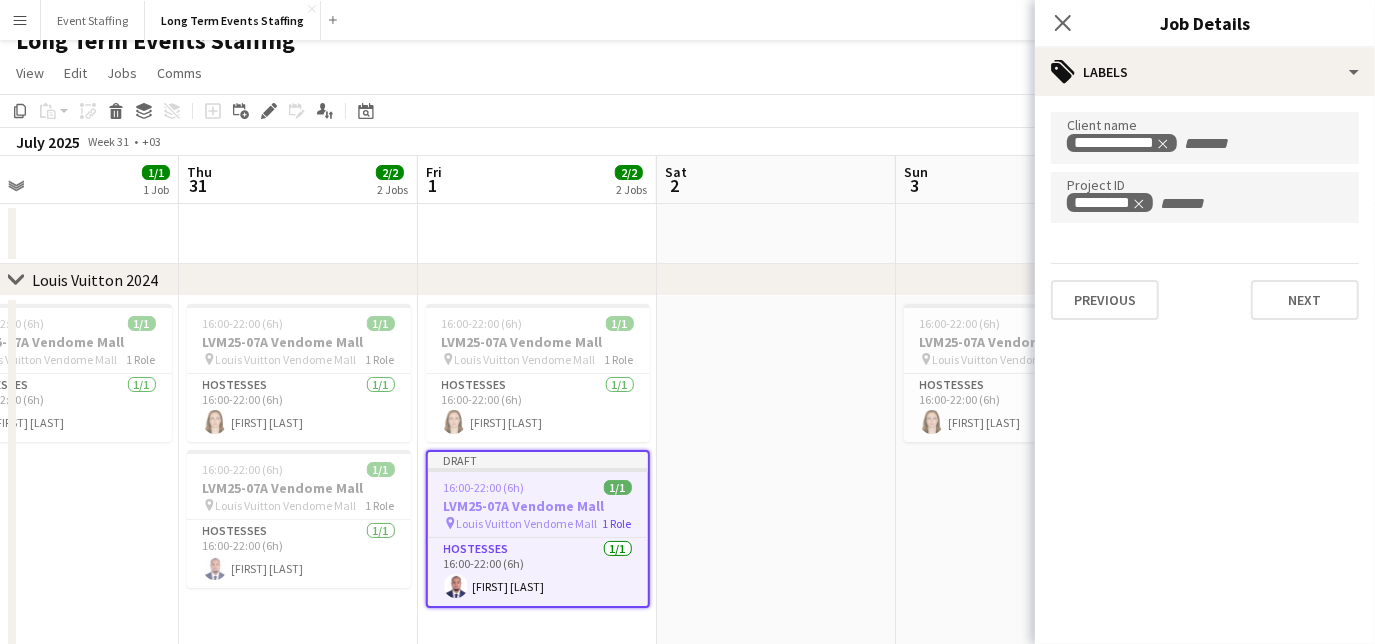 scroll, scrollTop: 0, scrollLeft: 0, axis: both 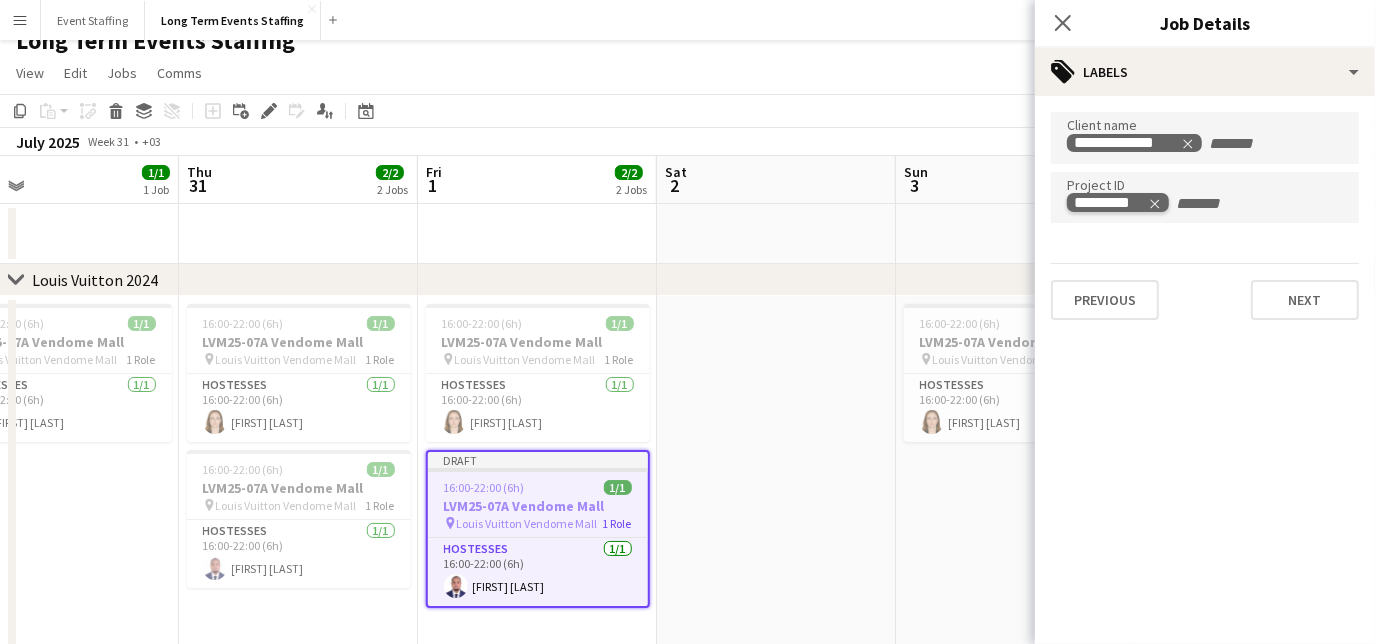 click 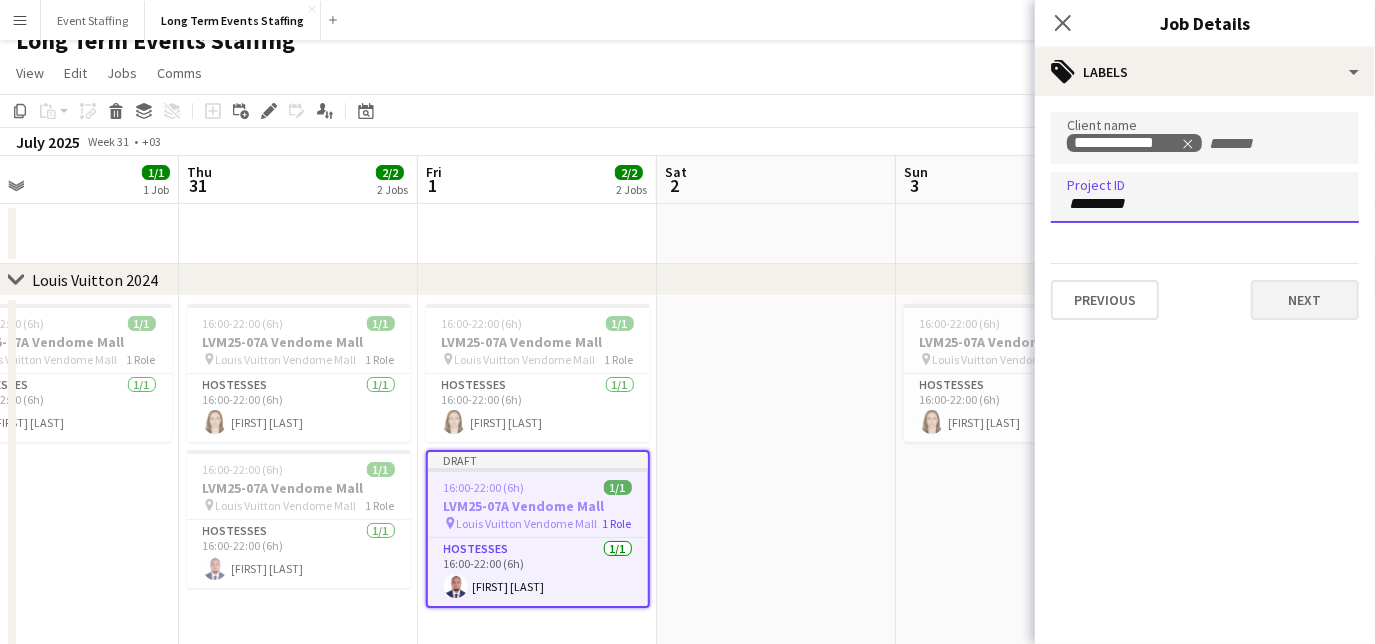 type on "*********" 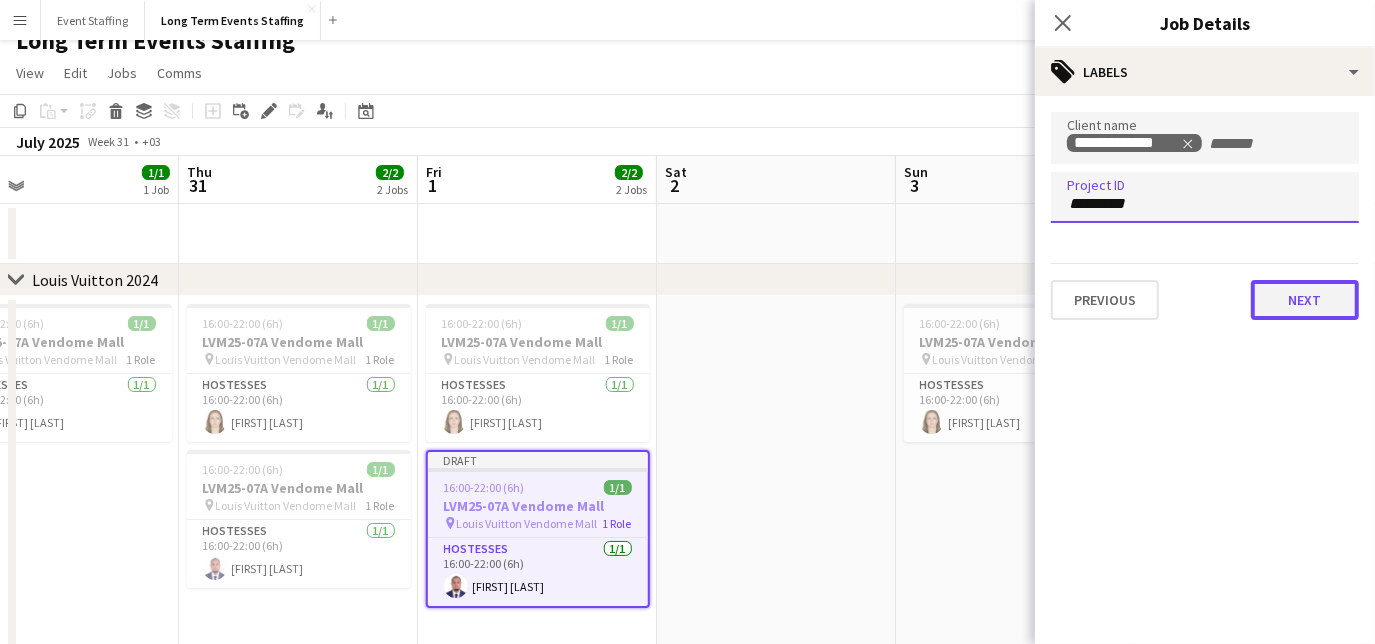 click on "Next" at bounding box center [1305, 300] 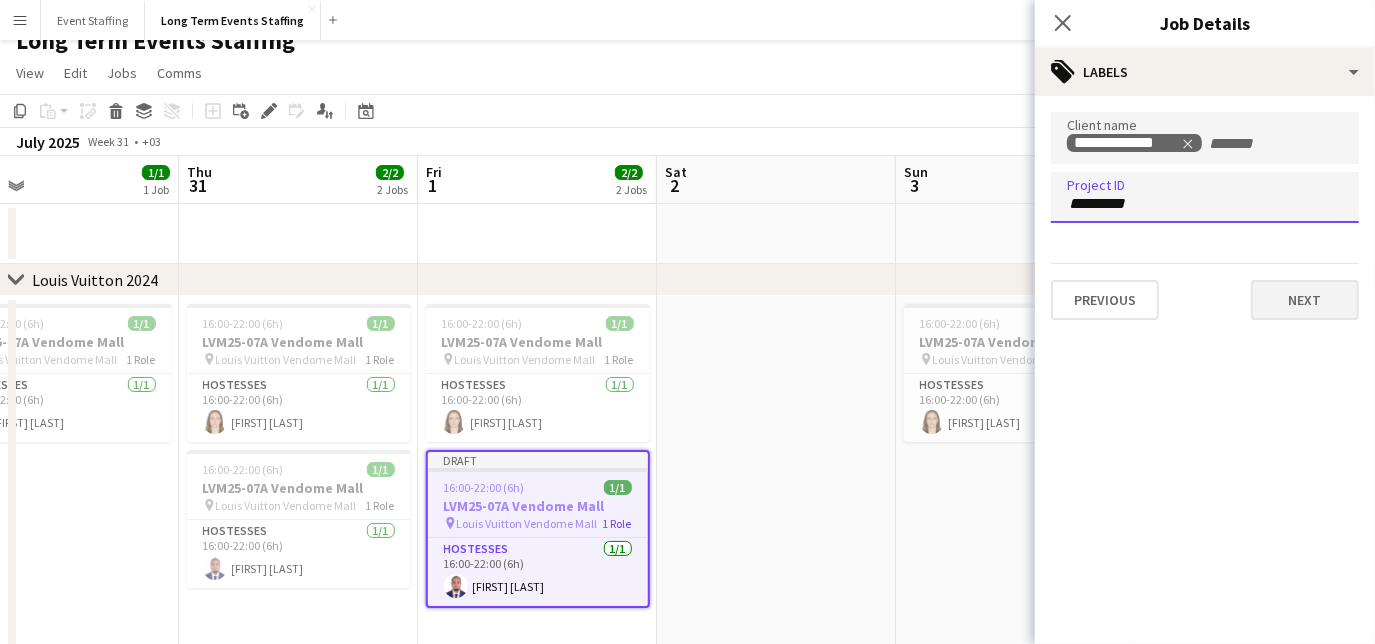 type on "*******" 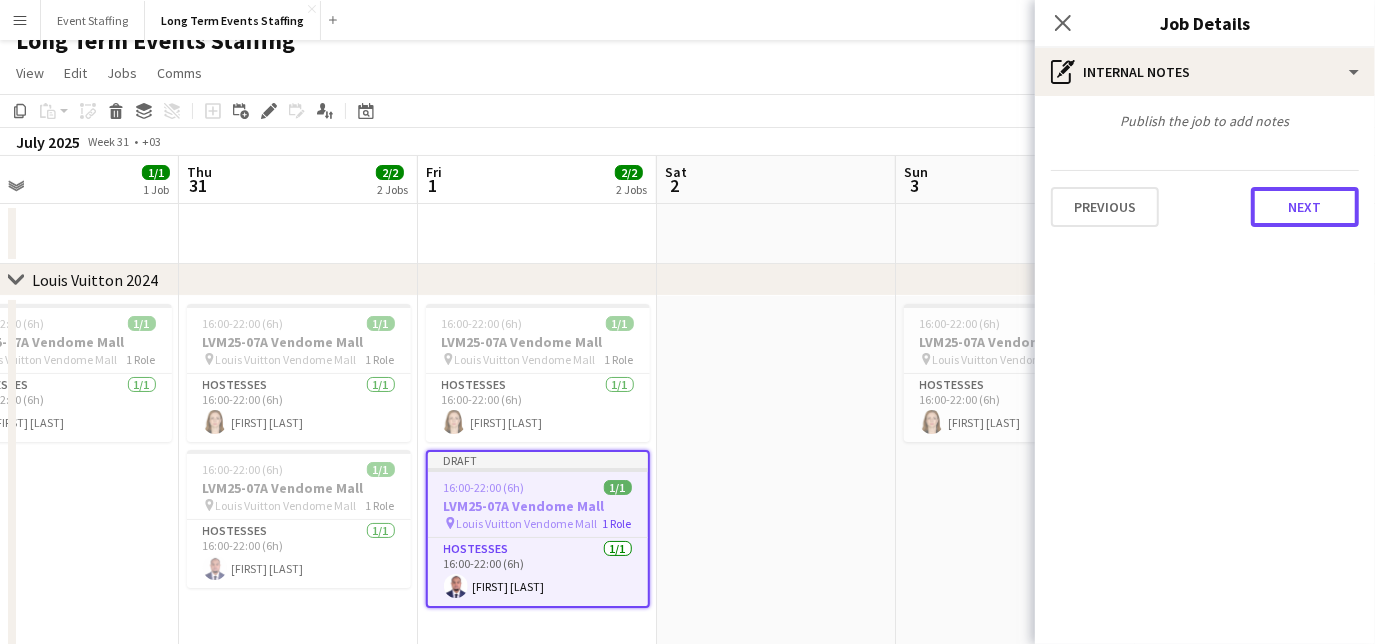click on "Next" at bounding box center [1305, 207] 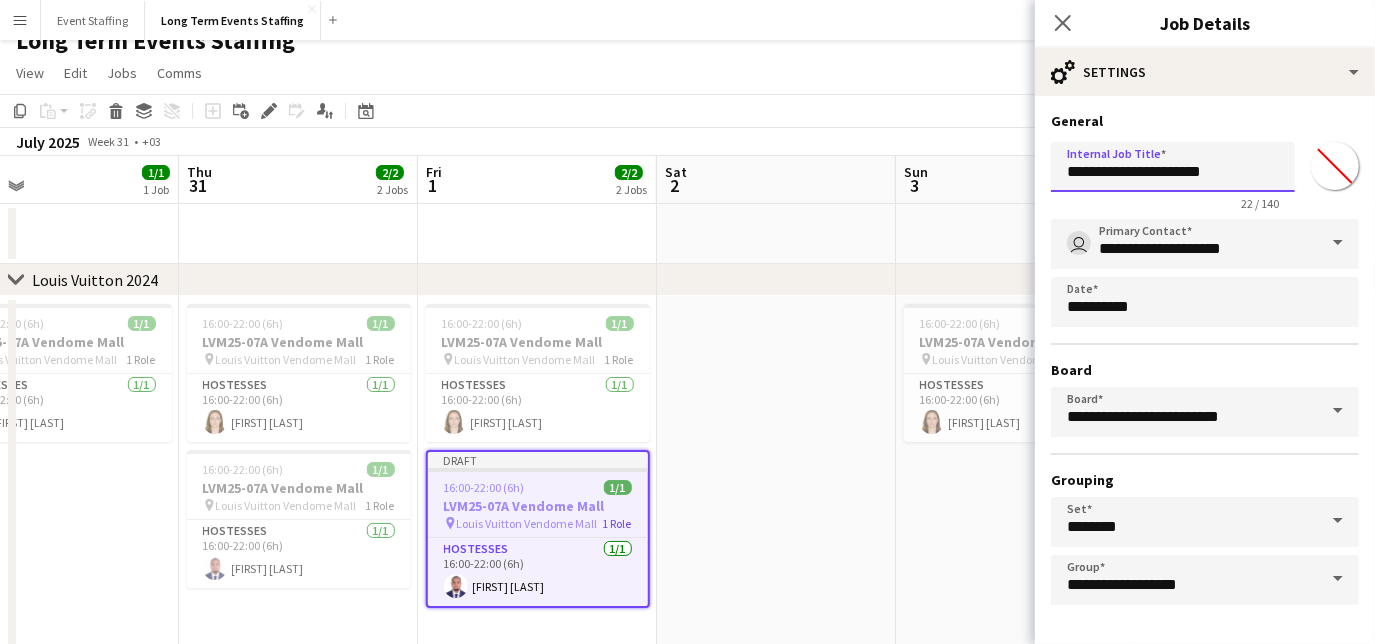 click on "**********" at bounding box center (1173, 167) 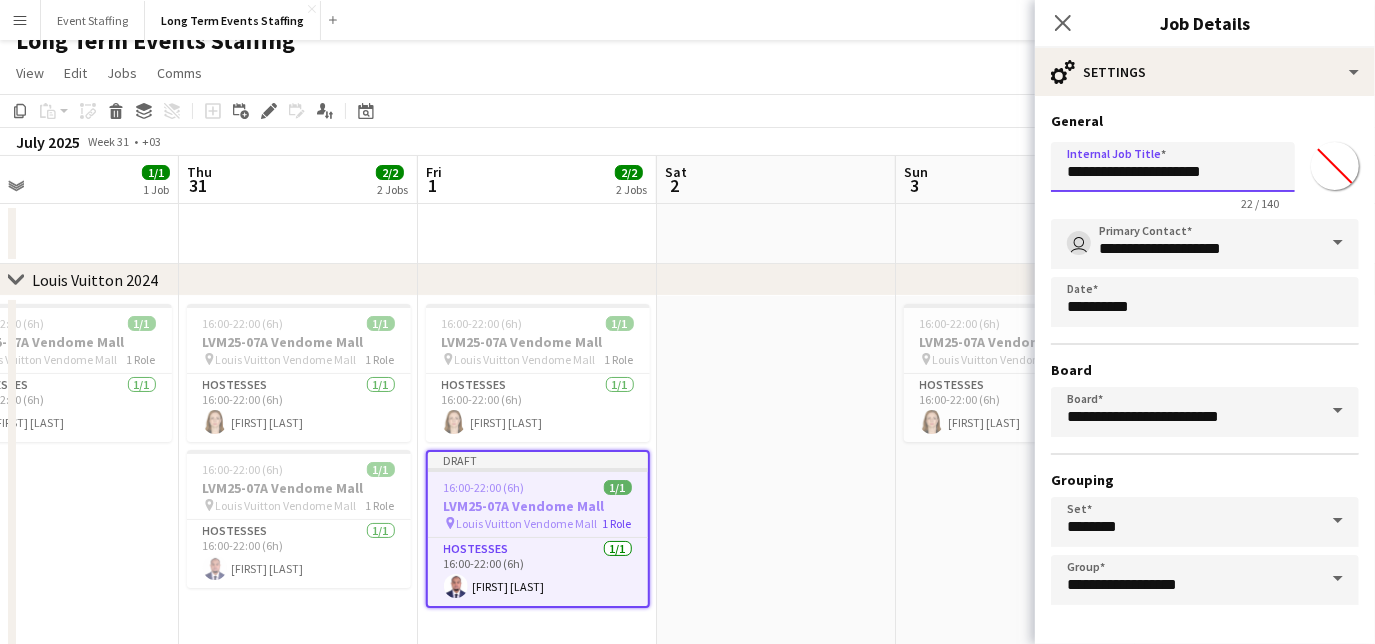 scroll, scrollTop: 68, scrollLeft: 0, axis: vertical 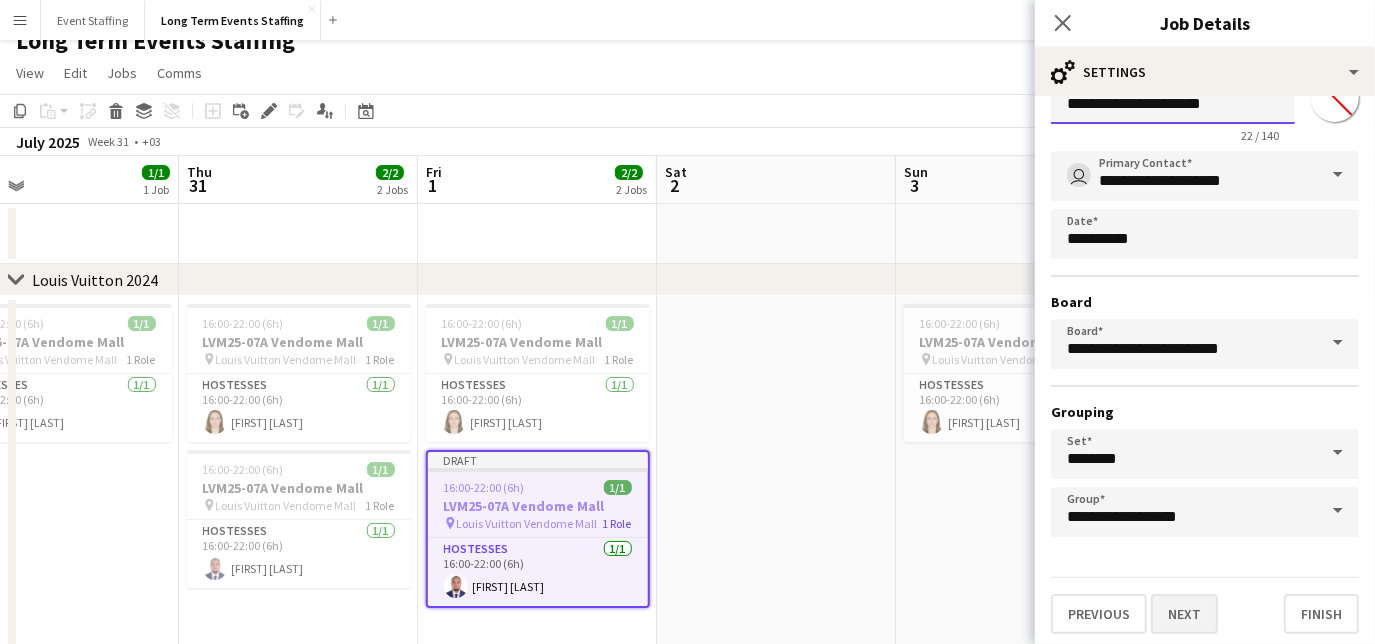 type on "**********" 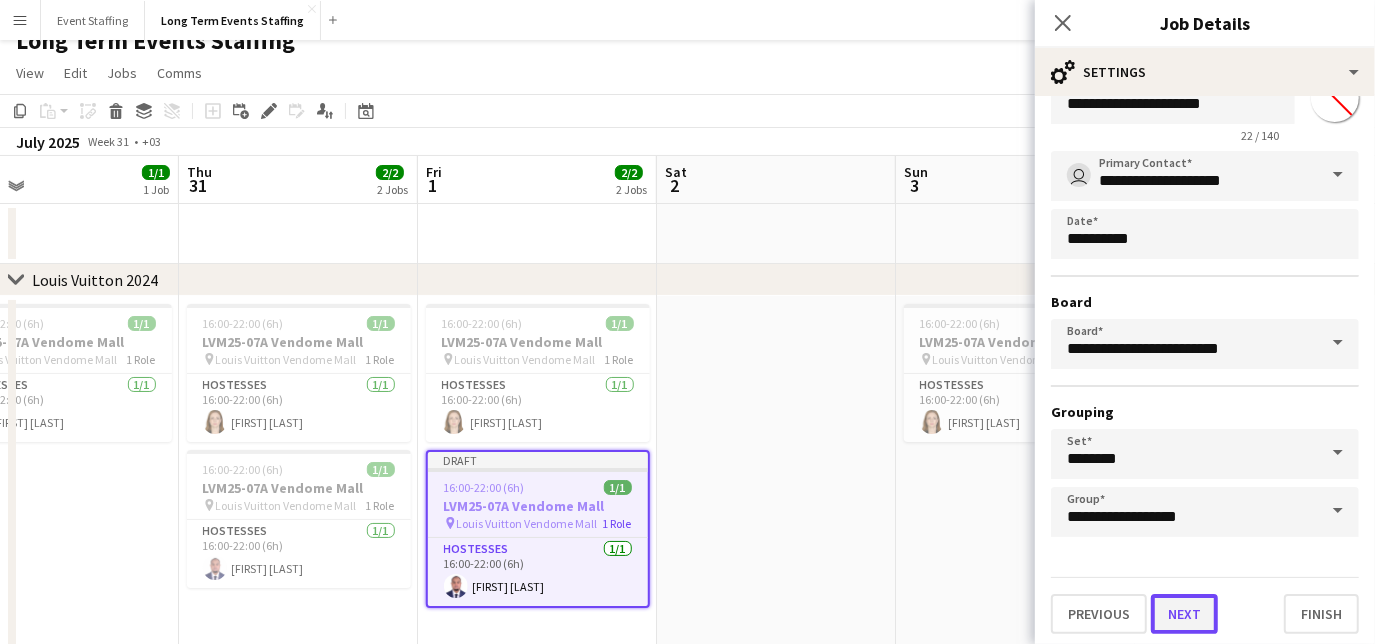 click on "Next" at bounding box center (1184, 614) 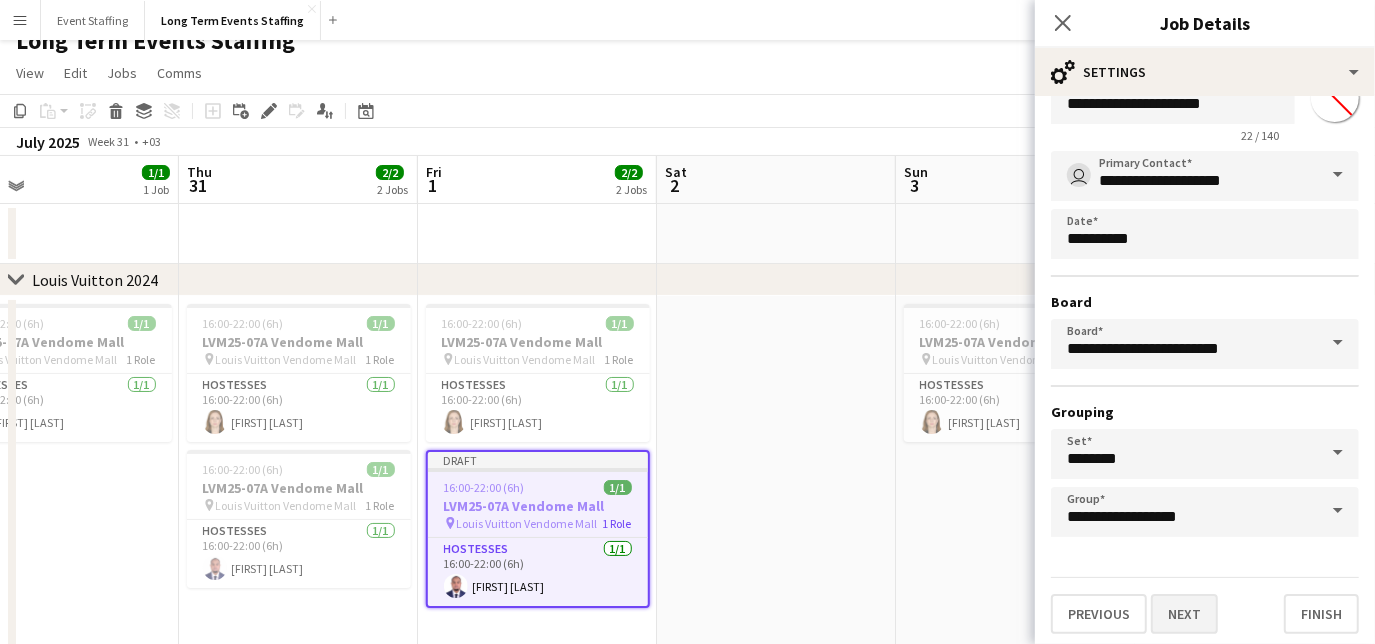 scroll, scrollTop: 0, scrollLeft: 0, axis: both 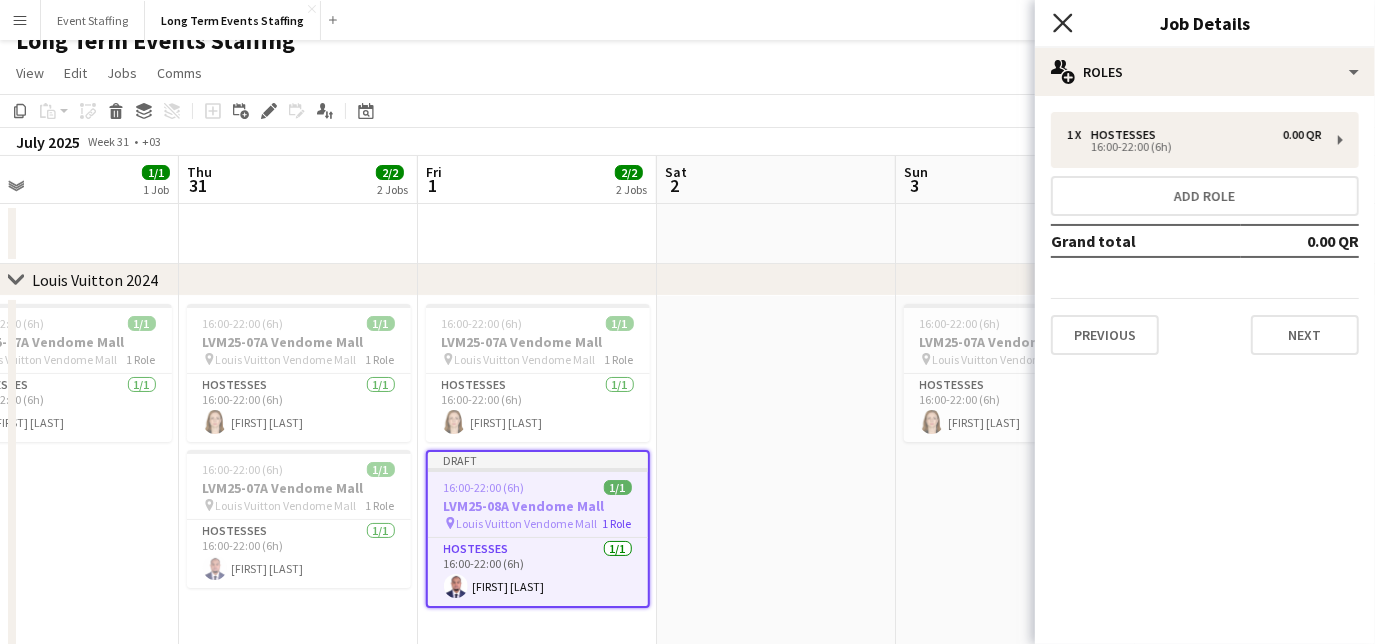 click on "Close pop-in" 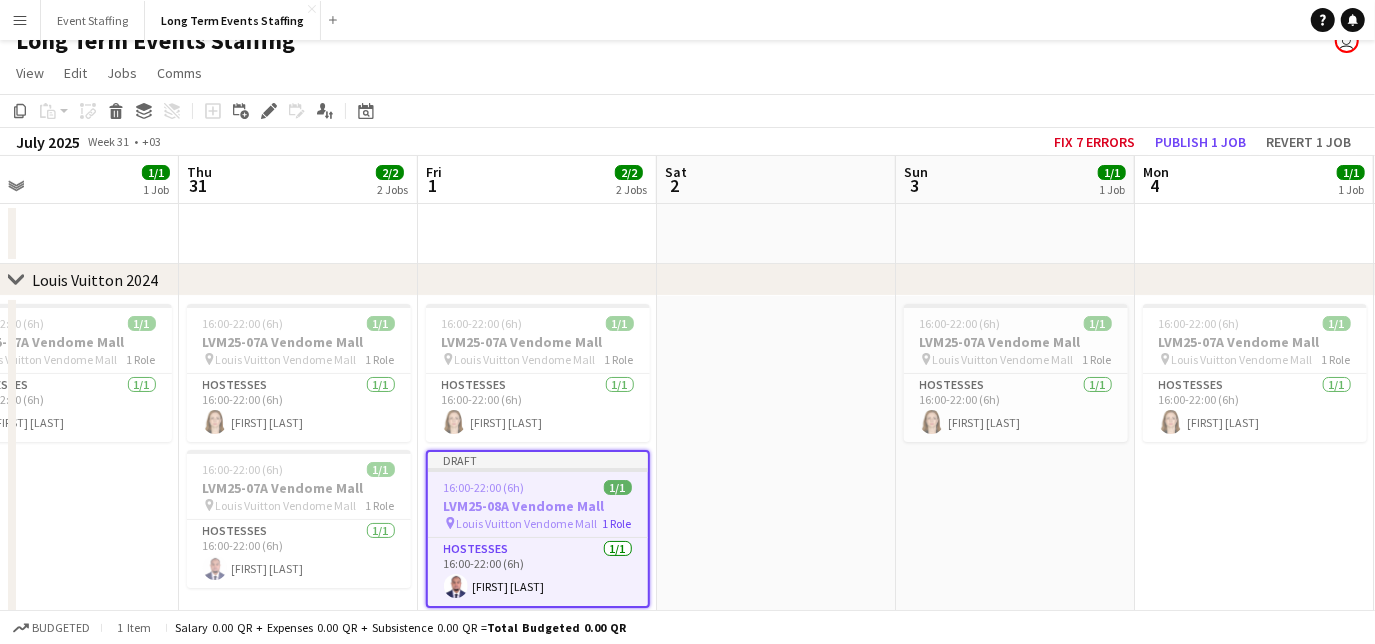 click at bounding box center [776, 489] 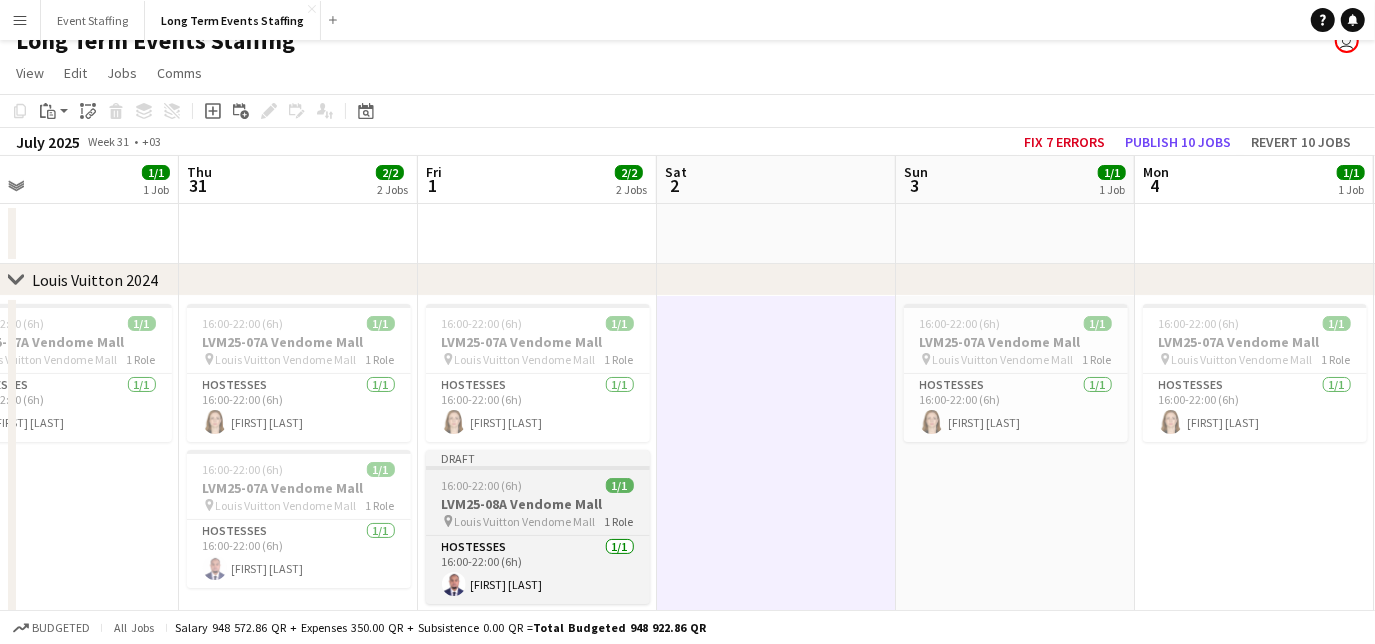 click on "Draft   16:00-22:00 (6h)    1/1   LVM25-08A Vendome Mall
pin
Louis Vuitton Vendome Mall    1 Role   Hostesses   1/1   16:00-22:00 (6h)
[FIRST] [LAST]" at bounding box center [538, 527] 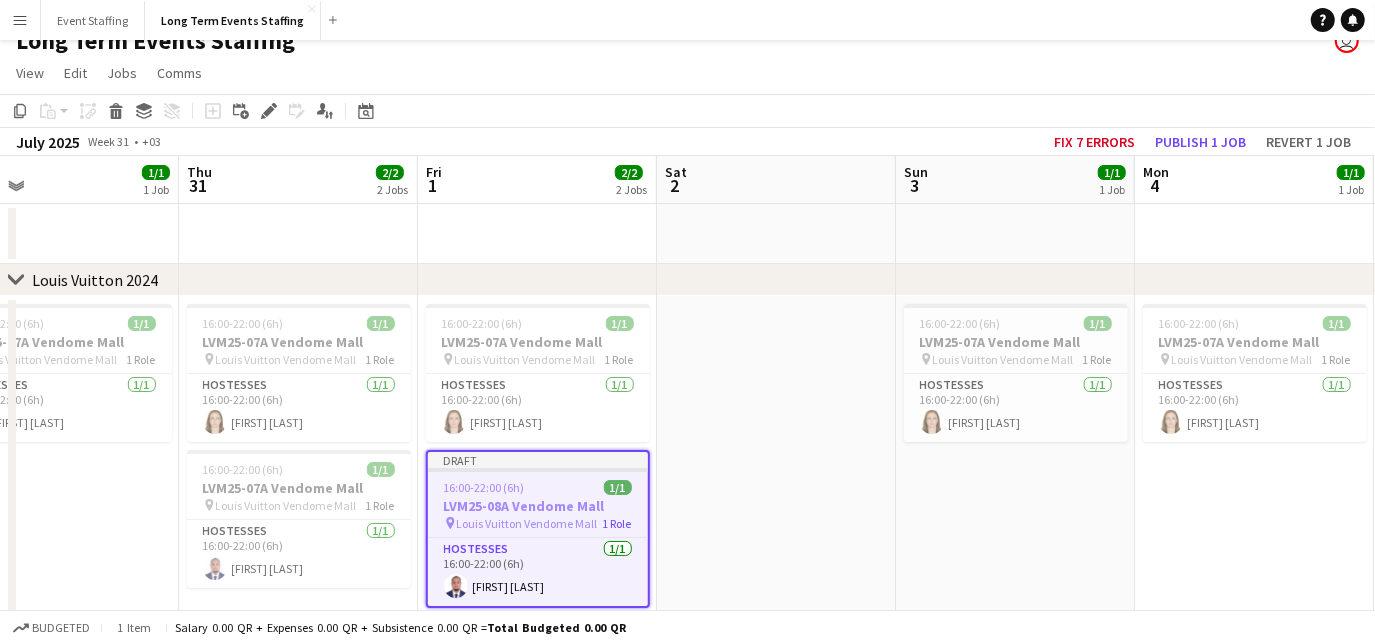 click at bounding box center (776, 489) 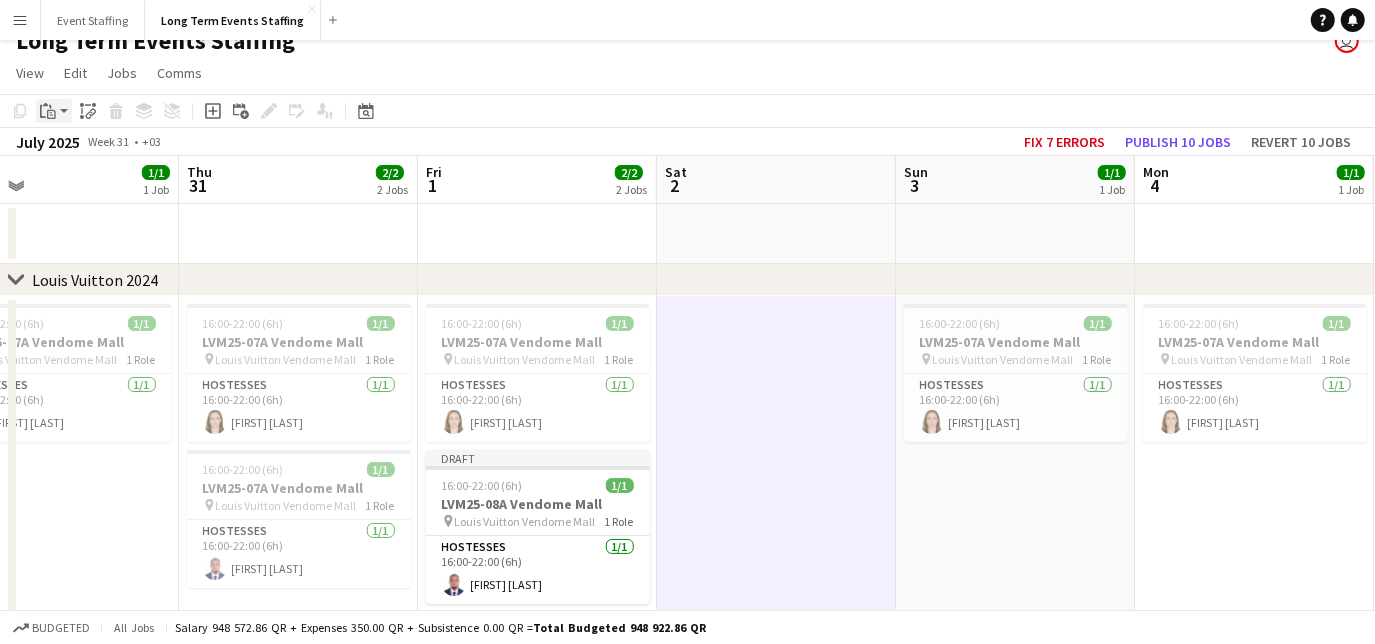 click 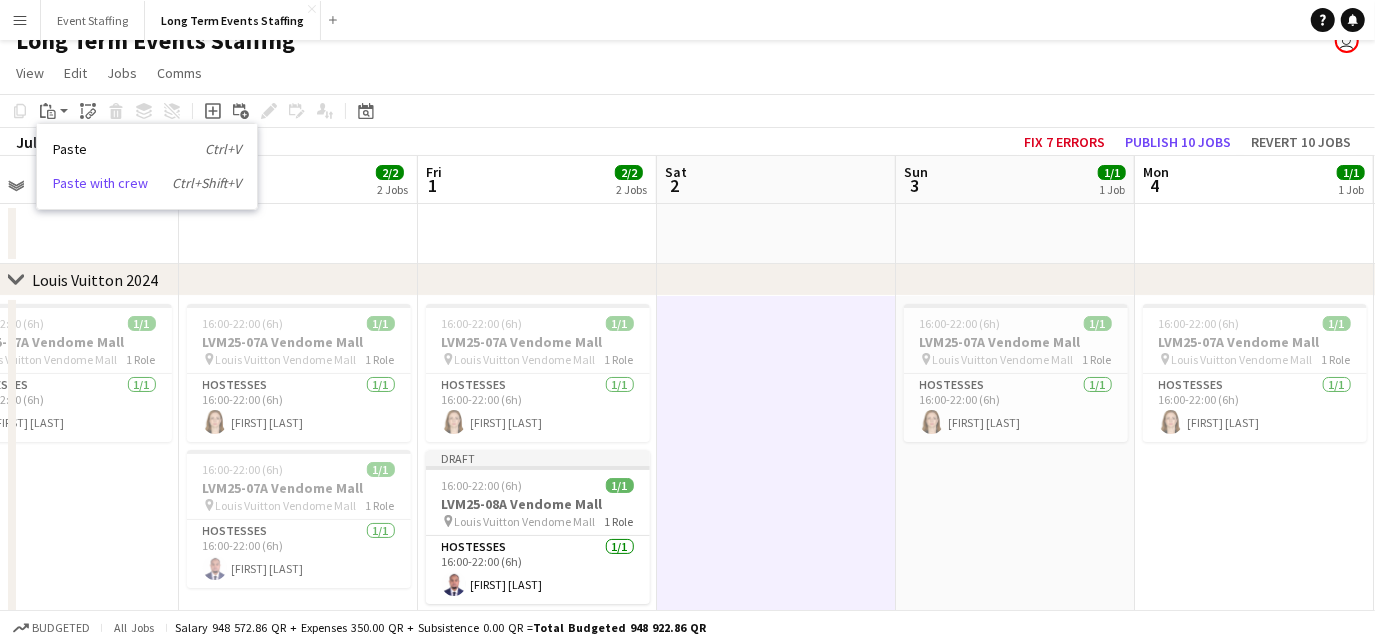 click on "Paste with crew  Ctrl+Shift+V" at bounding box center [147, 183] 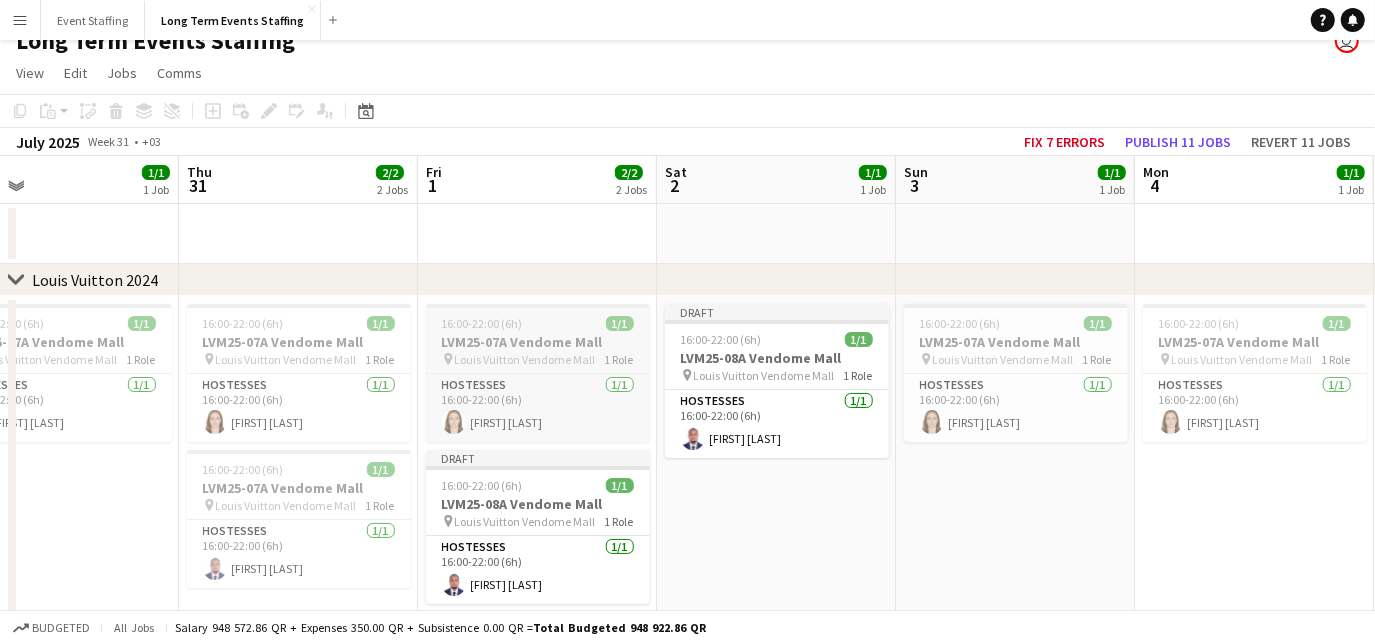 click on "LVM25-07A Vendome Mall" at bounding box center (538, 342) 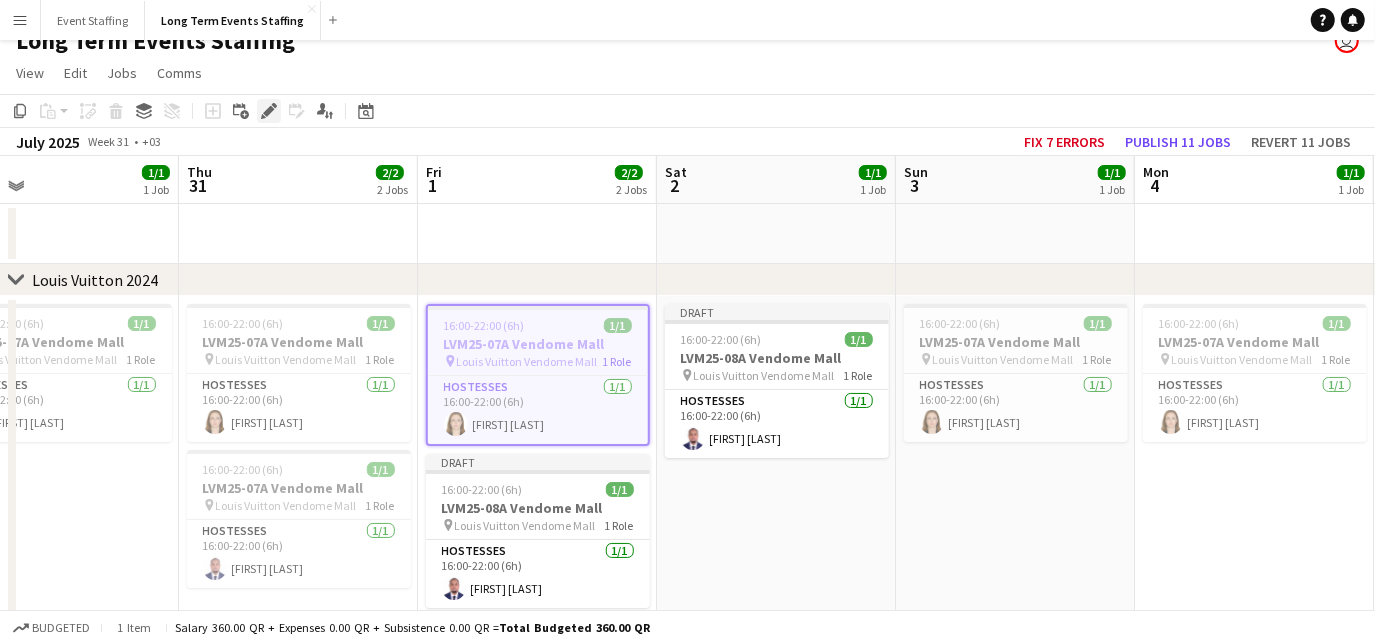 click 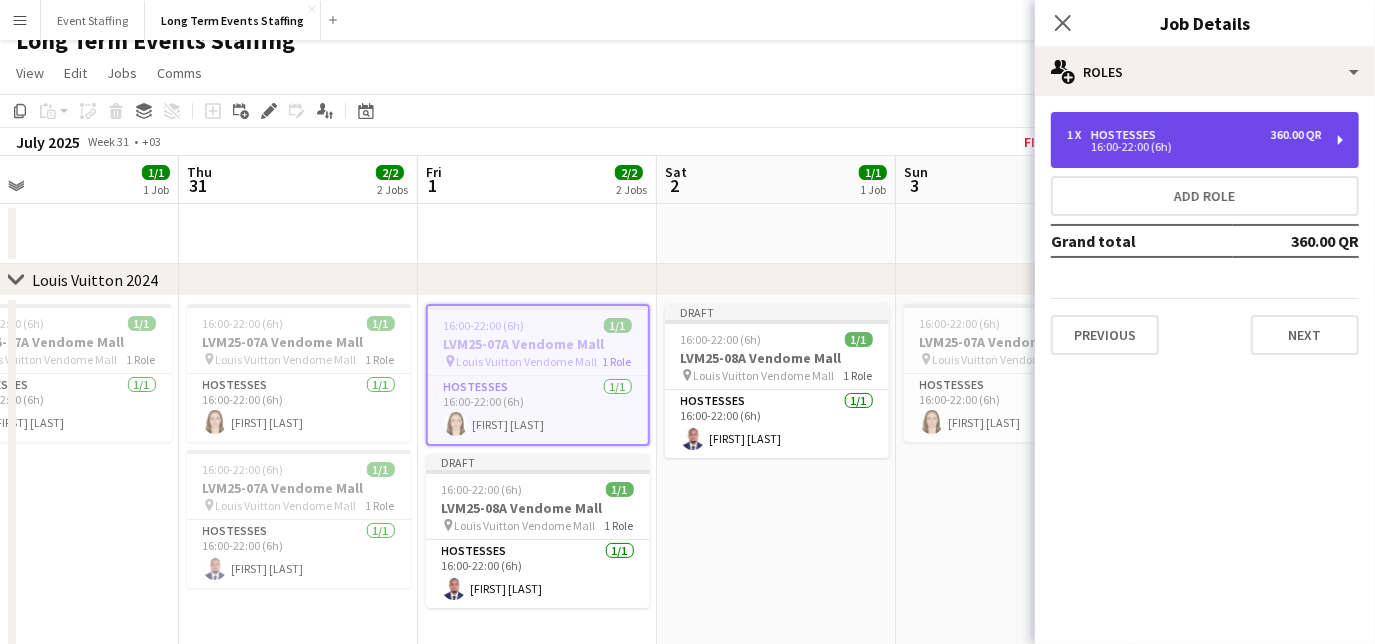 click on "1 x   Hostesses   360.00 QR   16:00-22:00 (6h)" at bounding box center [1205, 140] 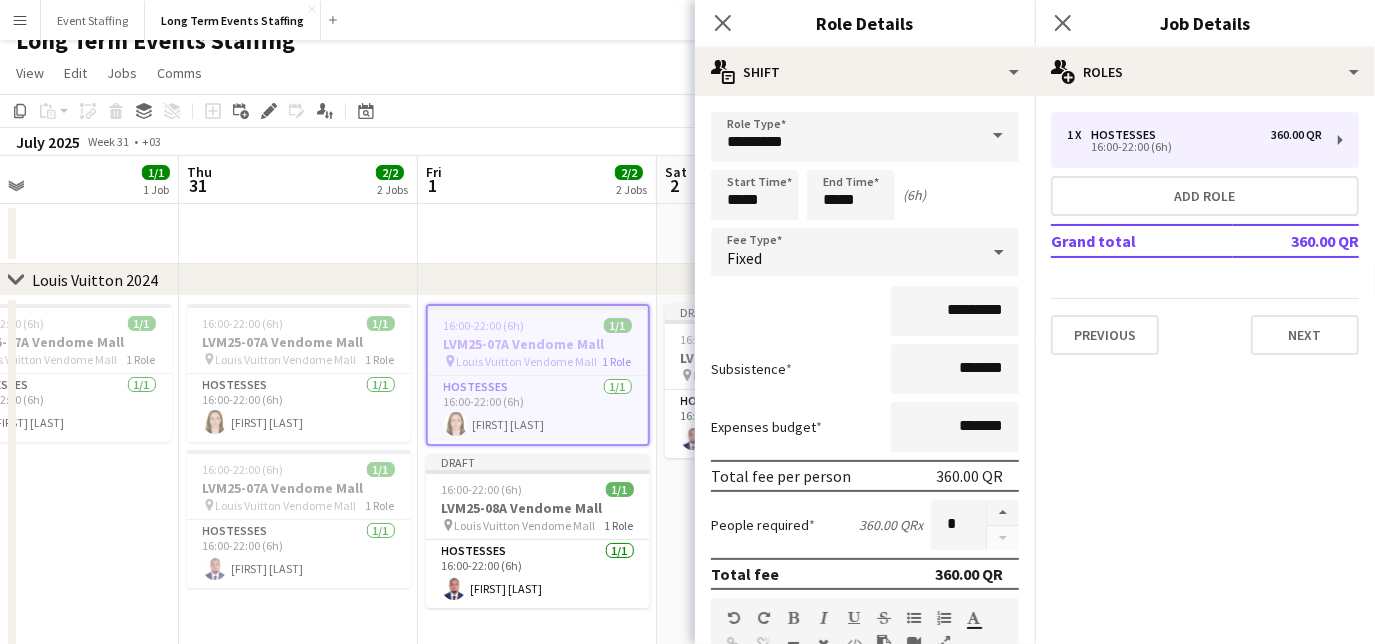 click on "Close pop-in" 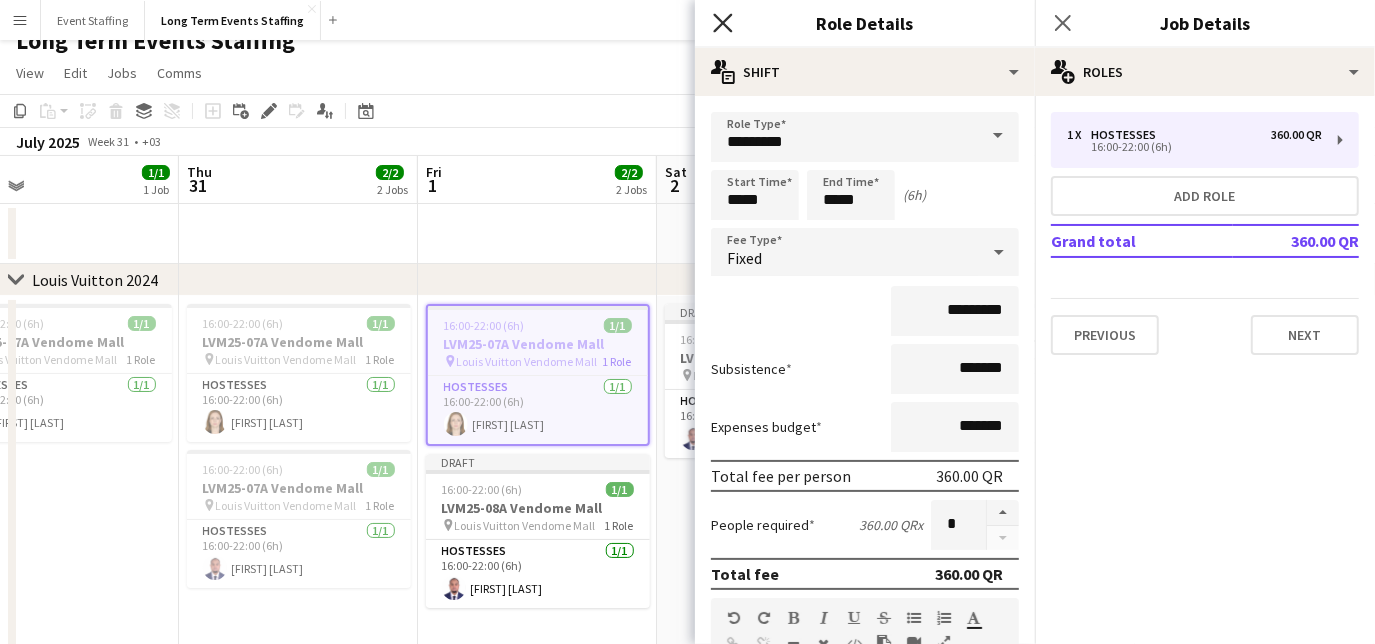 click on "Close pop-in" 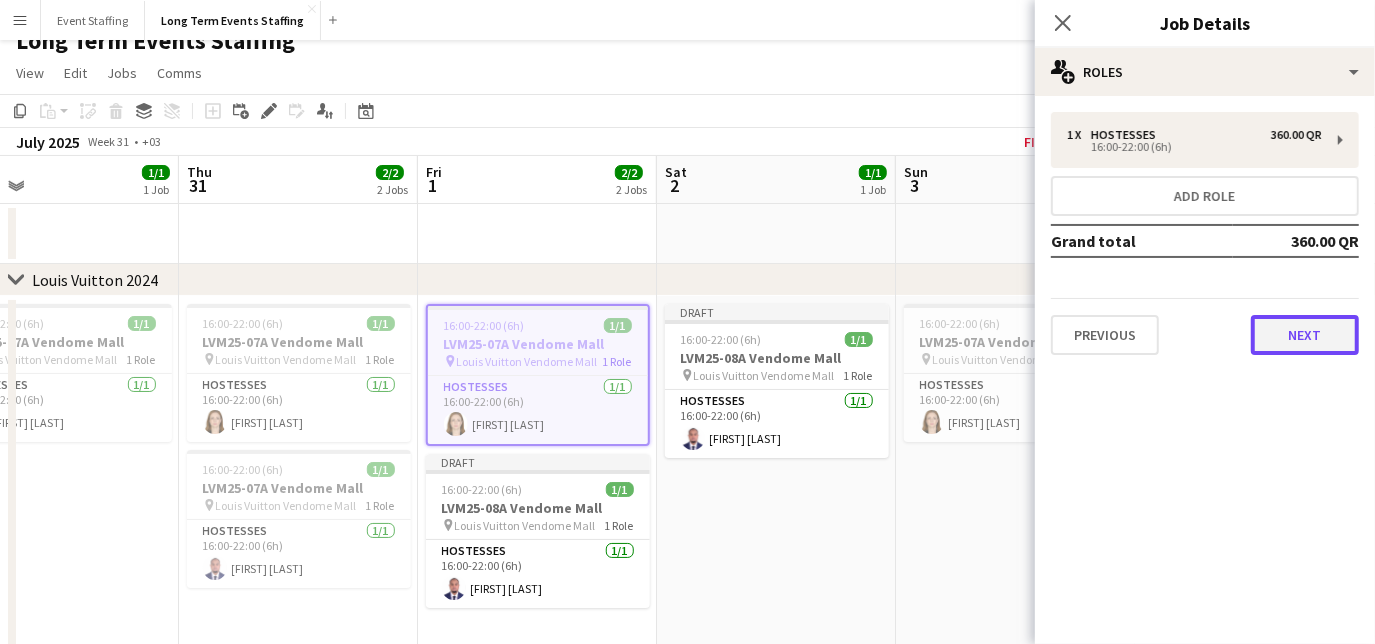 click on "Next" at bounding box center [1305, 335] 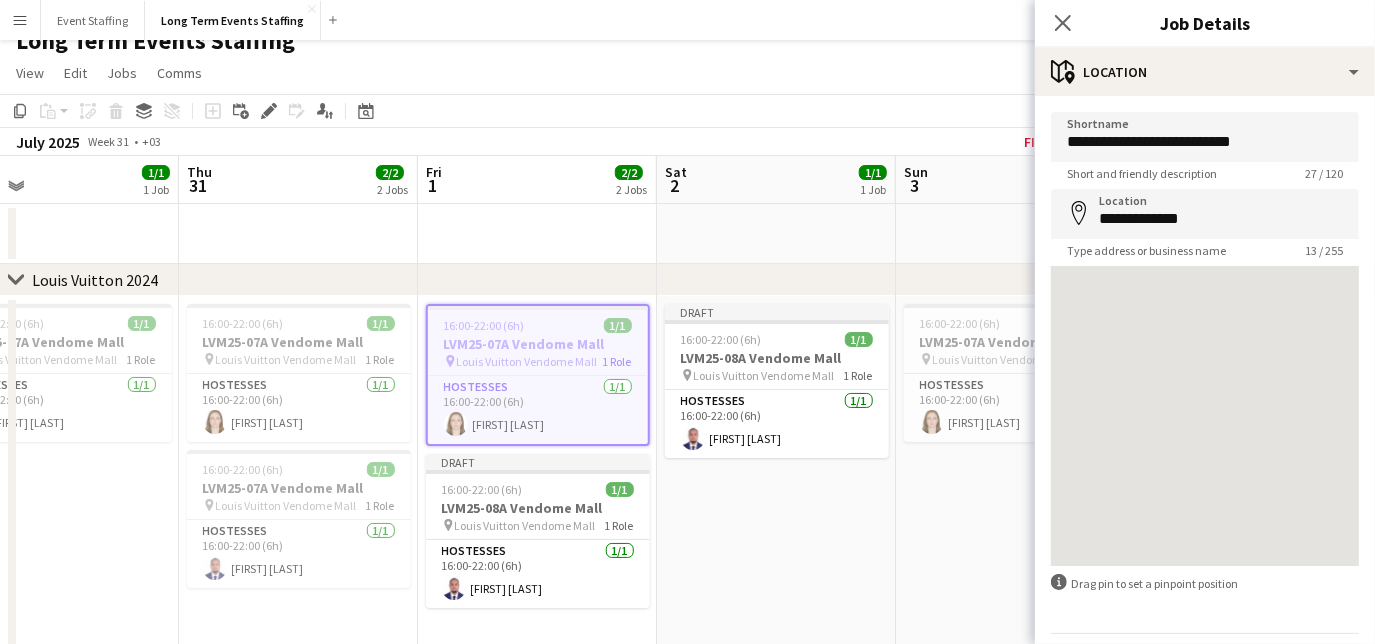 click on "**********" at bounding box center (1205, 401) 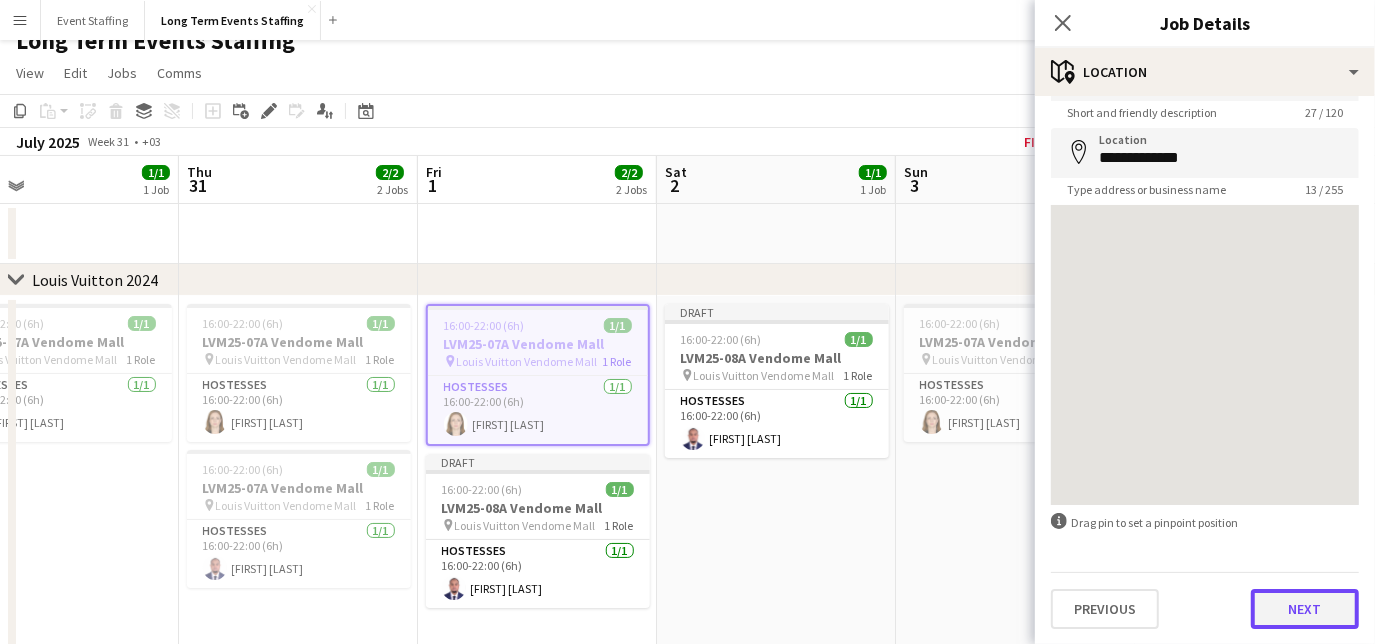 click on "Next" at bounding box center (1305, 609) 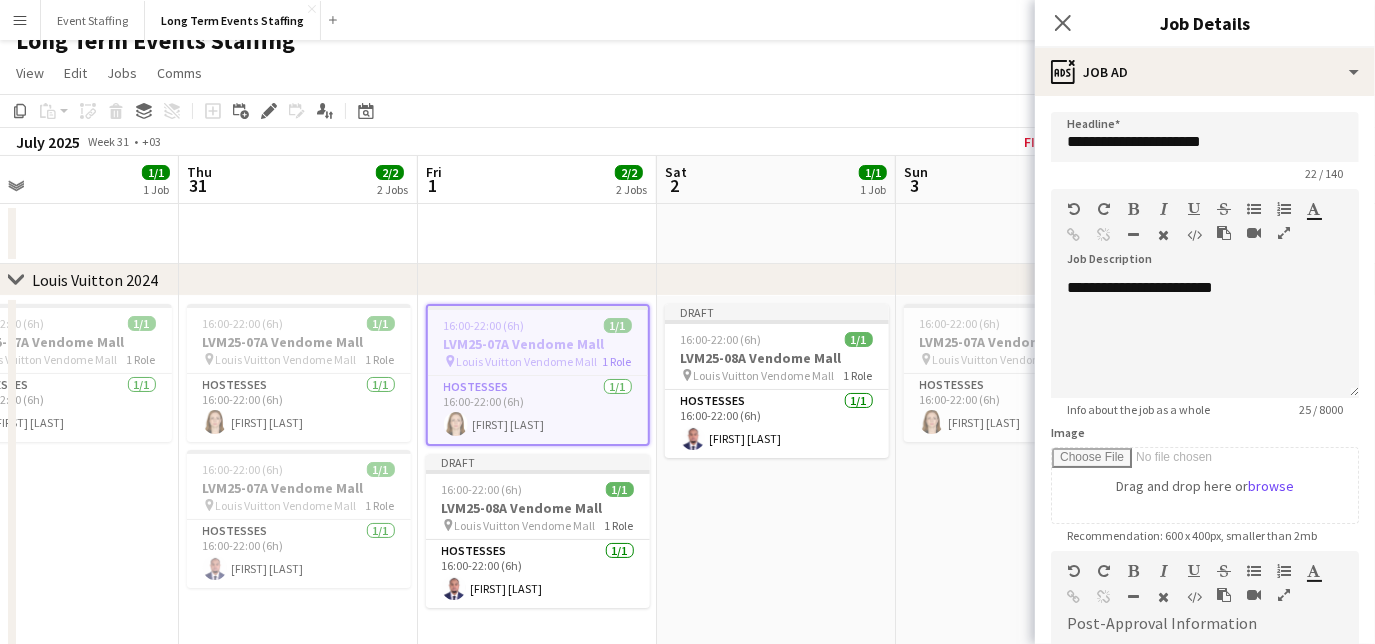 scroll, scrollTop: 0, scrollLeft: 0, axis: both 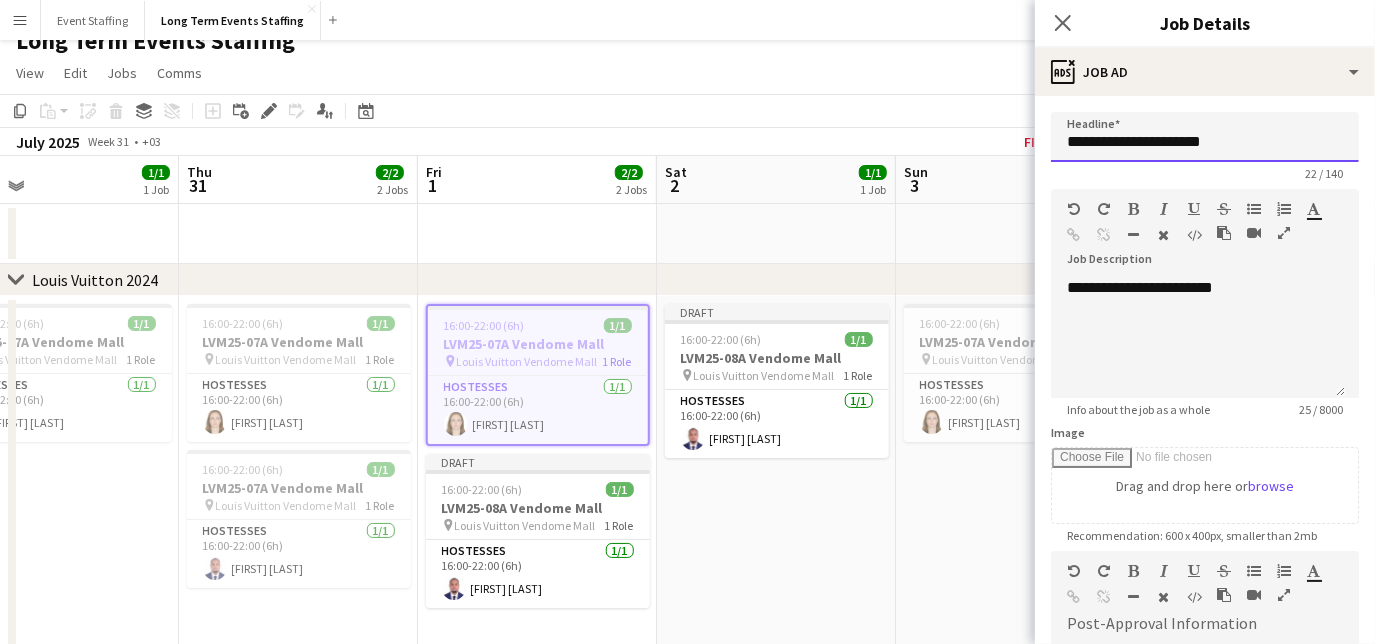 click on "**********" at bounding box center [1205, 137] 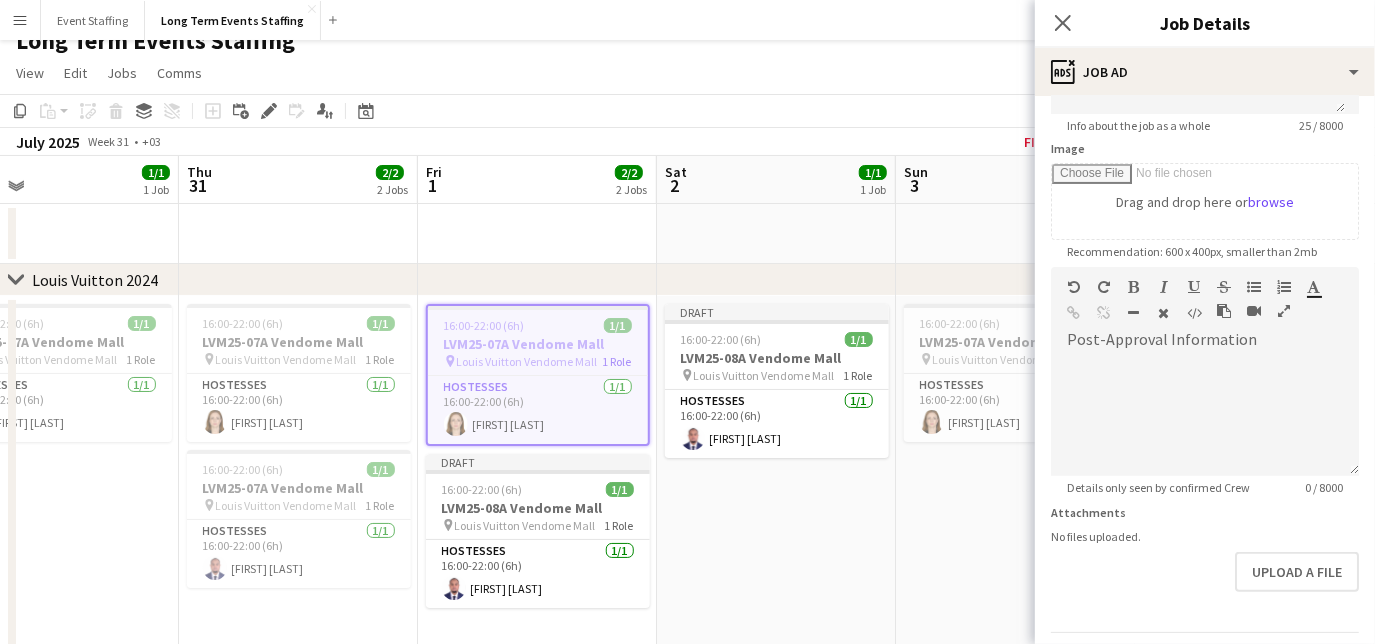 scroll, scrollTop: 343, scrollLeft: 0, axis: vertical 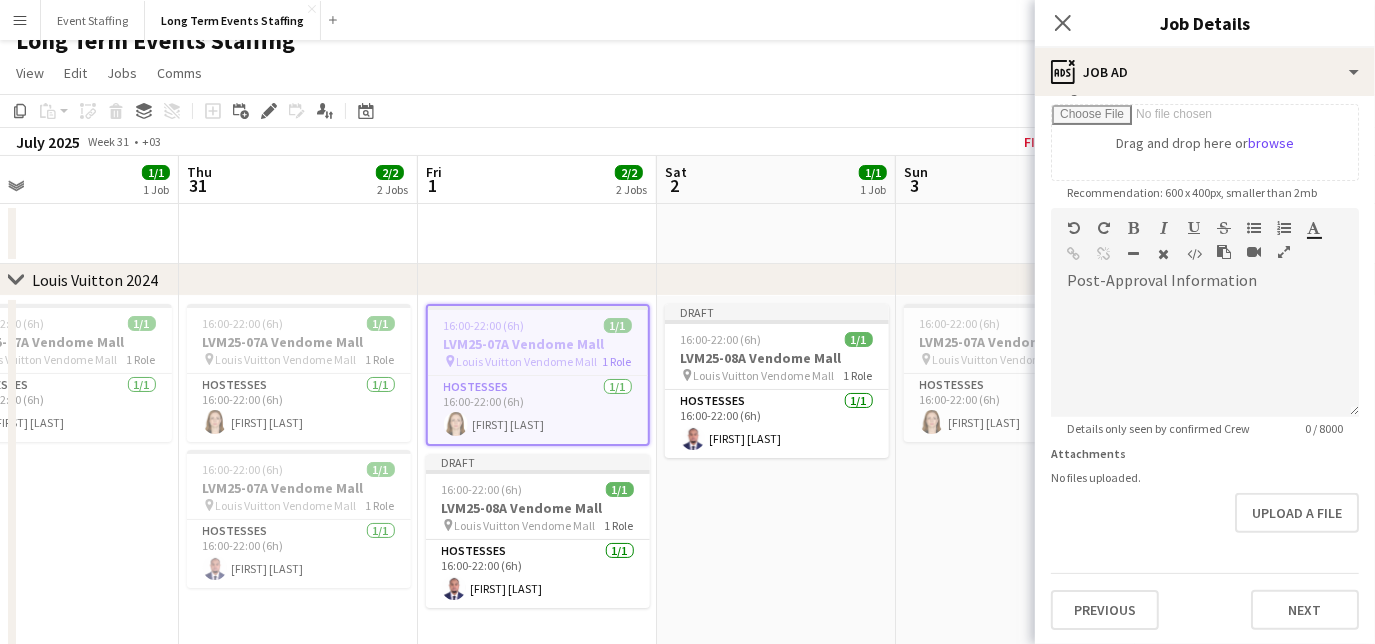 type on "**********" 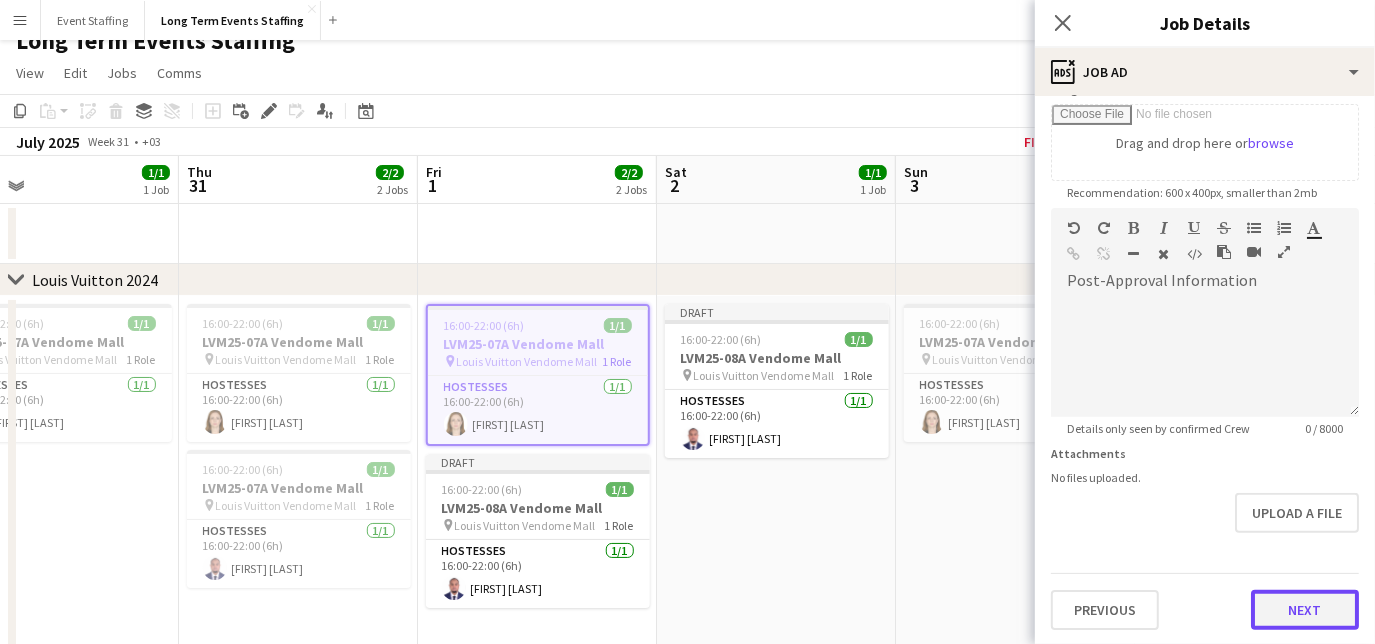 click on "Next" at bounding box center [1305, 610] 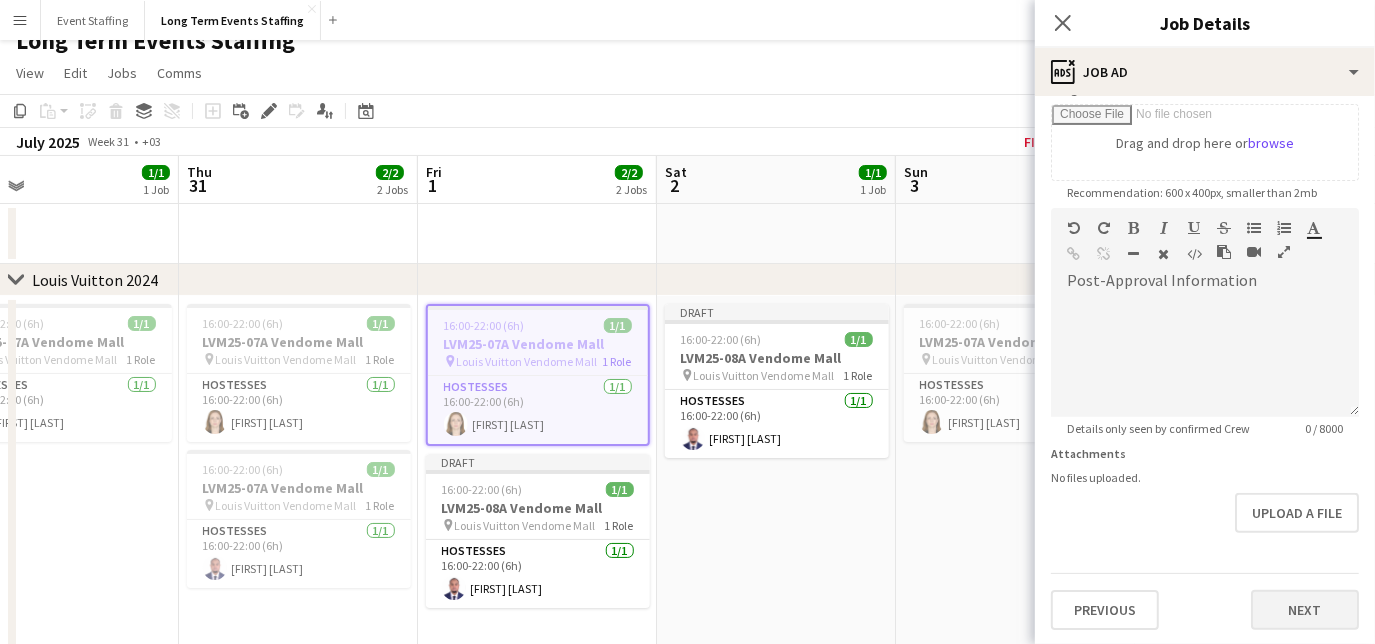 scroll, scrollTop: 0, scrollLeft: 0, axis: both 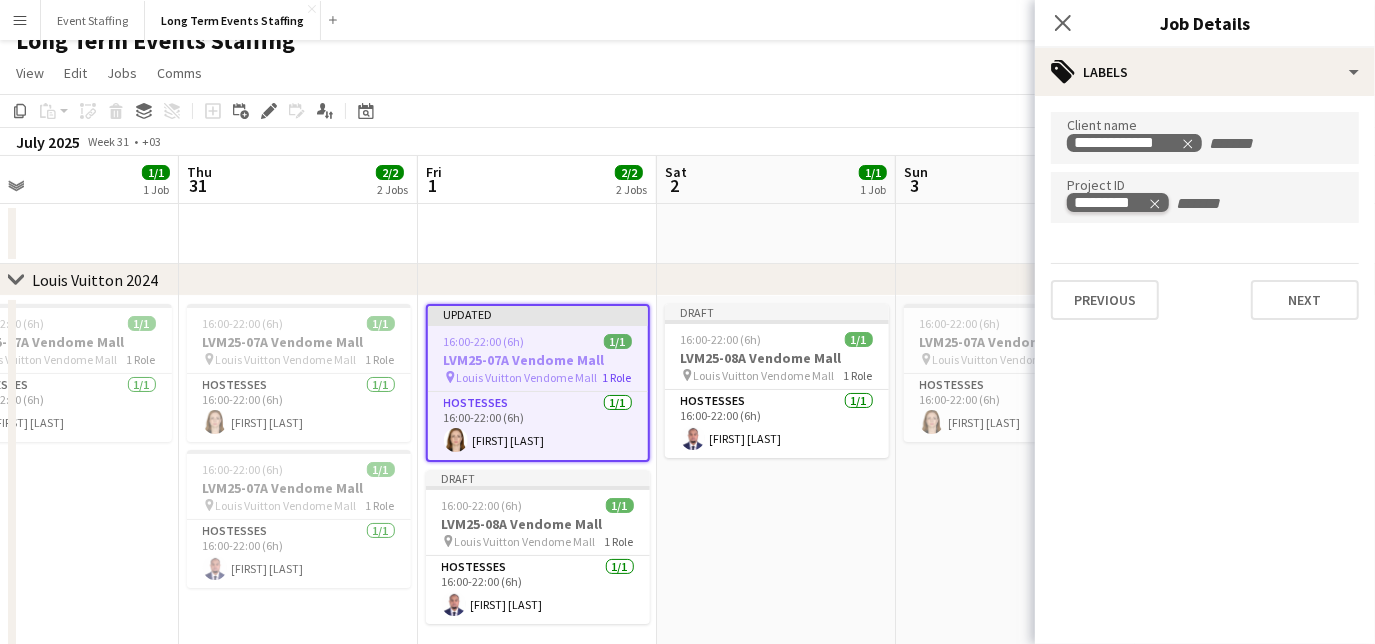 click 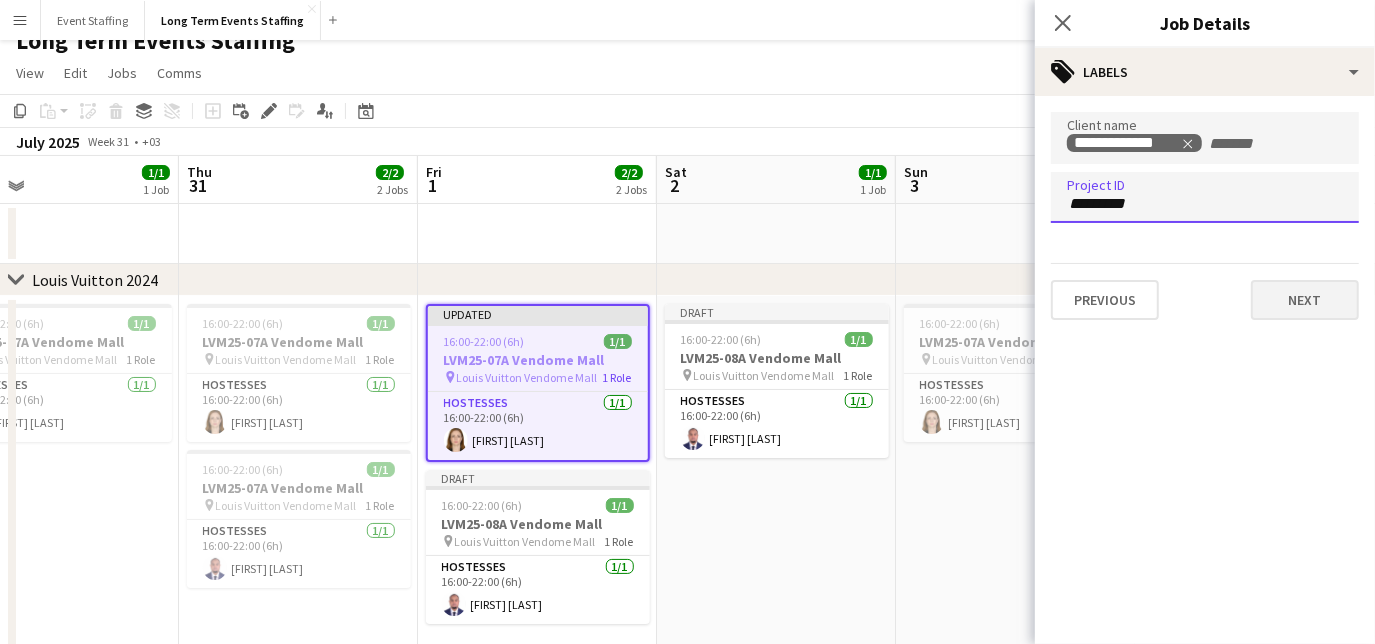 type on "*********" 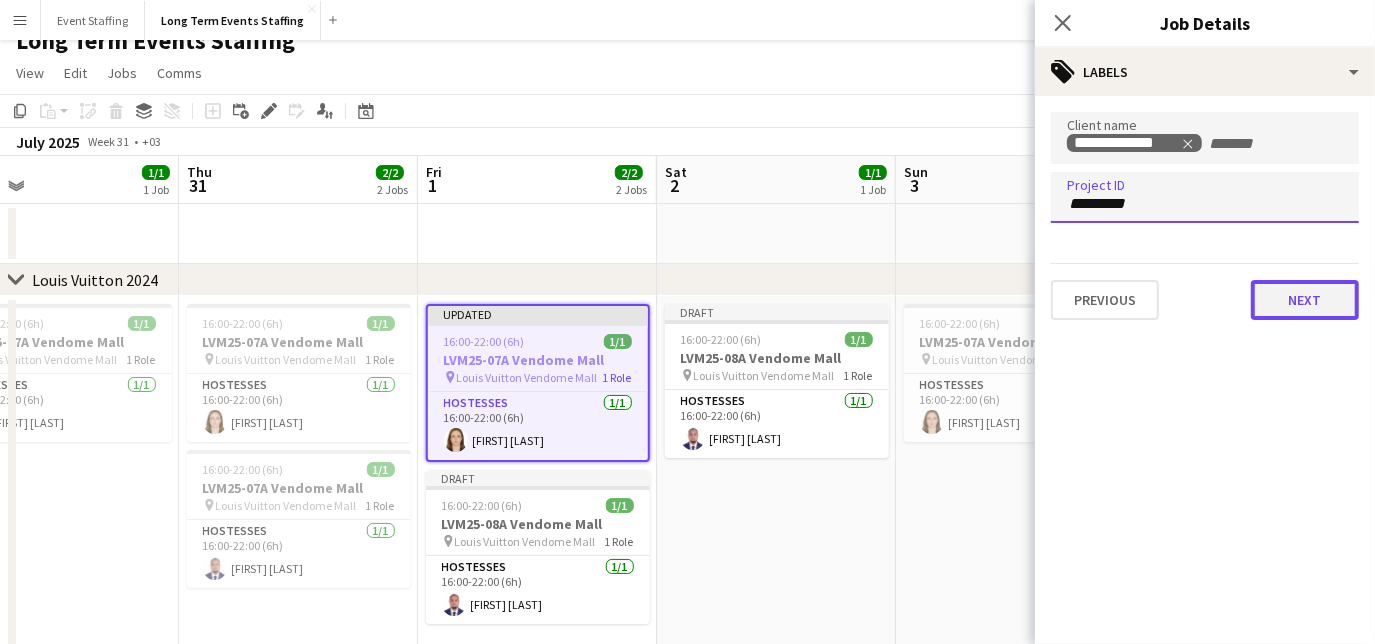 click on "Next" at bounding box center (1305, 300) 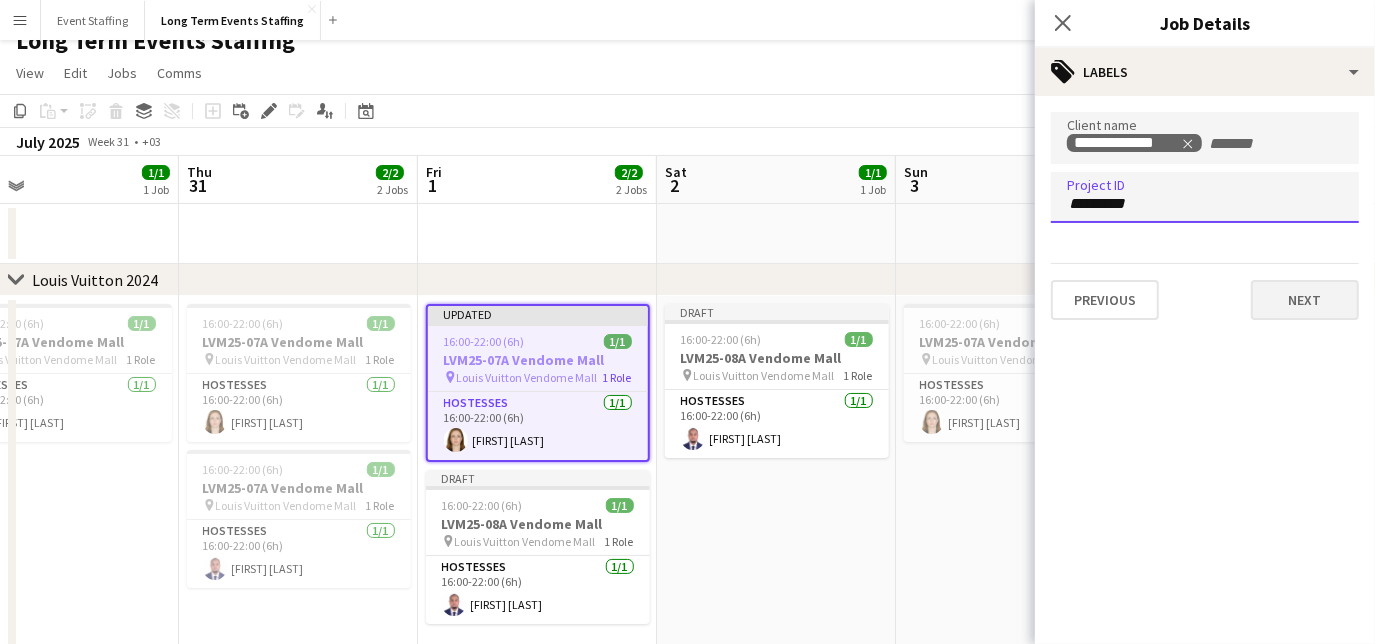 type on "*******" 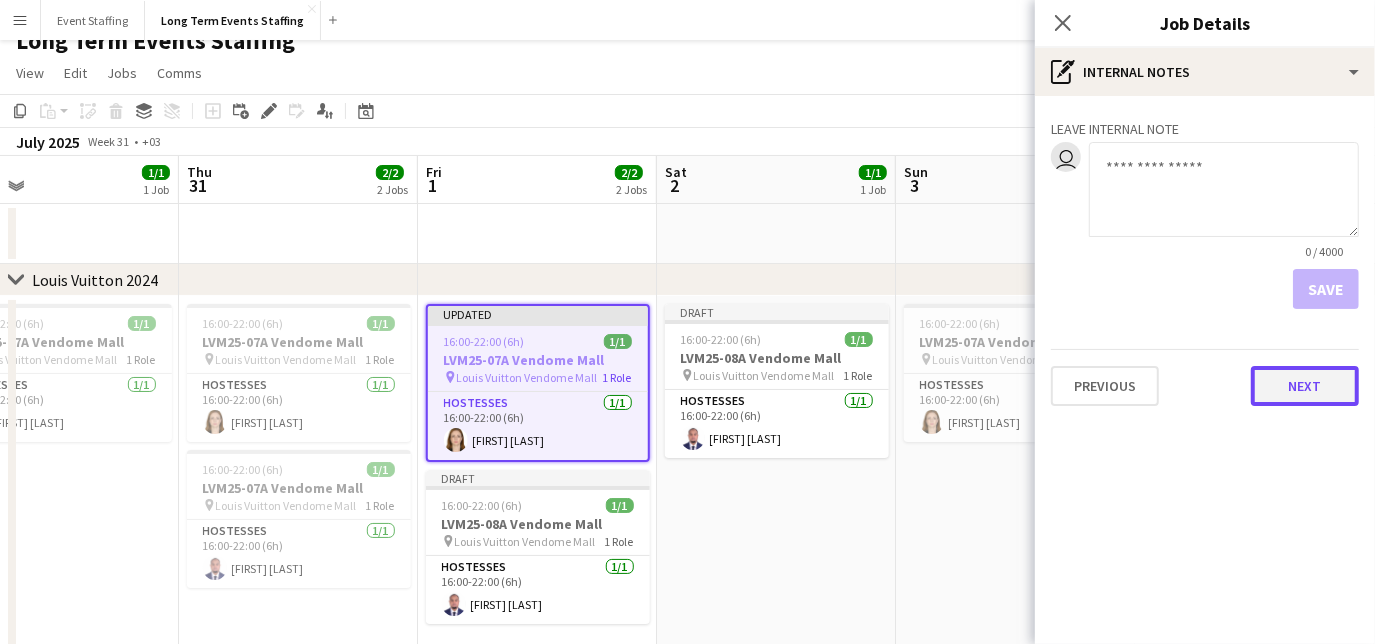 click on "Next" at bounding box center [1305, 386] 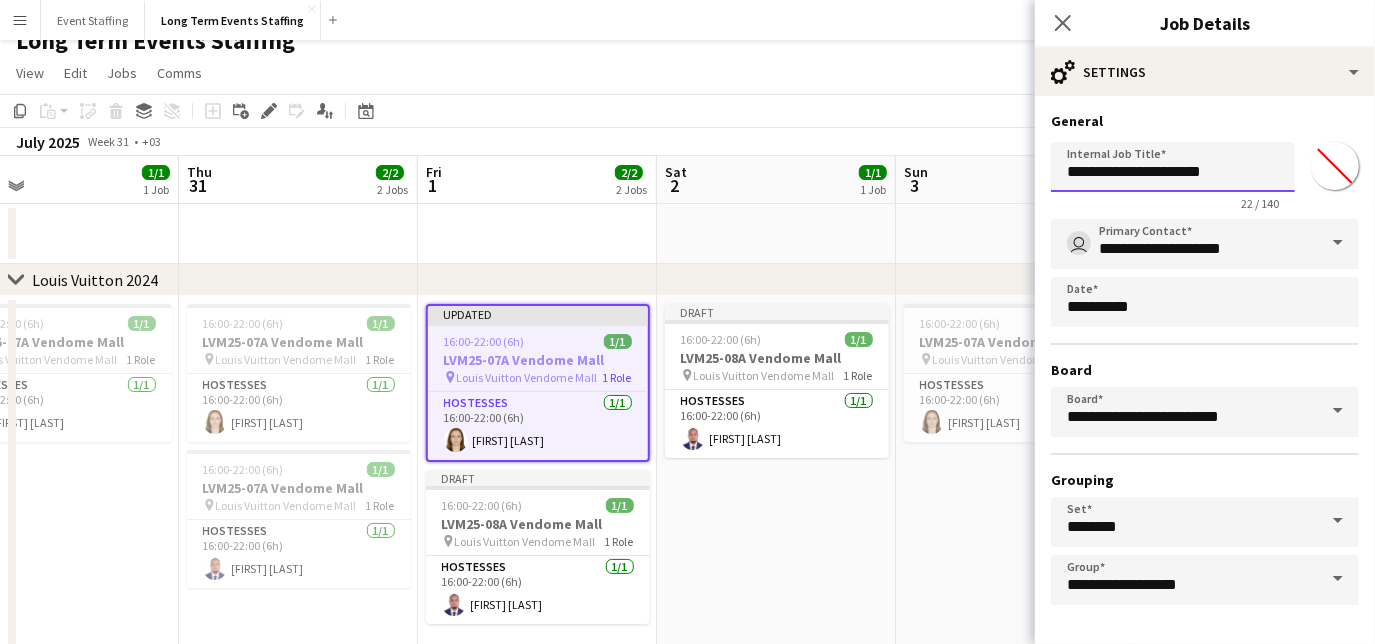 click on "**********" at bounding box center [1173, 167] 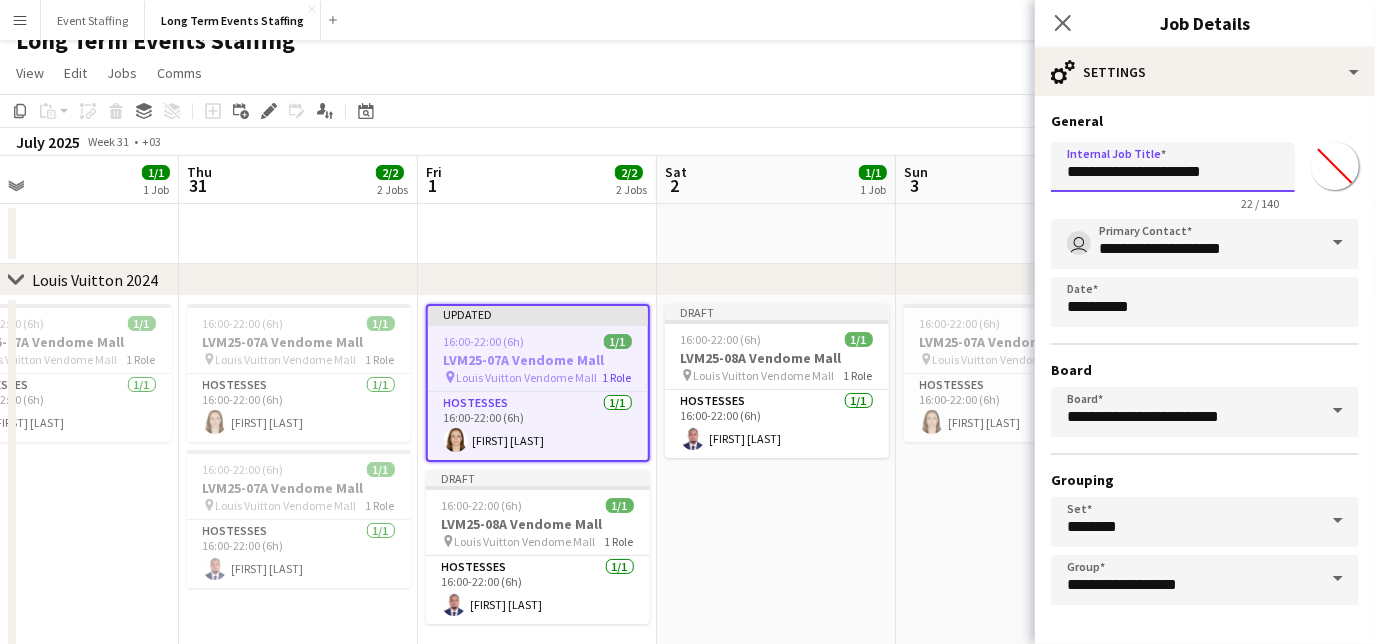 scroll, scrollTop: 68, scrollLeft: 0, axis: vertical 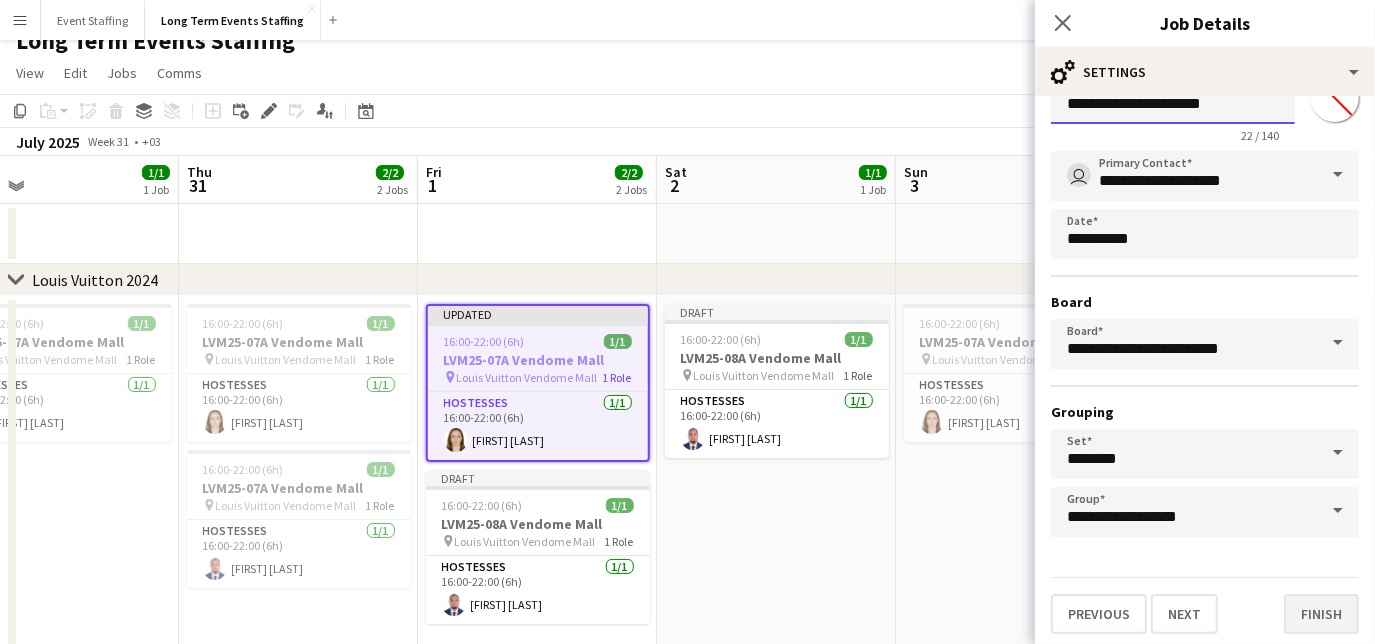 type on "**********" 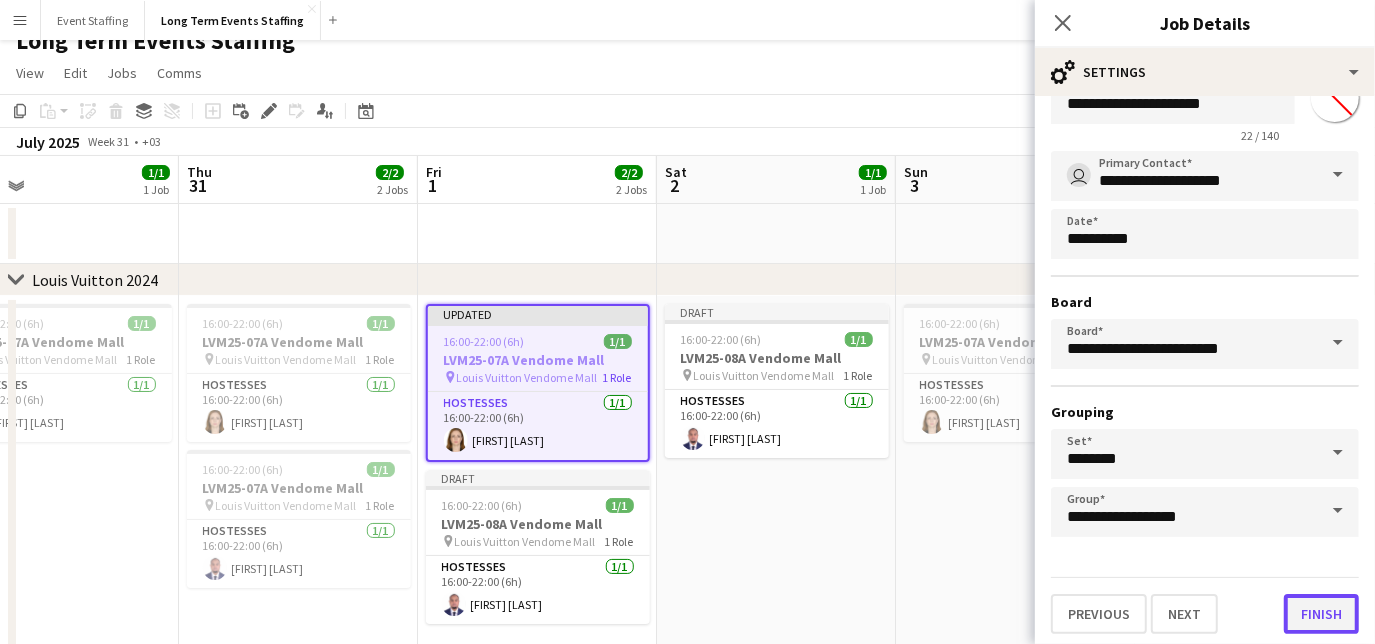 click on "Finish" at bounding box center [1321, 614] 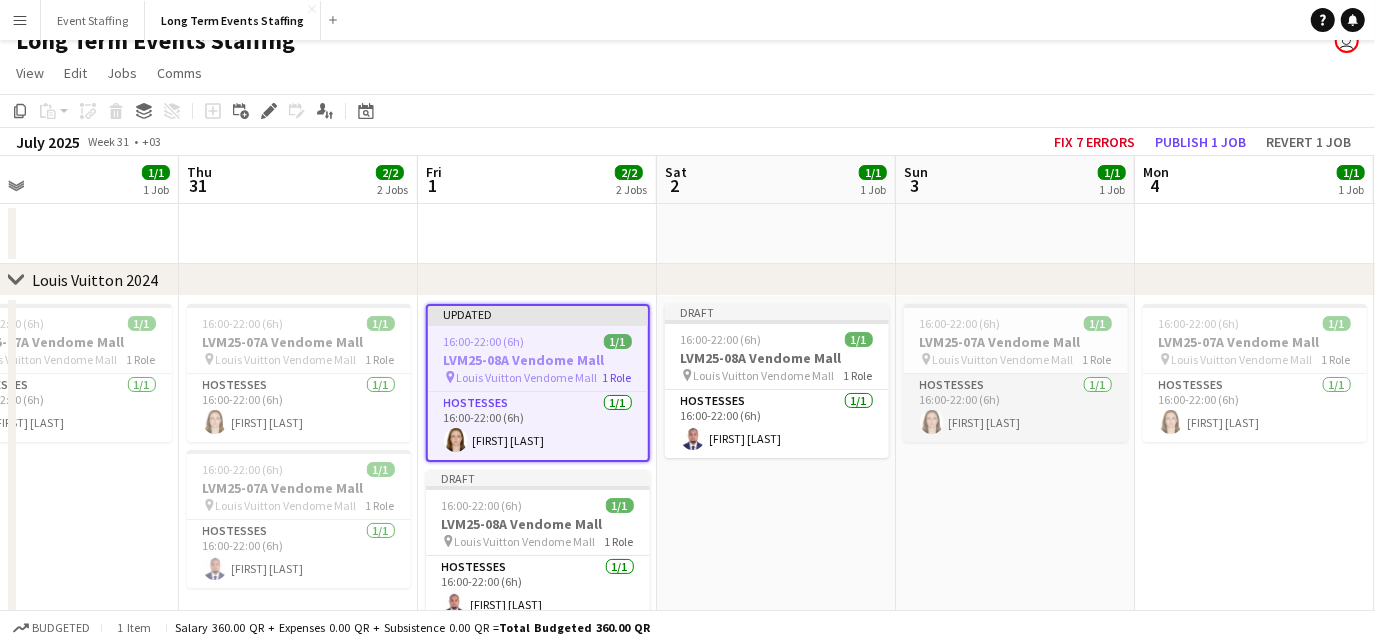 click on "Hostesses   1/1   16:00-22:00 (6h)
[FIRST] [LAST]" at bounding box center (1016, 408) 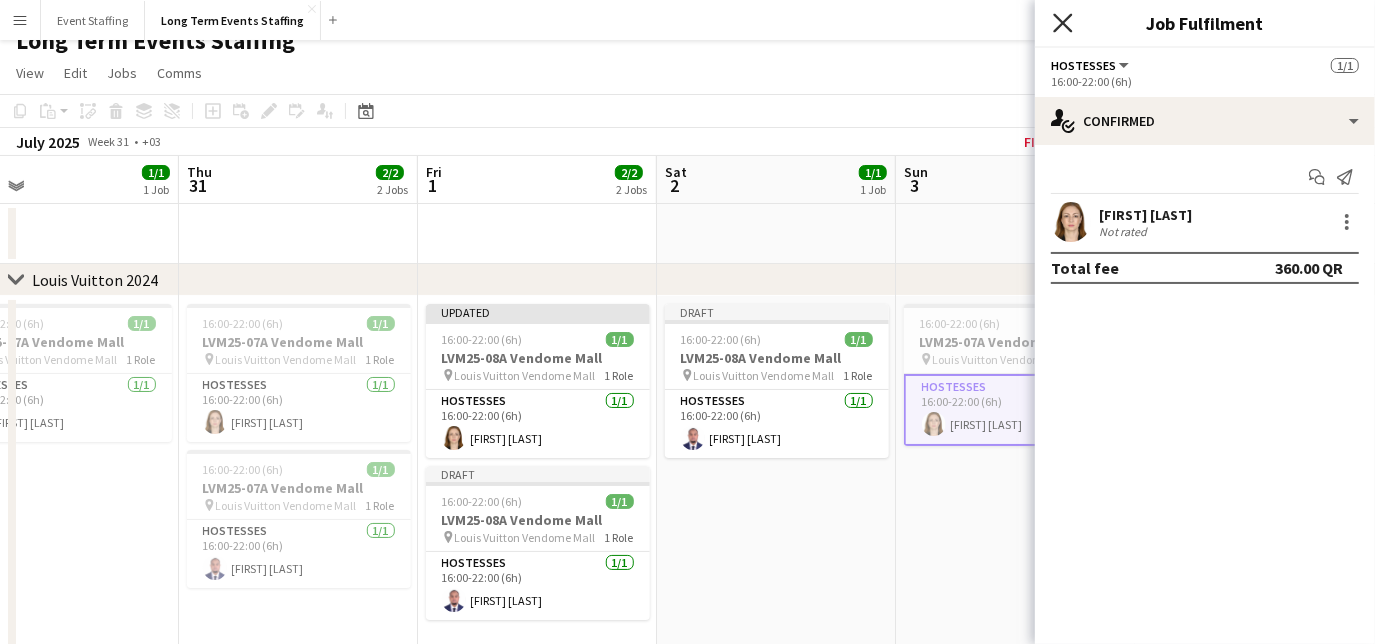 click on "Close pop-in" 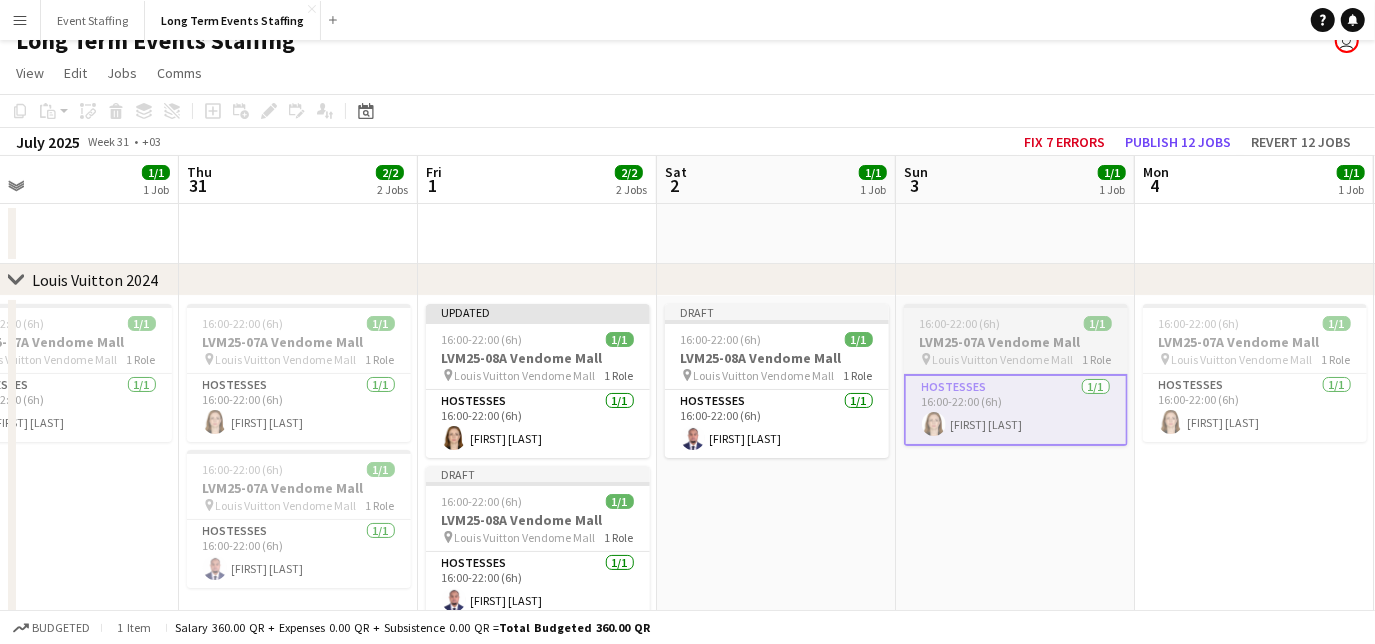 click on "16:00-22:00 (6h)" at bounding box center [960, 323] 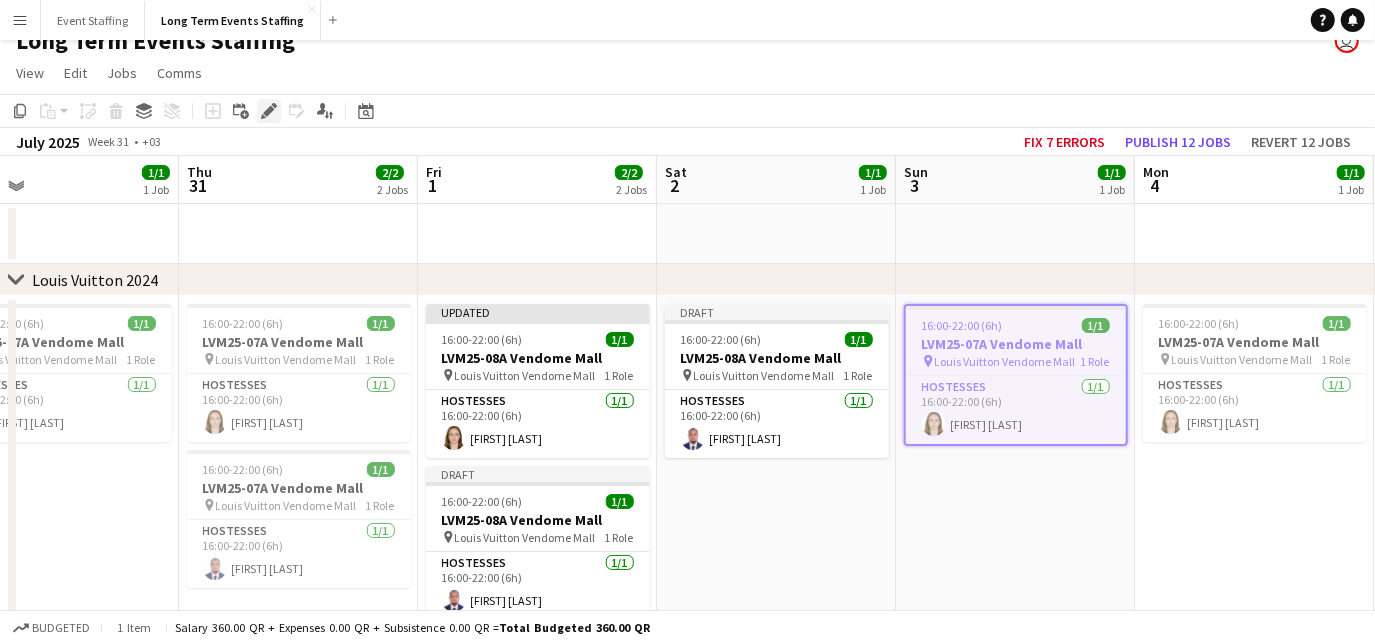 click 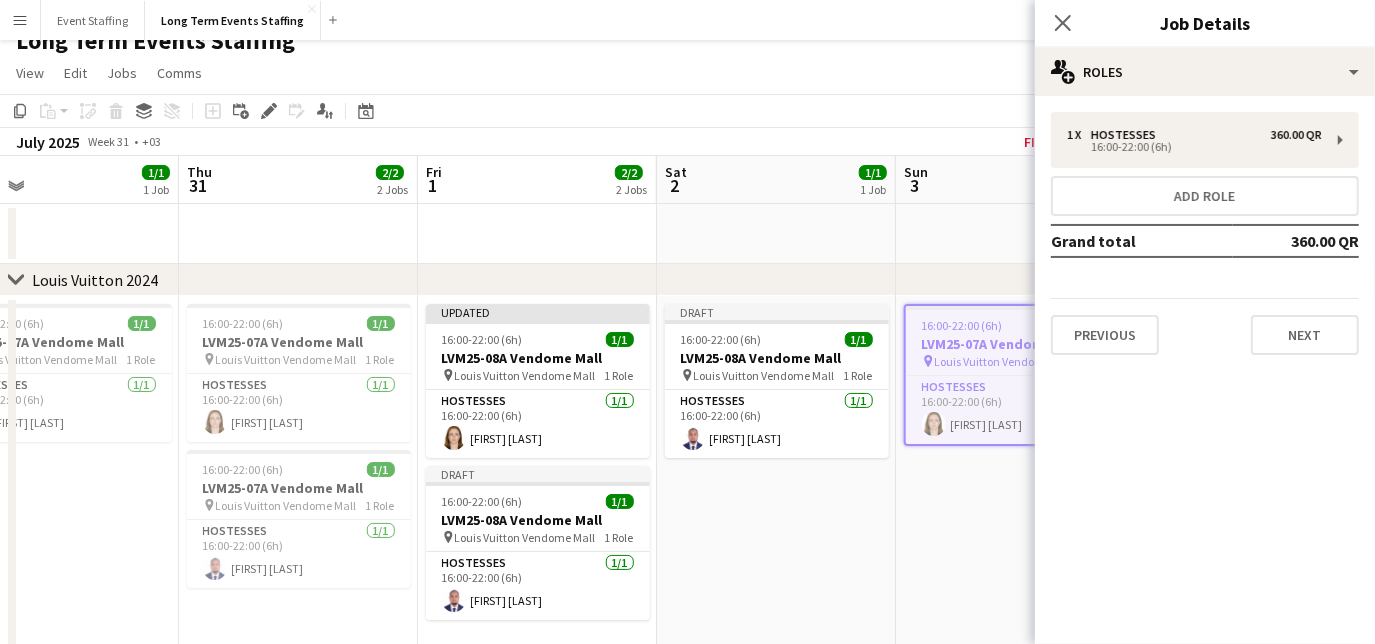 click on "Previous   Next" at bounding box center [1205, 326] 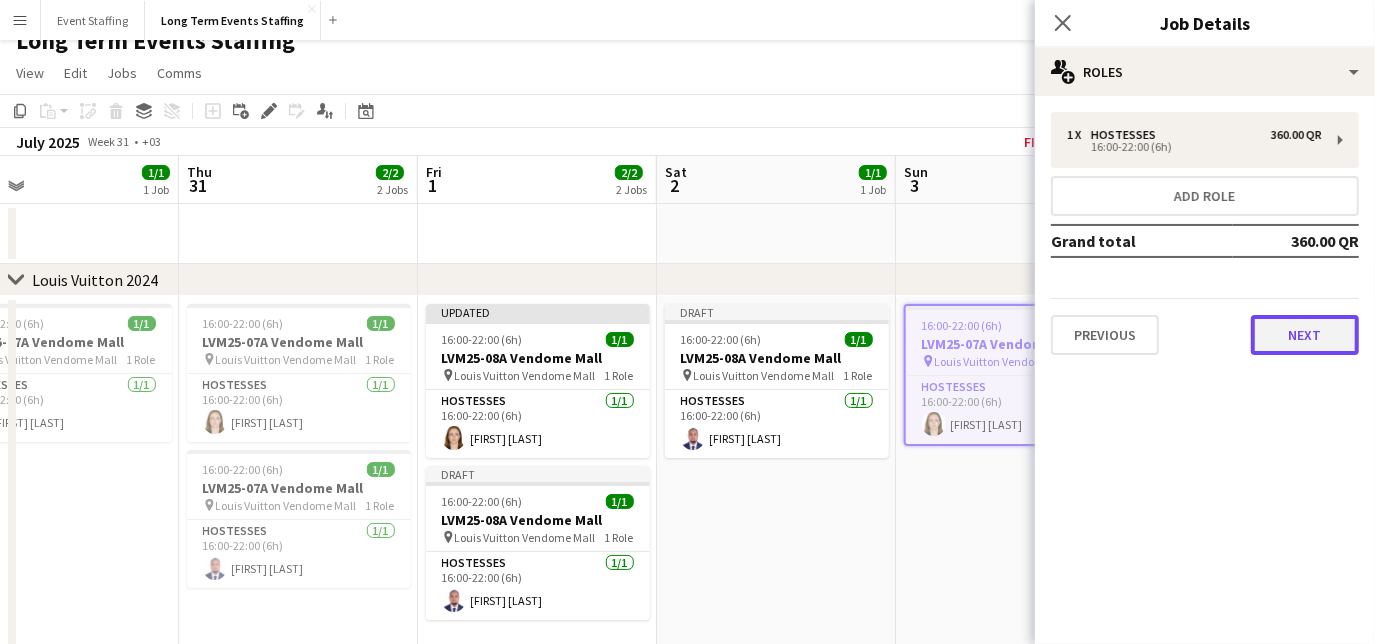 click on "Next" at bounding box center (1305, 335) 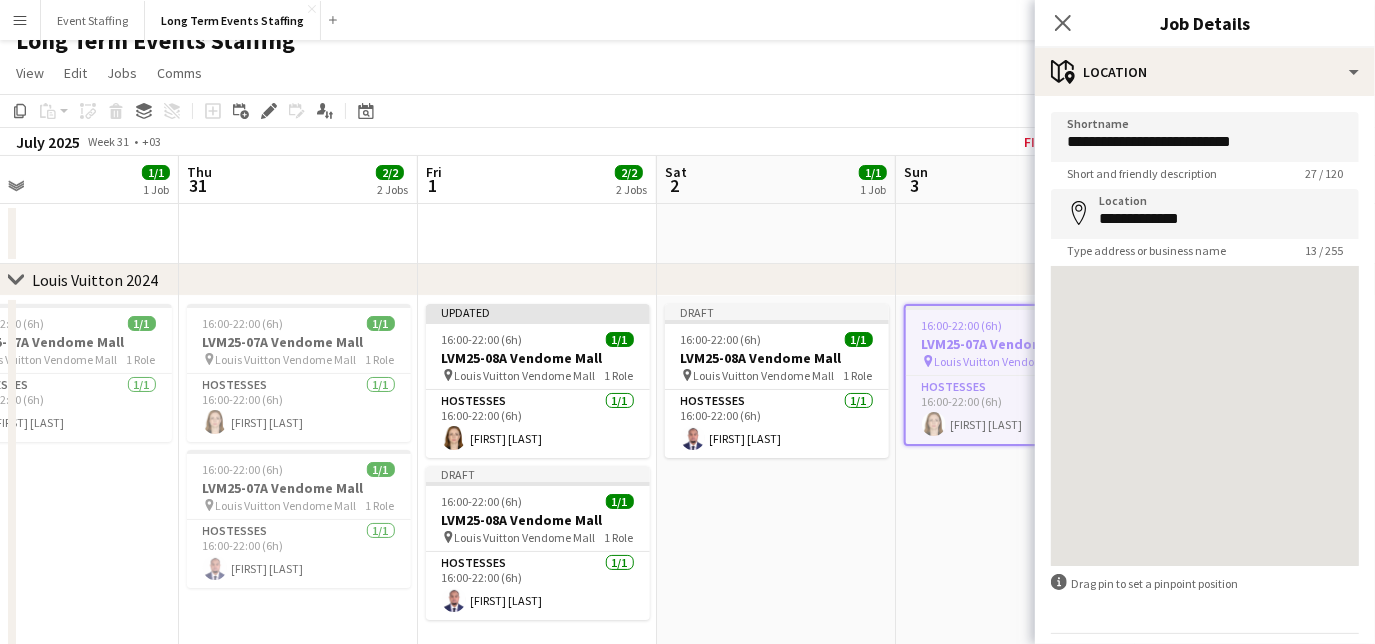 scroll, scrollTop: 61, scrollLeft: 0, axis: vertical 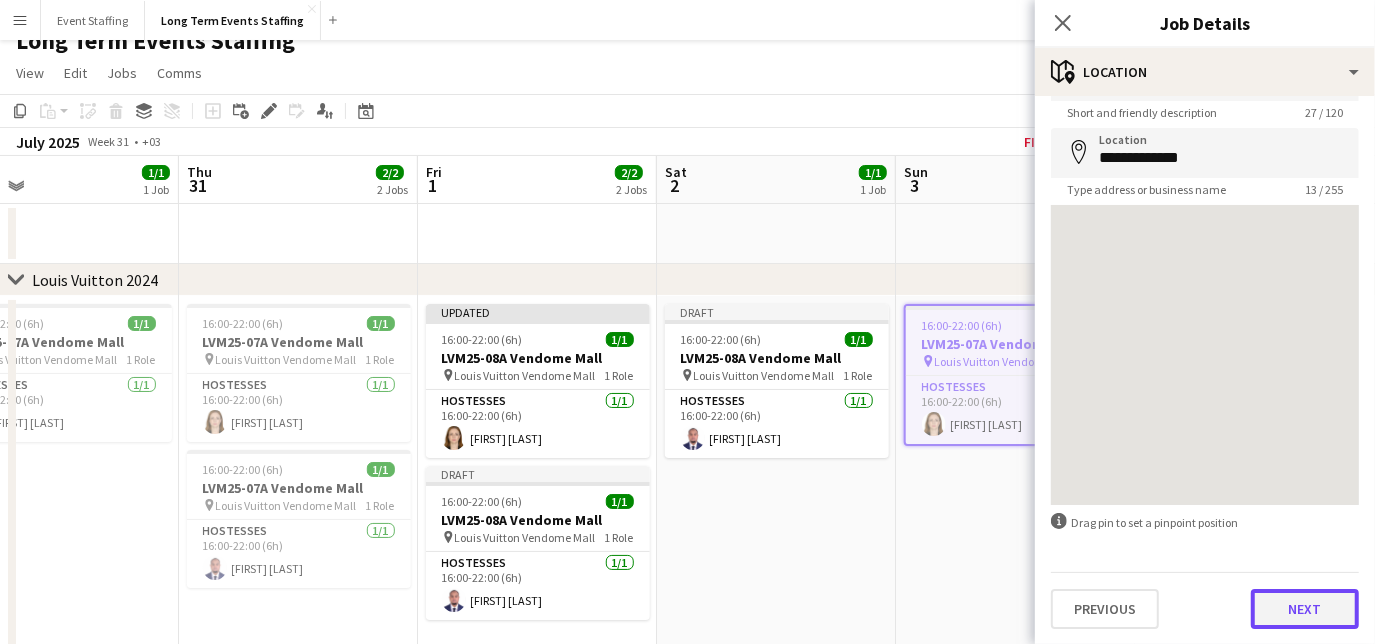 click on "Next" at bounding box center (1305, 609) 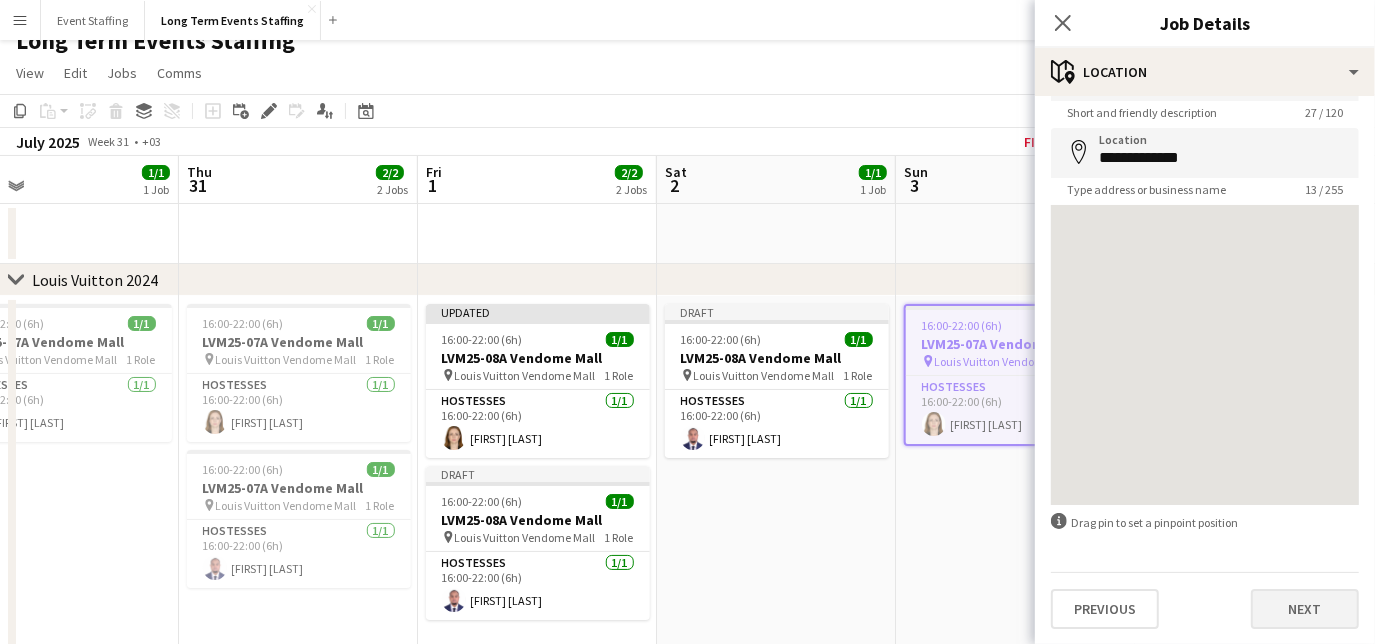 scroll, scrollTop: 0, scrollLeft: 0, axis: both 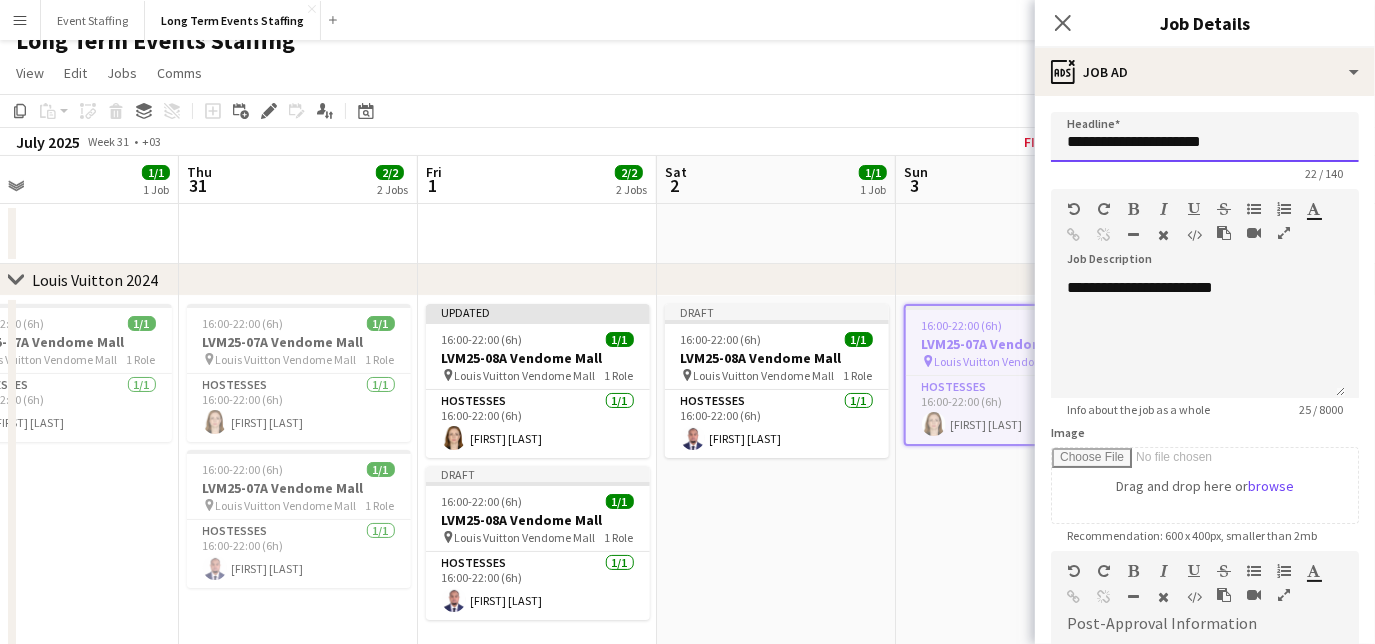 click on "**********" at bounding box center [1205, 137] 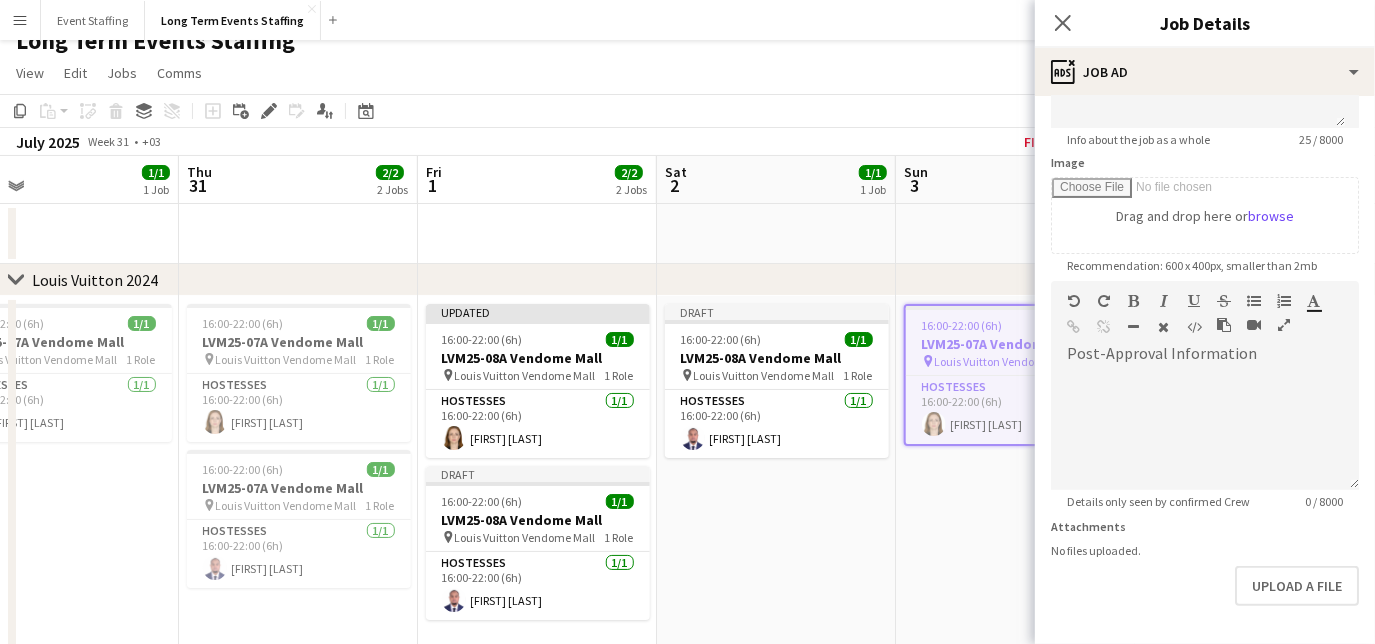 scroll, scrollTop: 343, scrollLeft: 0, axis: vertical 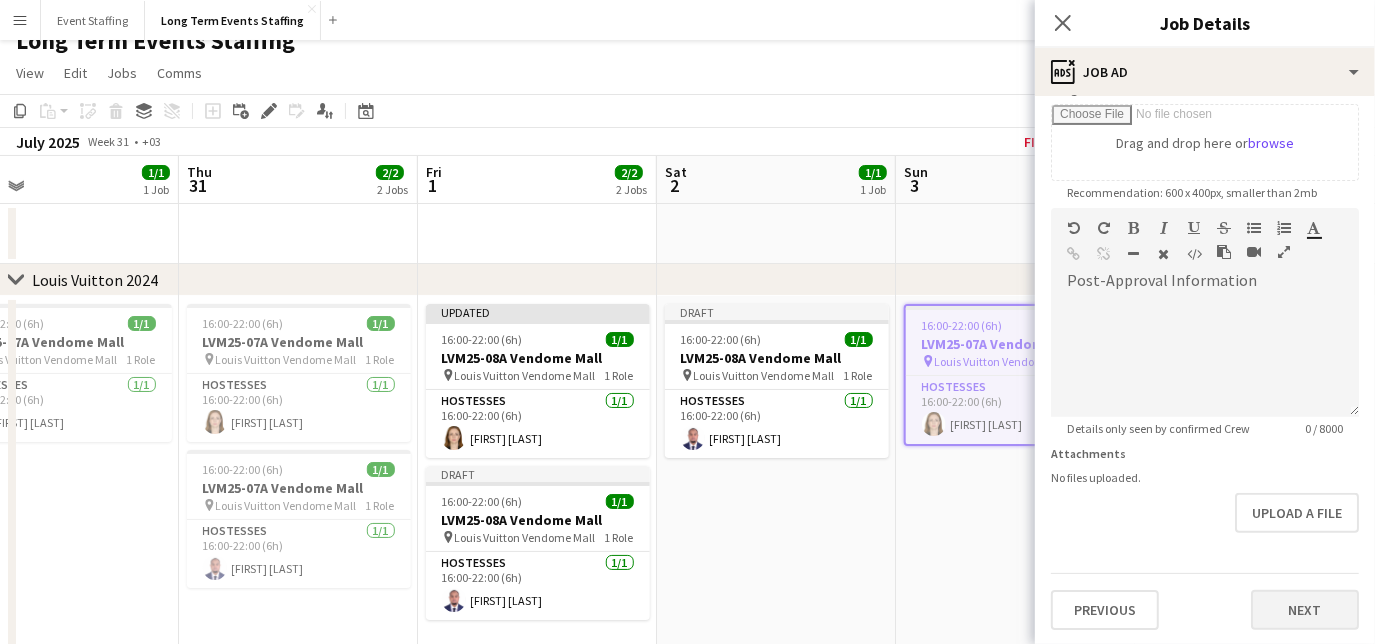 type on "**********" 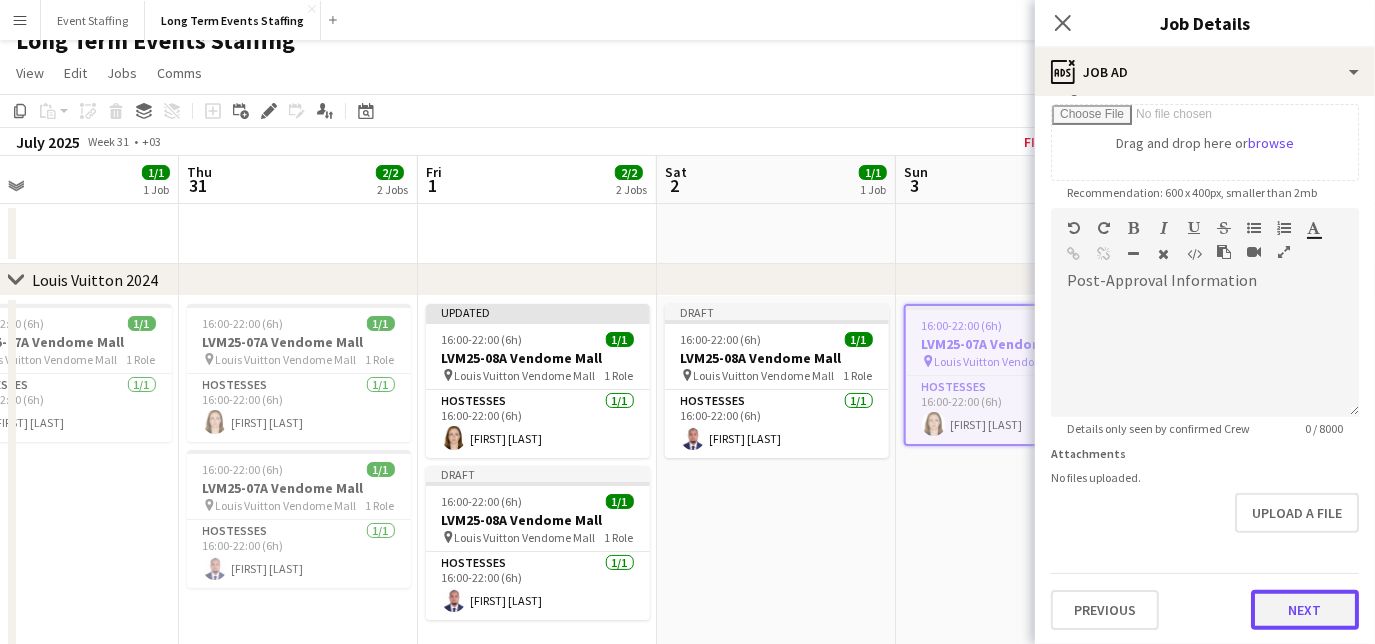 click on "Next" at bounding box center (1305, 610) 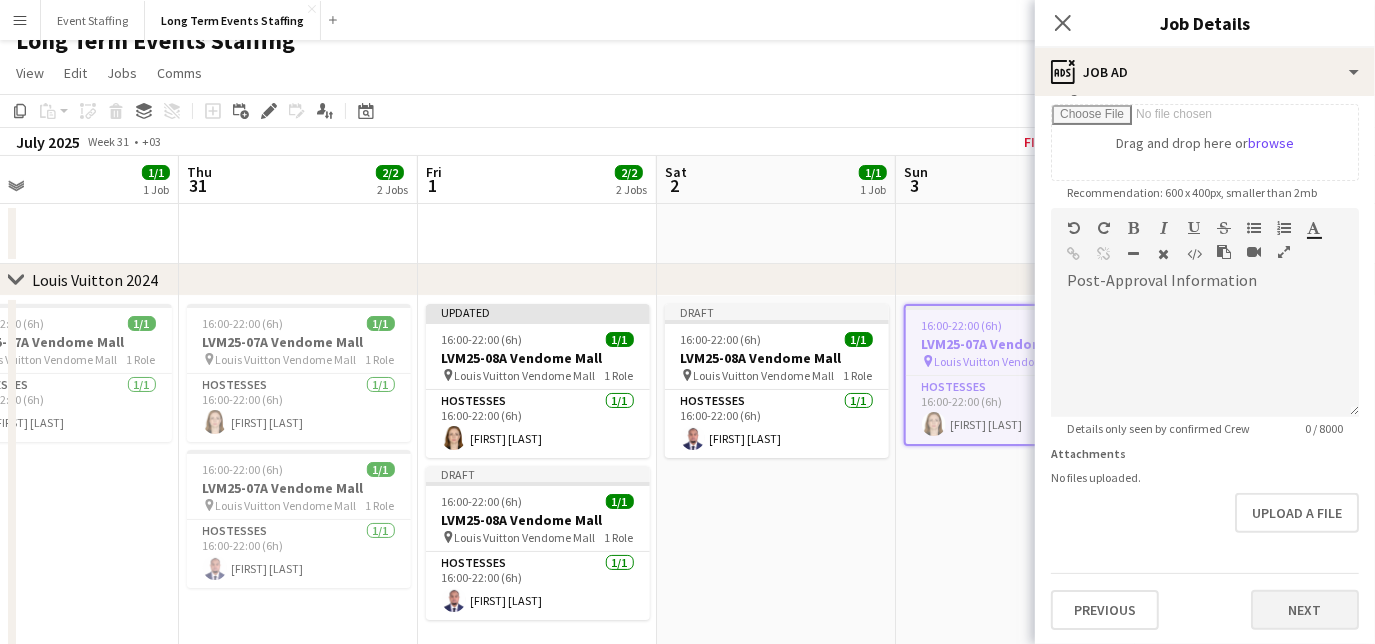 scroll, scrollTop: 0, scrollLeft: 0, axis: both 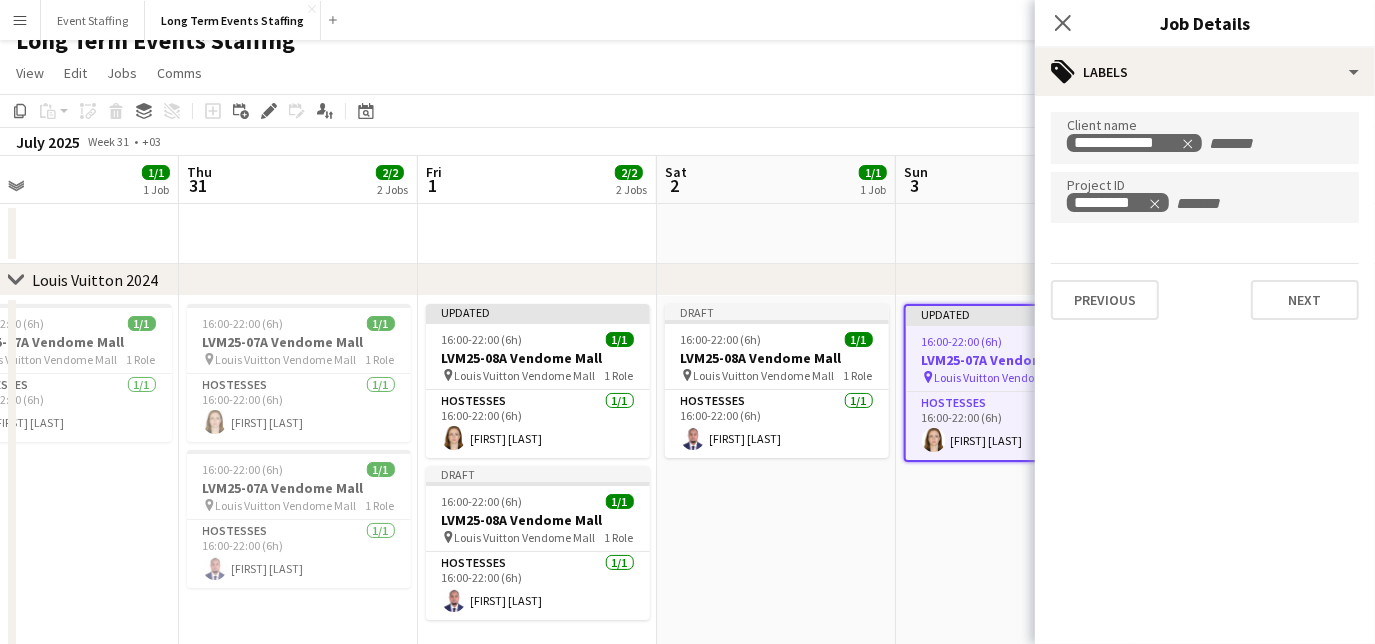 click on "*********" at bounding box center [1205, 198] 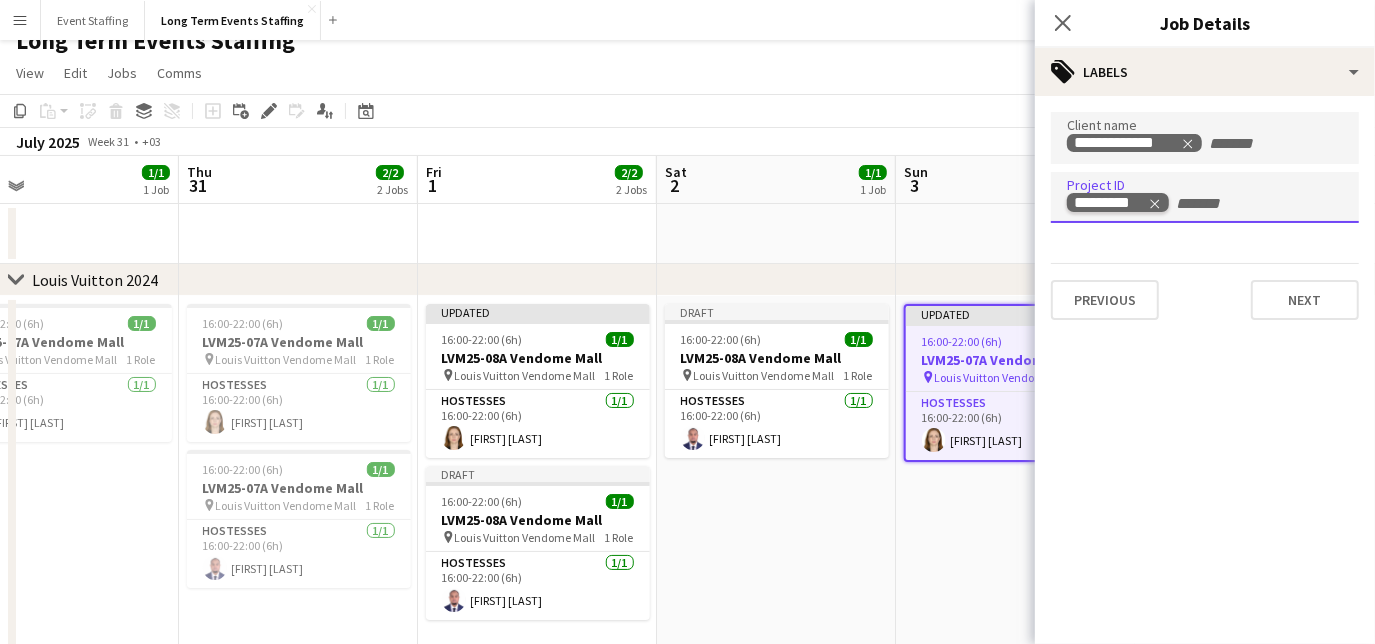 click 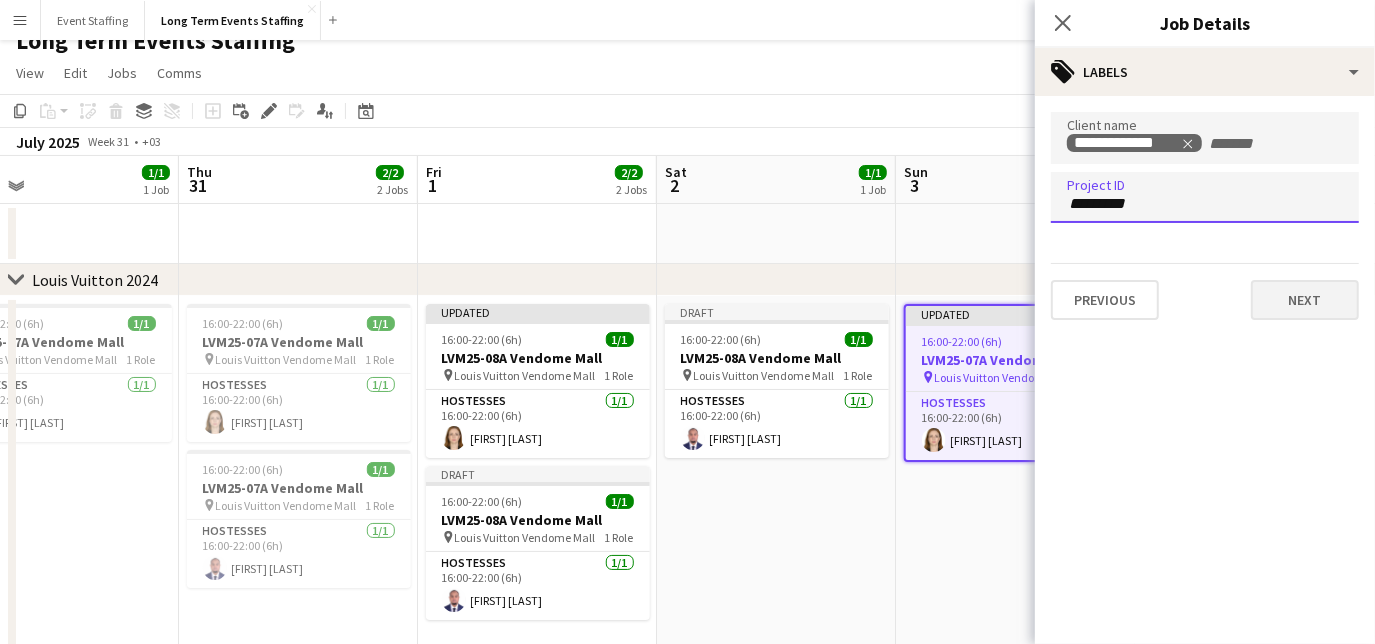 type on "*********" 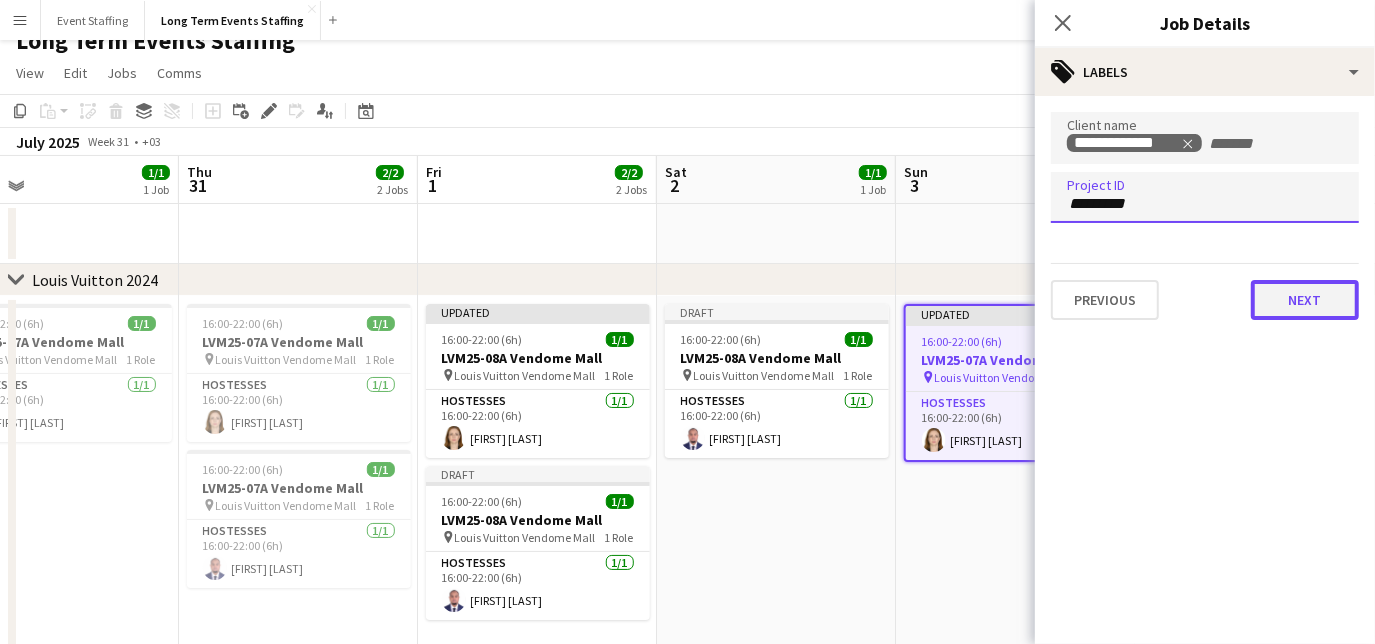 click on "Next" at bounding box center [1305, 300] 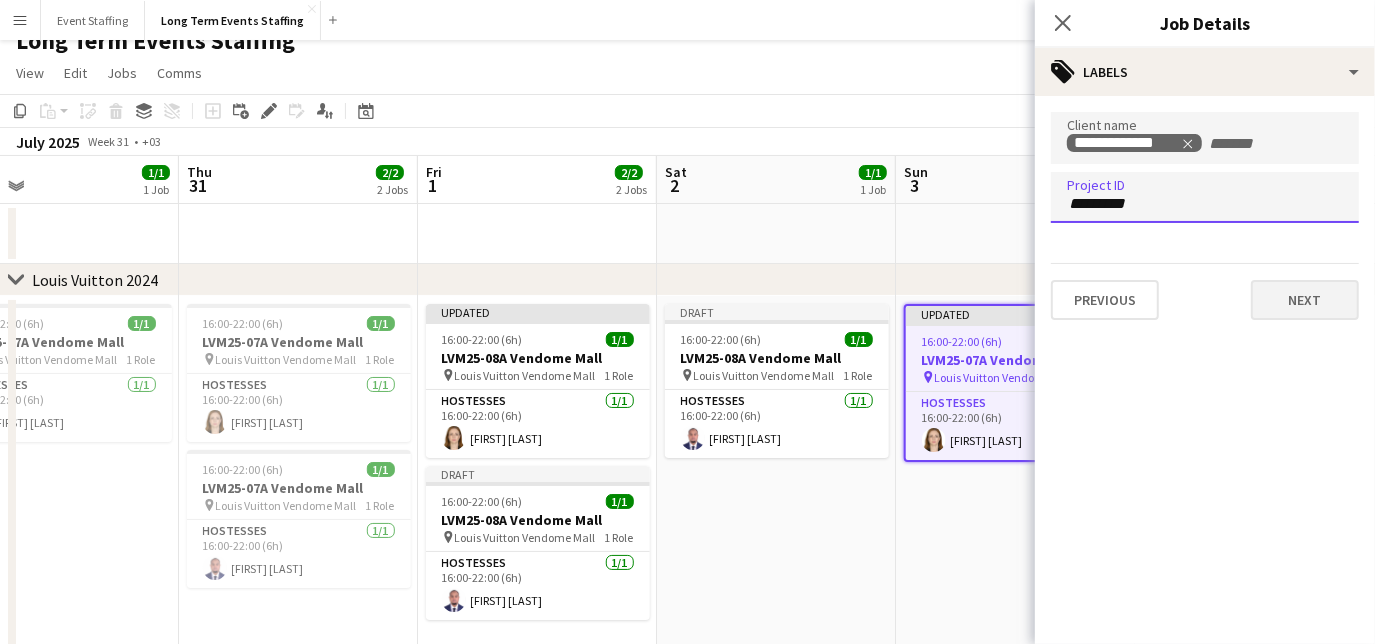 type on "*******" 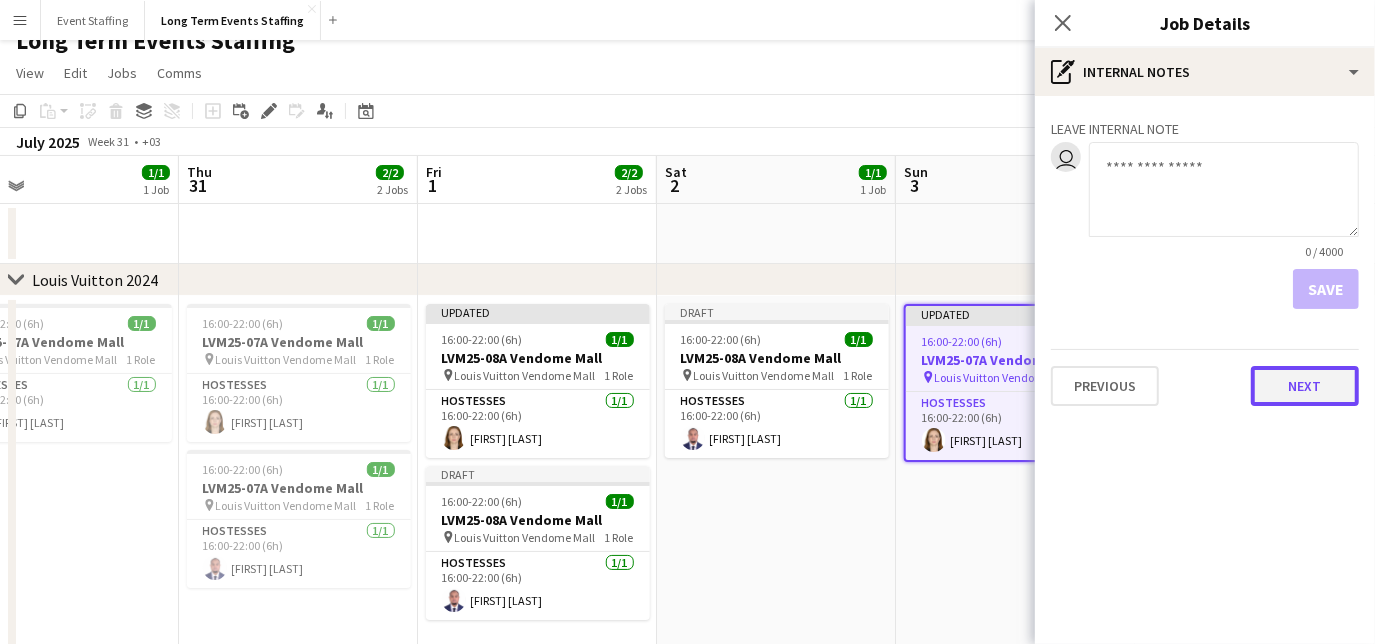 click on "Next" at bounding box center [1305, 386] 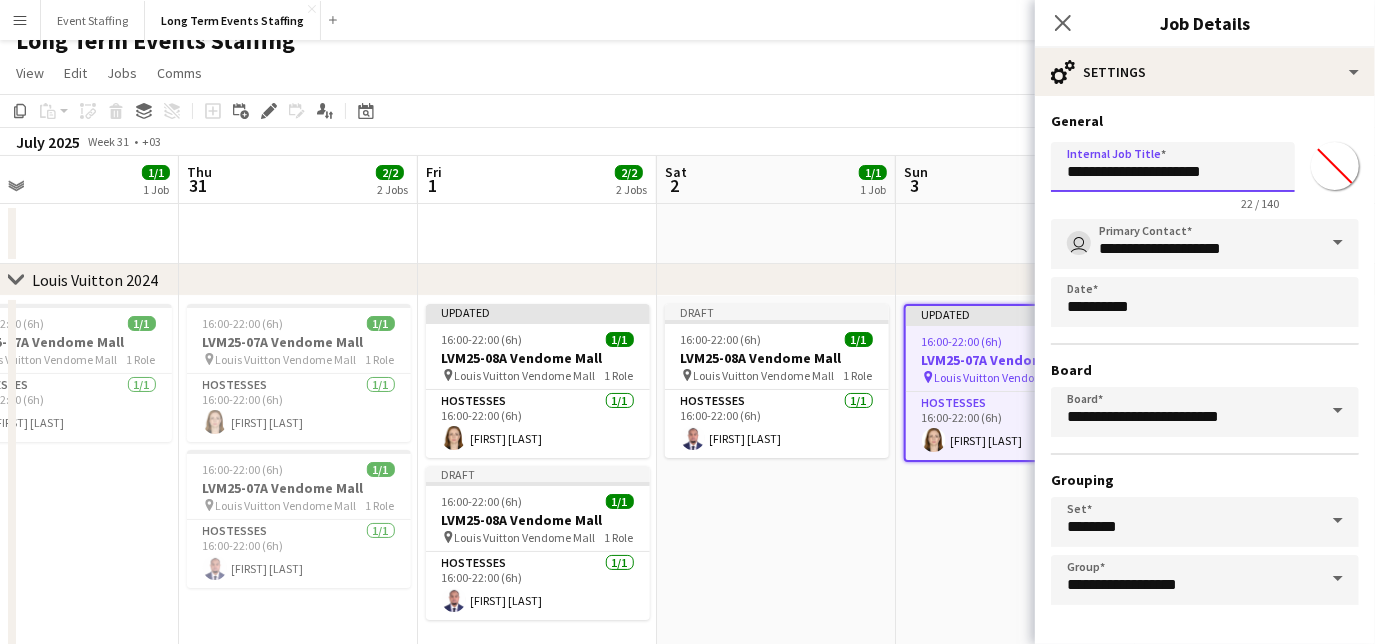 click on "**********" at bounding box center [1173, 167] 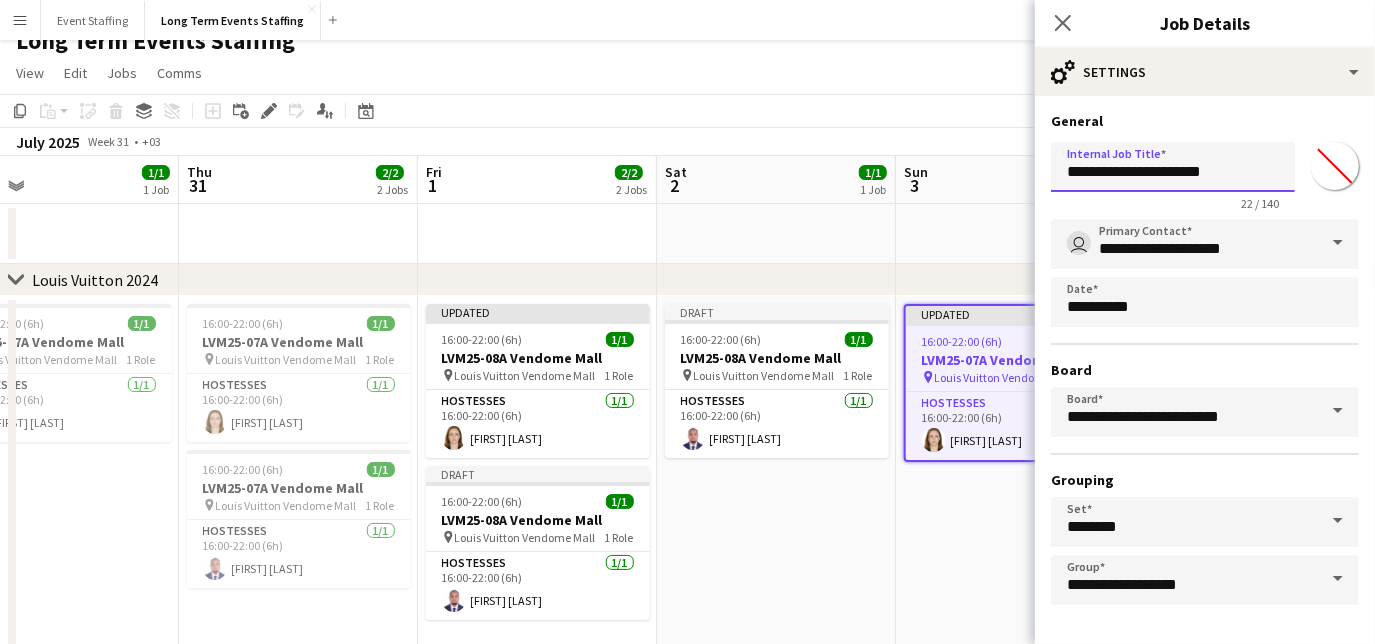 scroll, scrollTop: 68, scrollLeft: 0, axis: vertical 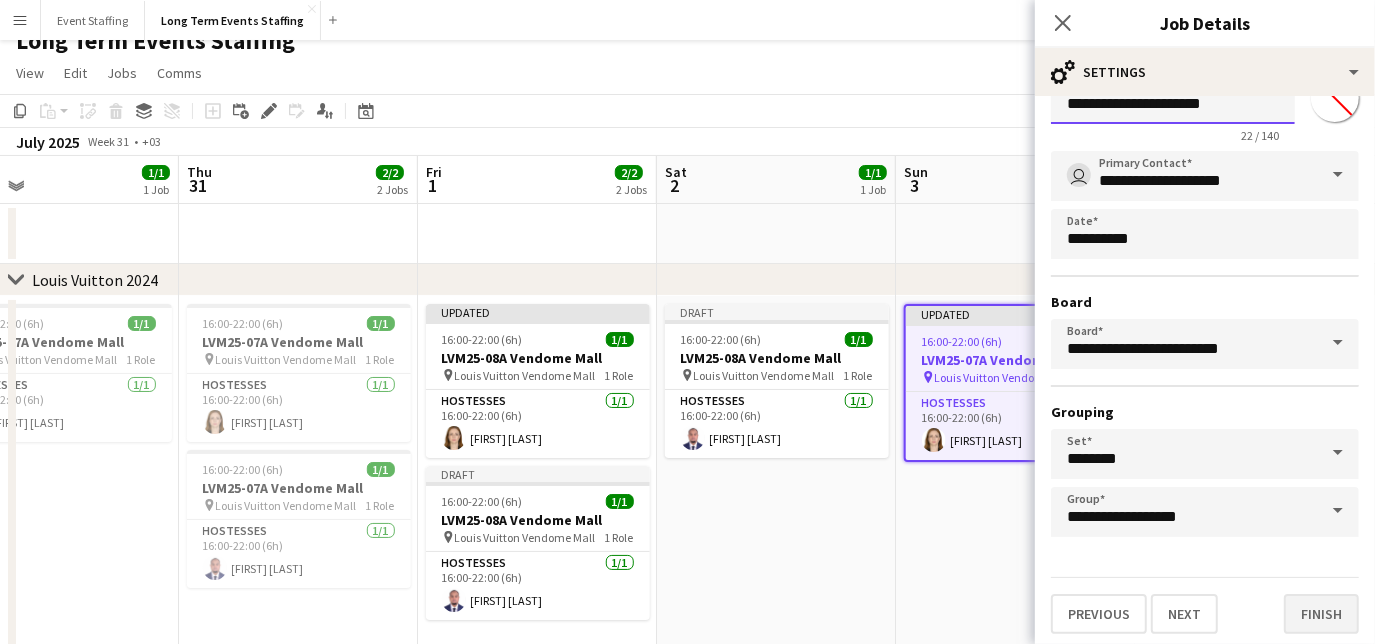 type on "**********" 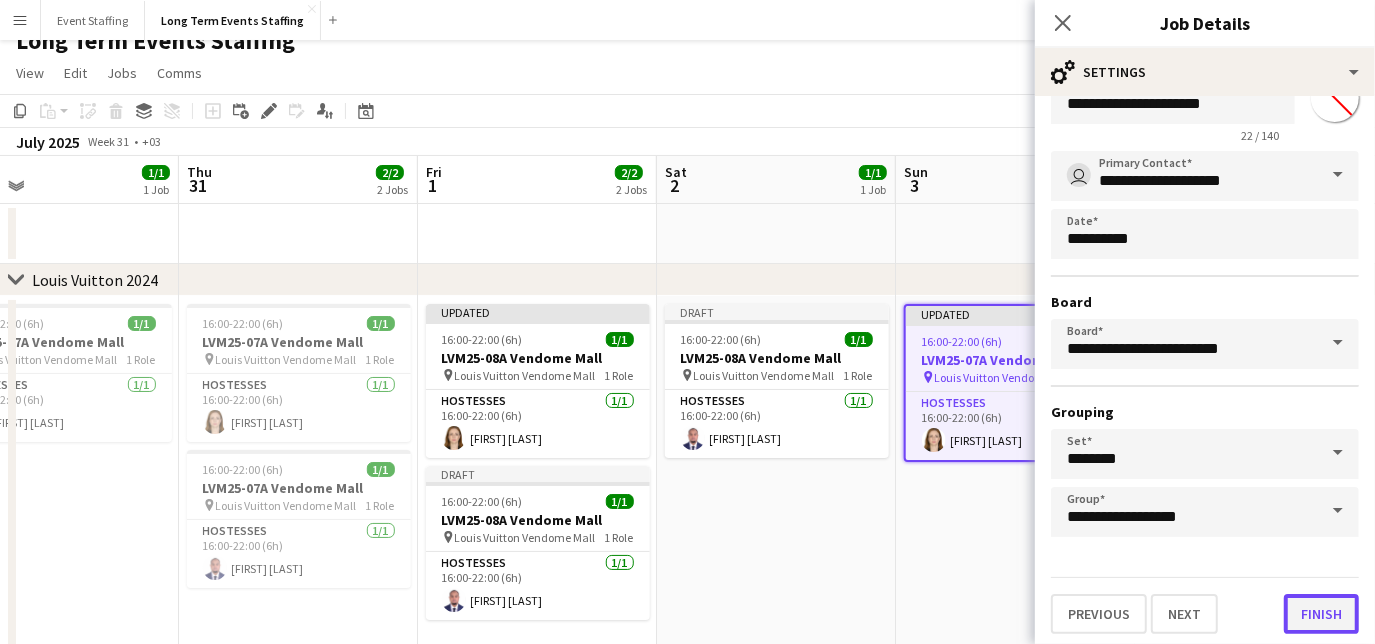 click on "Finish" at bounding box center (1321, 614) 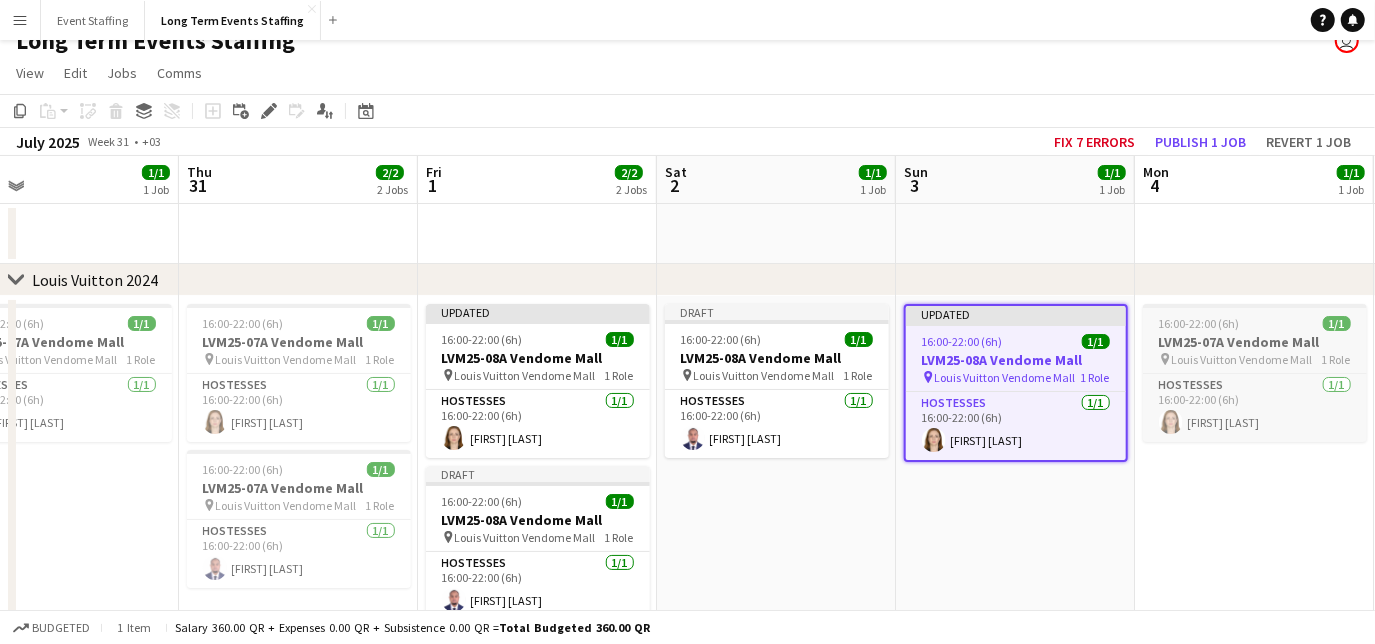 click on "LVM25-07A Vendome Mall" at bounding box center (1255, 342) 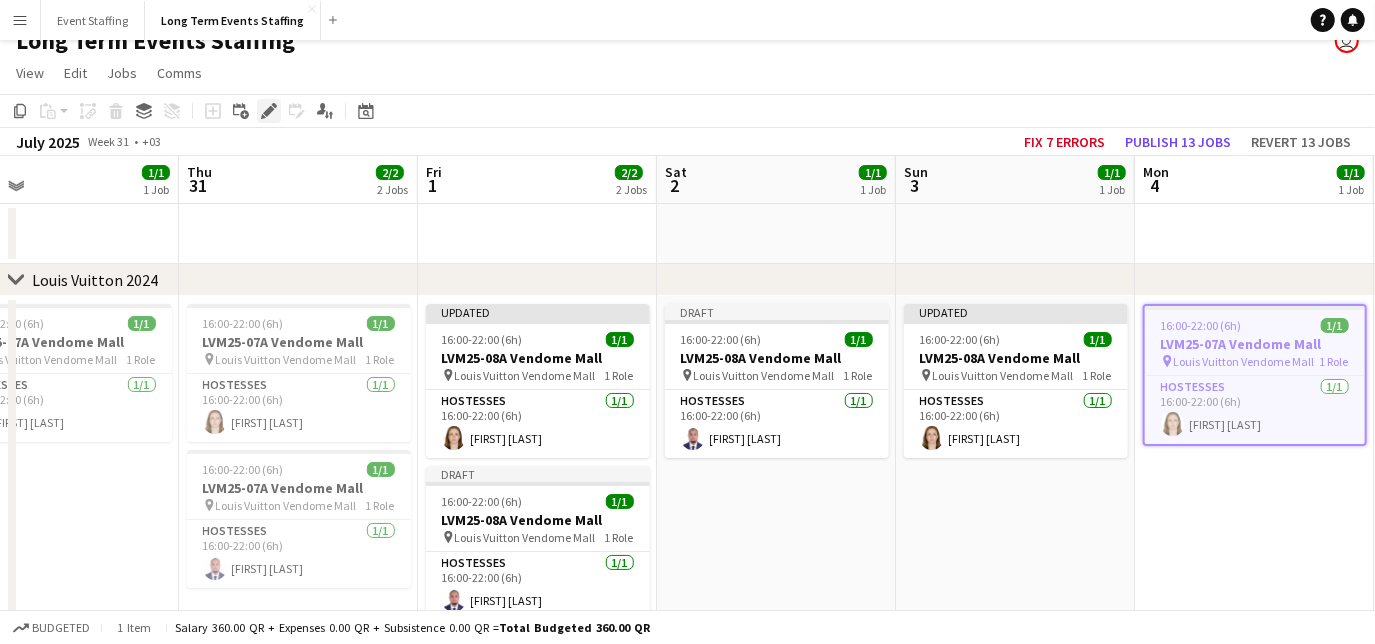 click 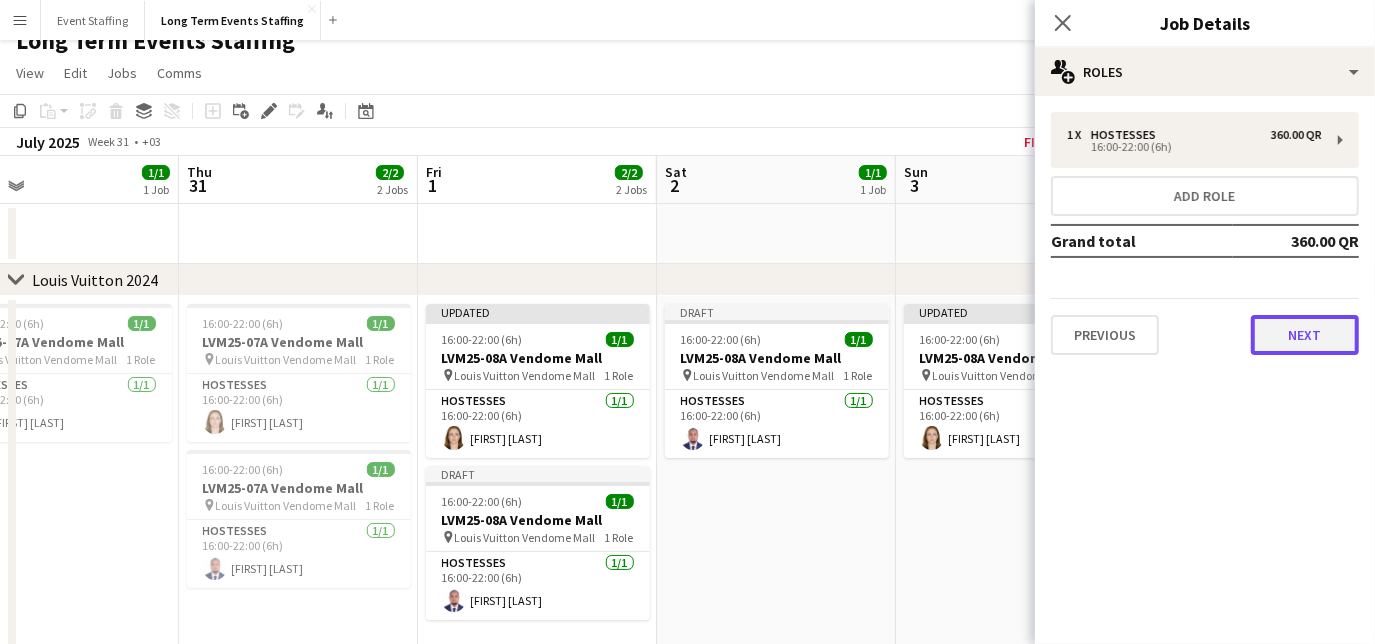 click on "Next" at bounding box center (1305, 335) 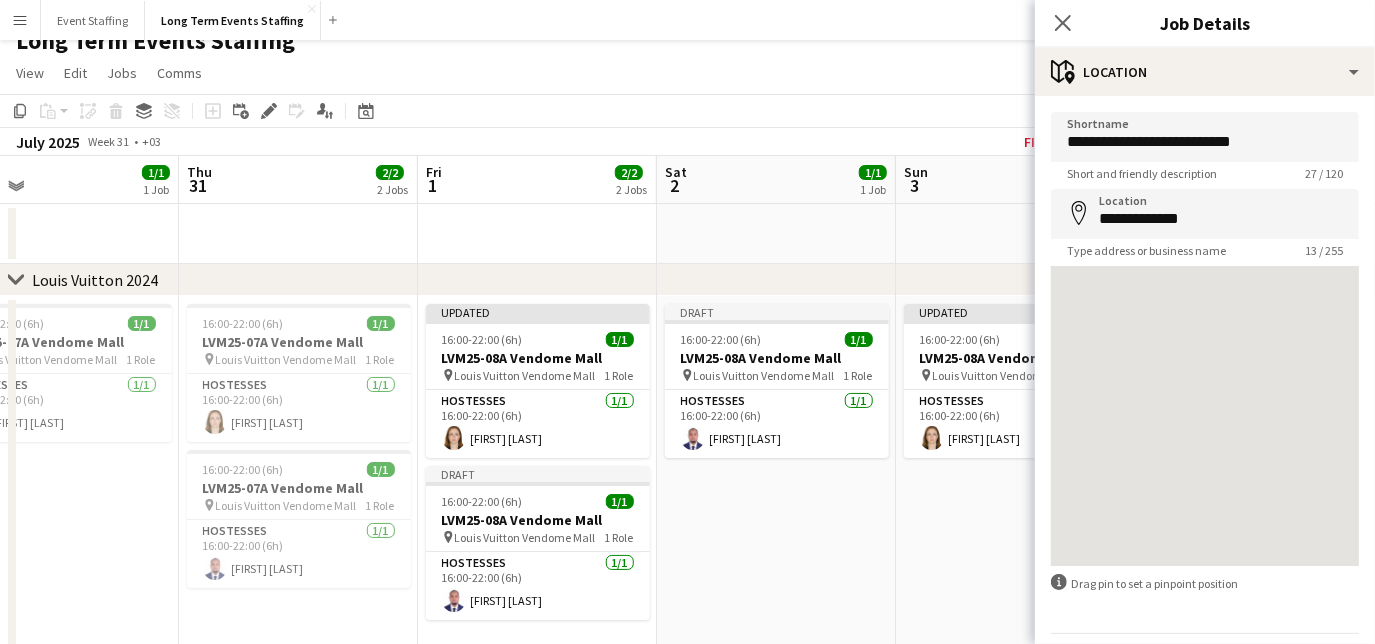 scroll, scrollTop: 61, scrollLeft: 0, axis: vertical 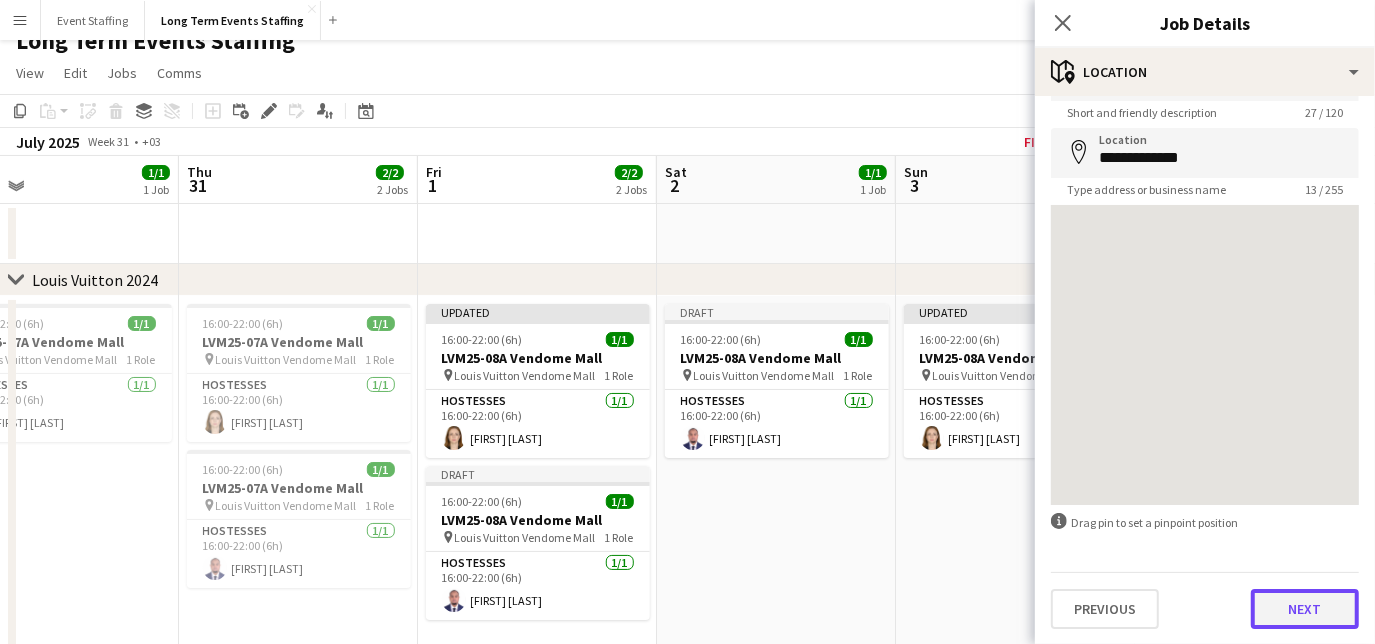 click on "Next" at bounding box center (1305, 609) 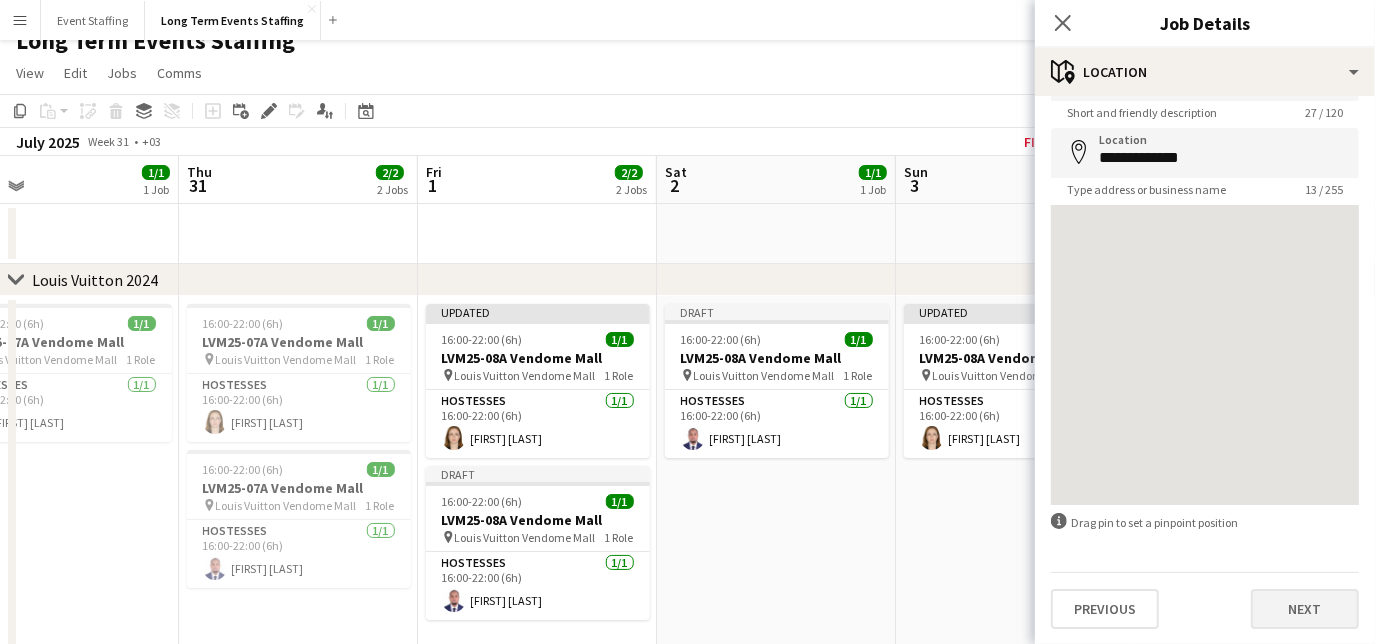 scroll, scrollTop: 0, scrollLeft: 0, axis: both 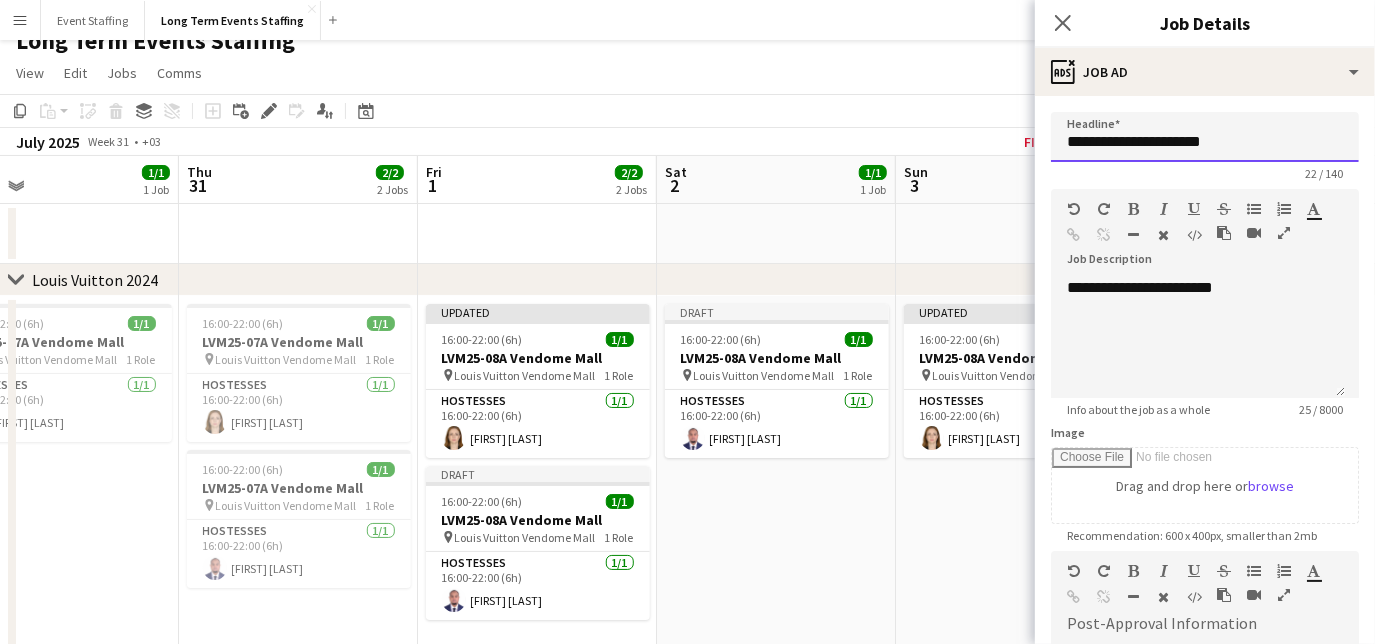 click on "**********" at bounding box center [1205, 137] 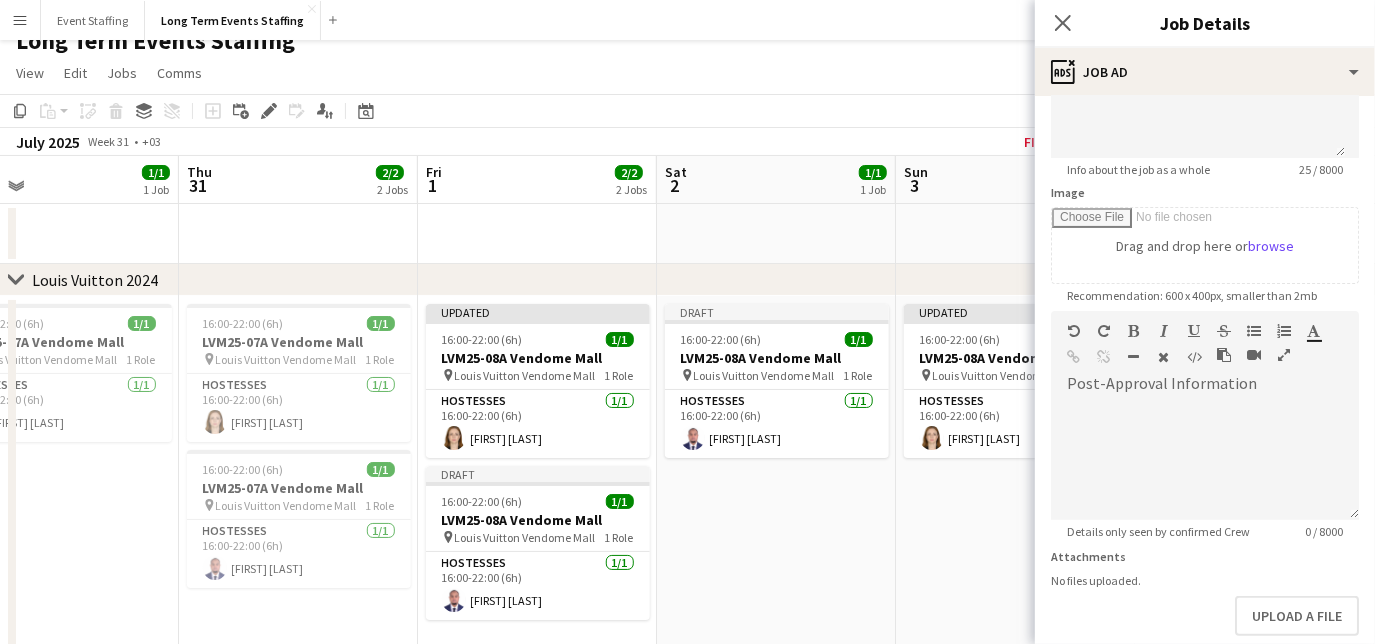 scroll, scrollTop: 331, scrollLeft: 0, axis: vertical 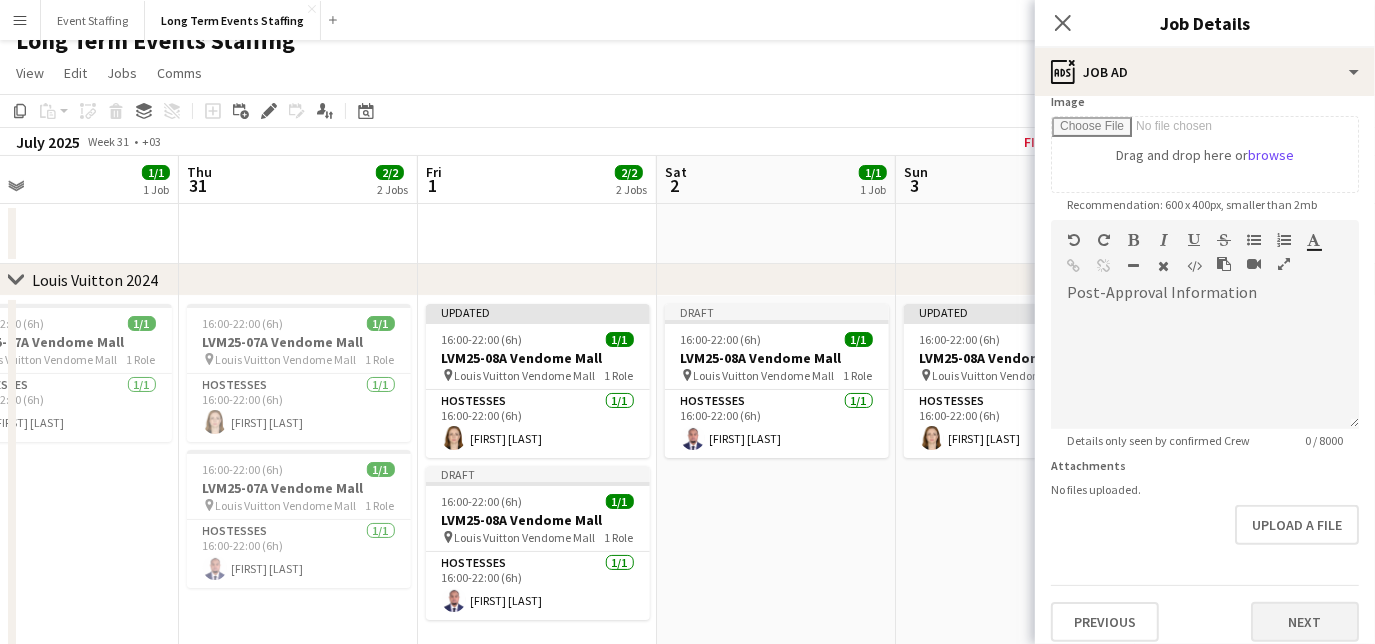 type on "**********" 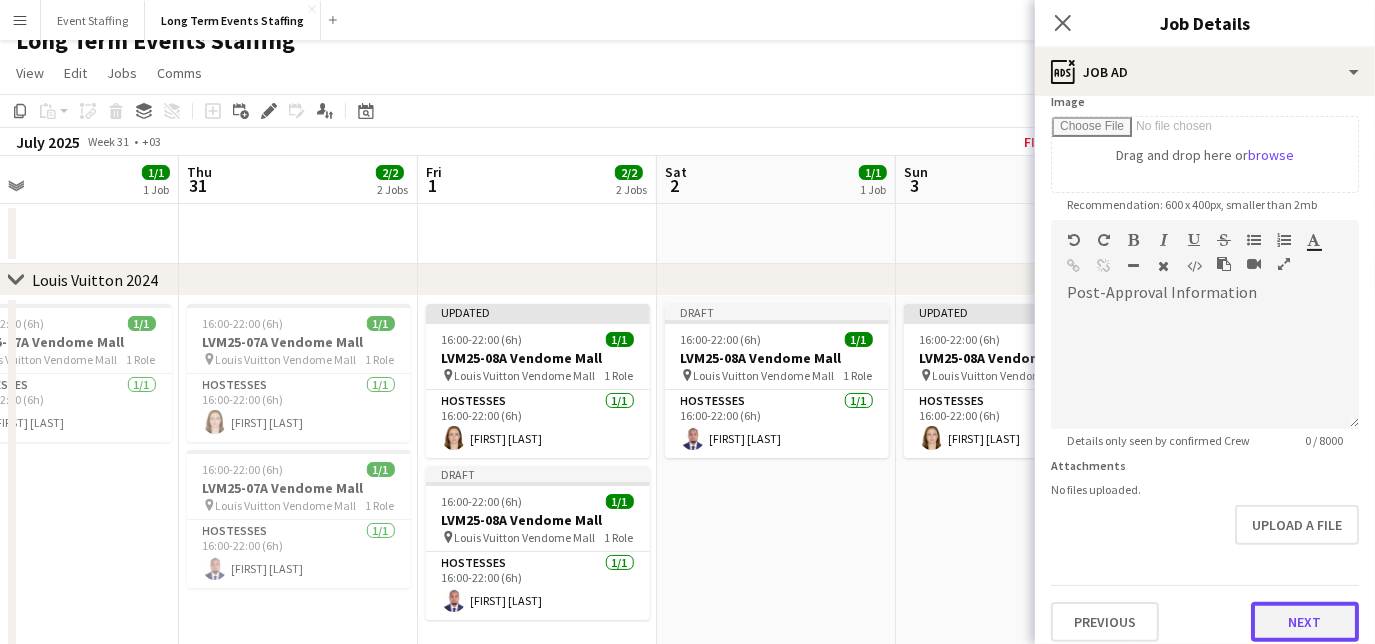 click on "Next" at bounding box center (1305, 622) 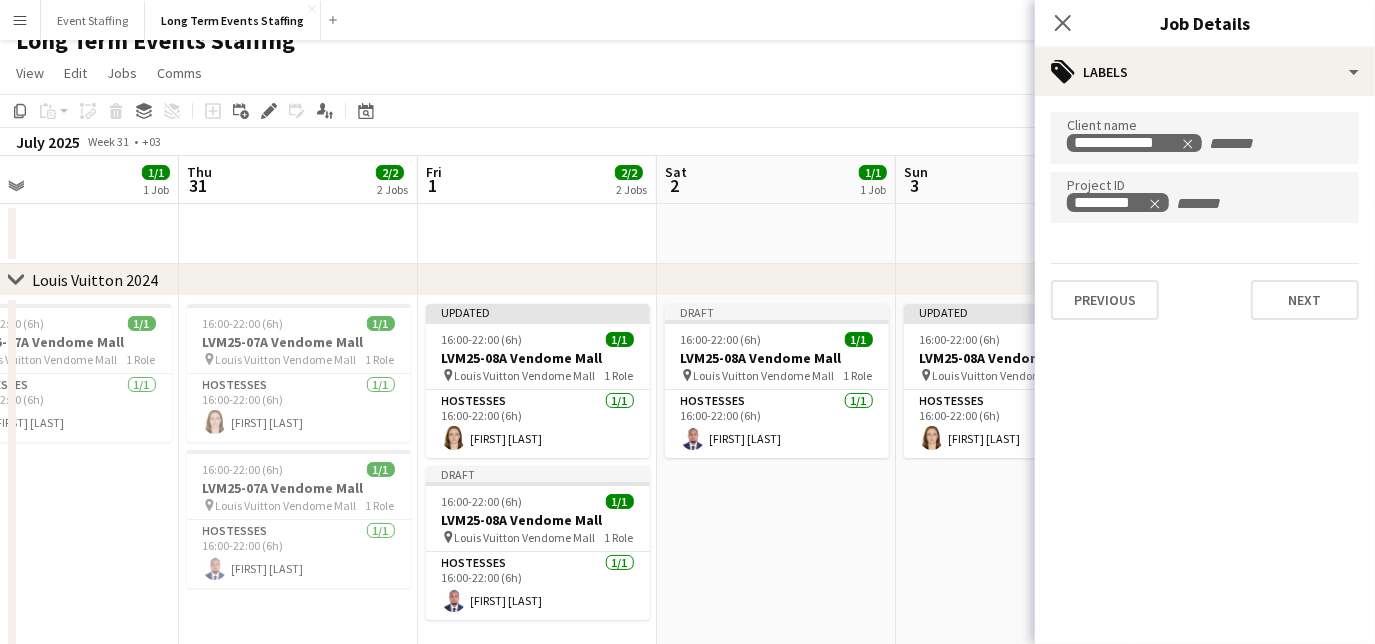 scroll, scrollTop: 0, scrollLeft: 0, axis: both 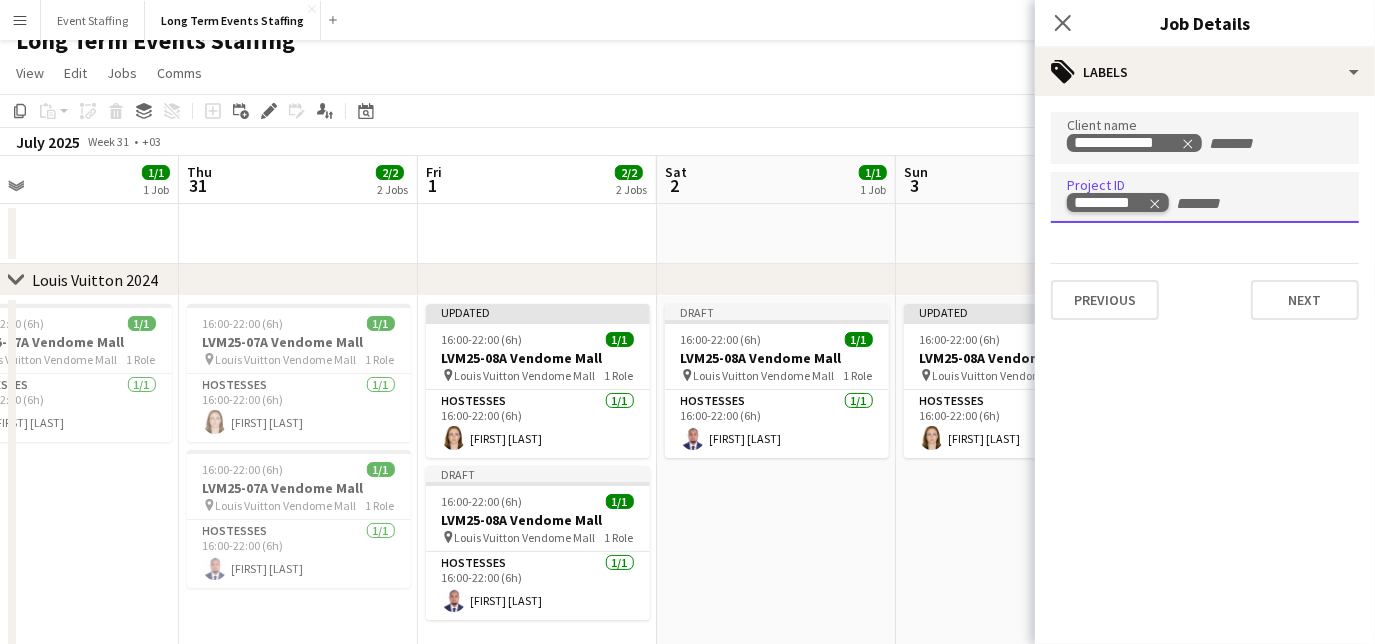 click 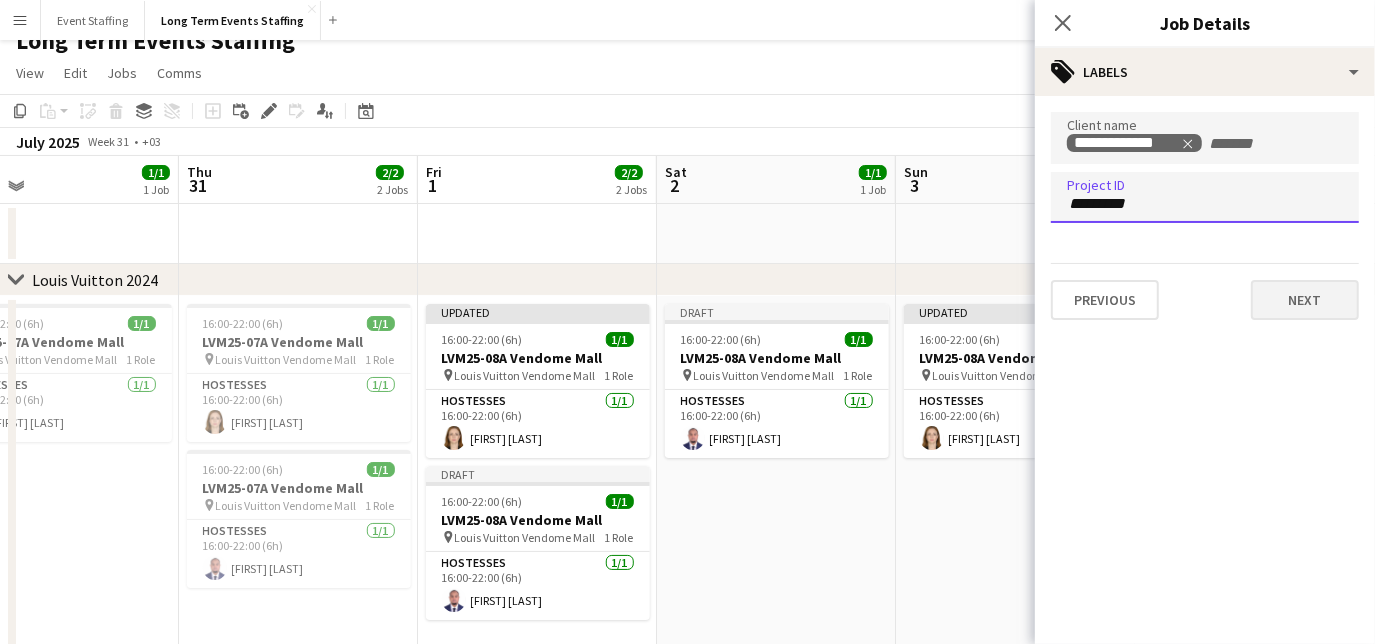 type on "*********" 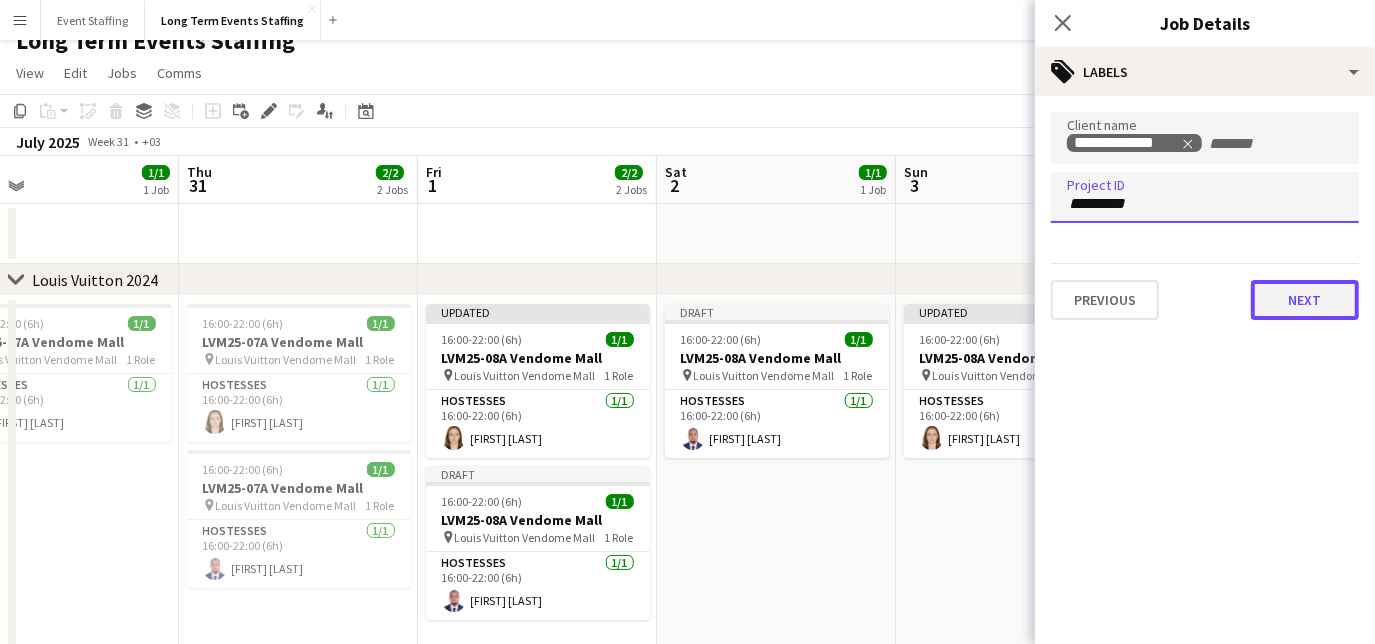 click on "Next" at bounding box center (1305, 300) 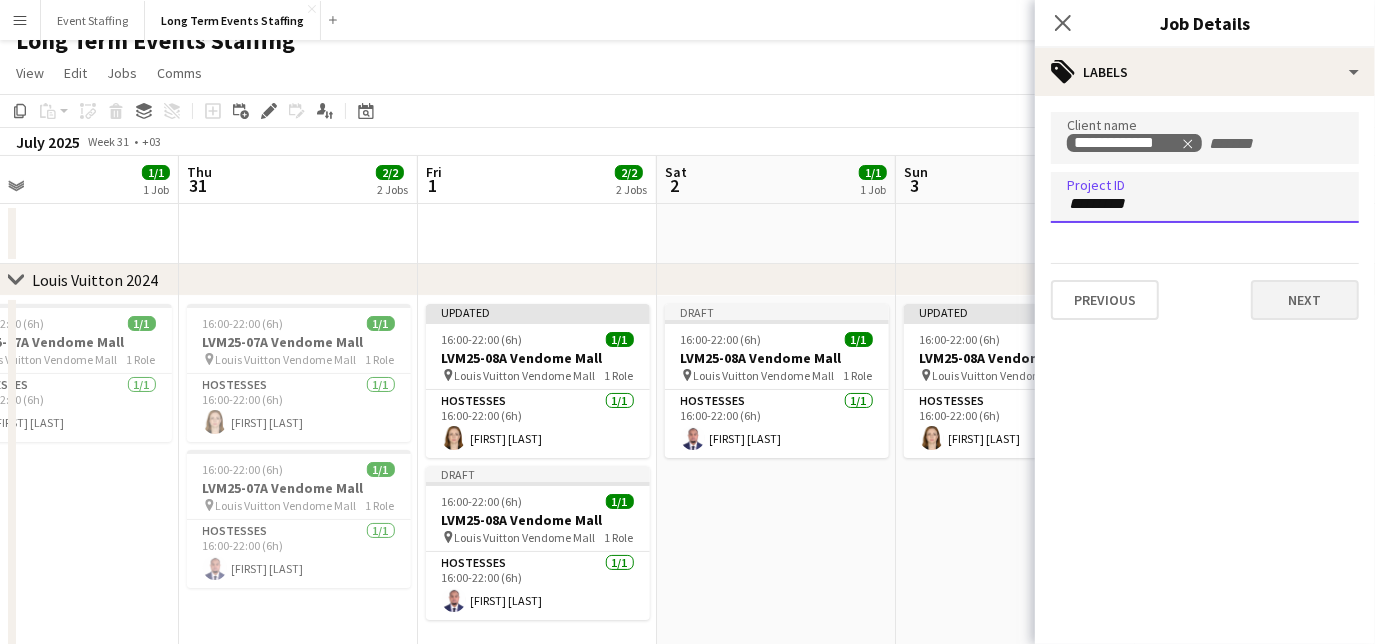 type on "*******" 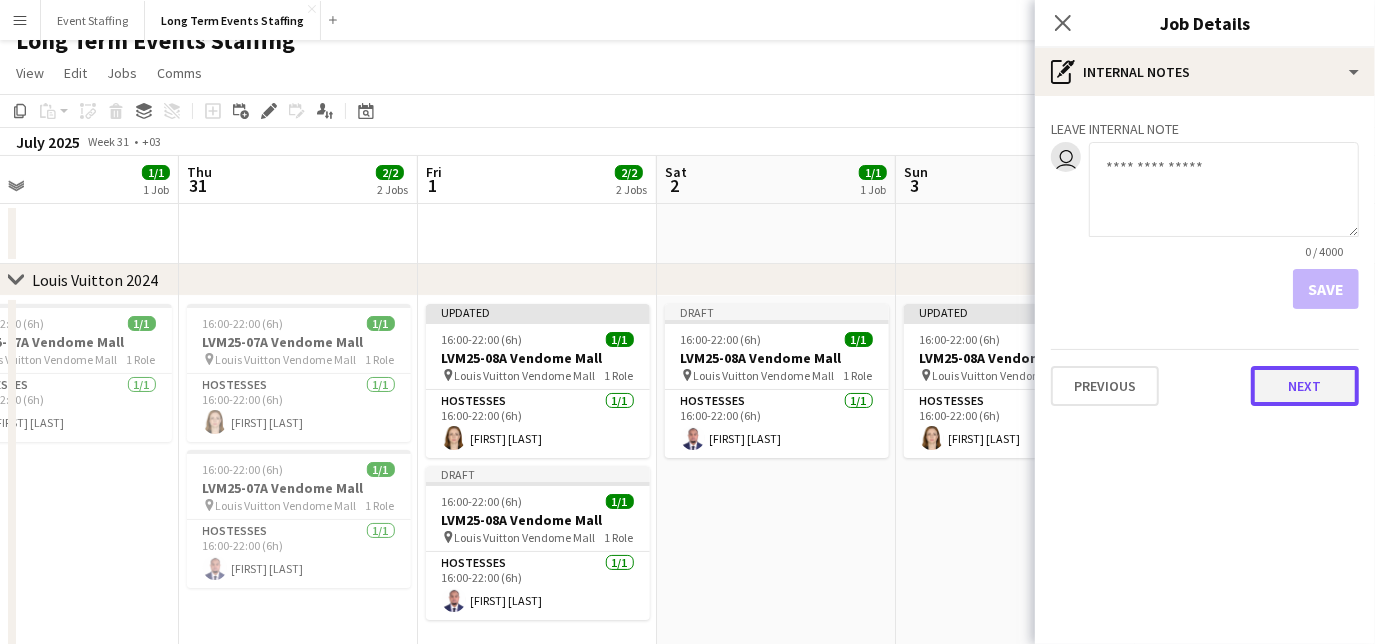 click on "Next" at bounding box center (1305, 386) 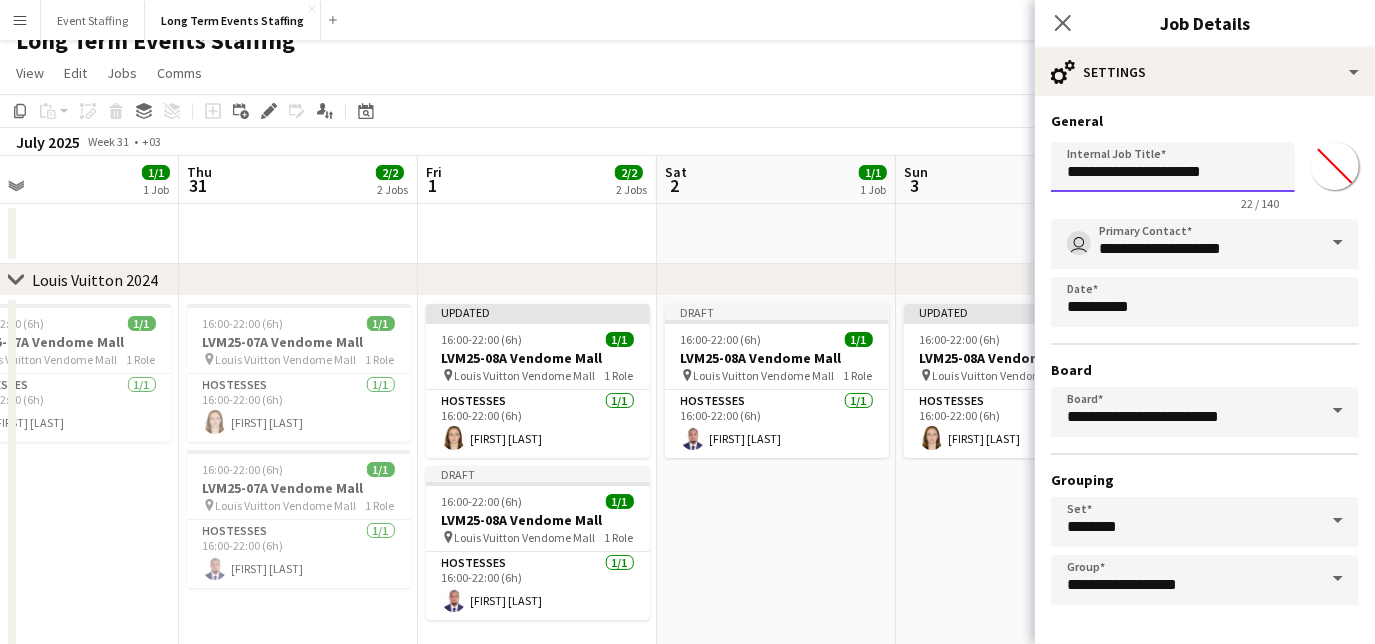 click on "**********" at bounding box center [1173, 167] 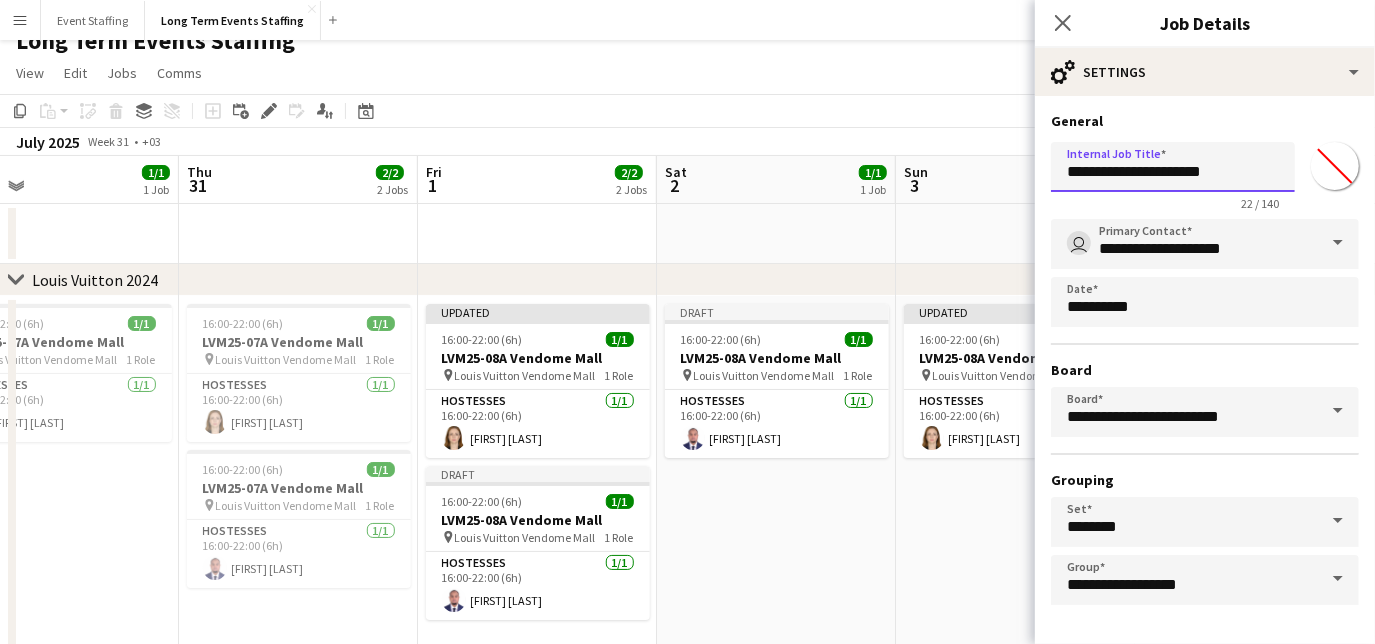 scroll, scrollTop: 68, scrollLeft: 0, axis: vertical 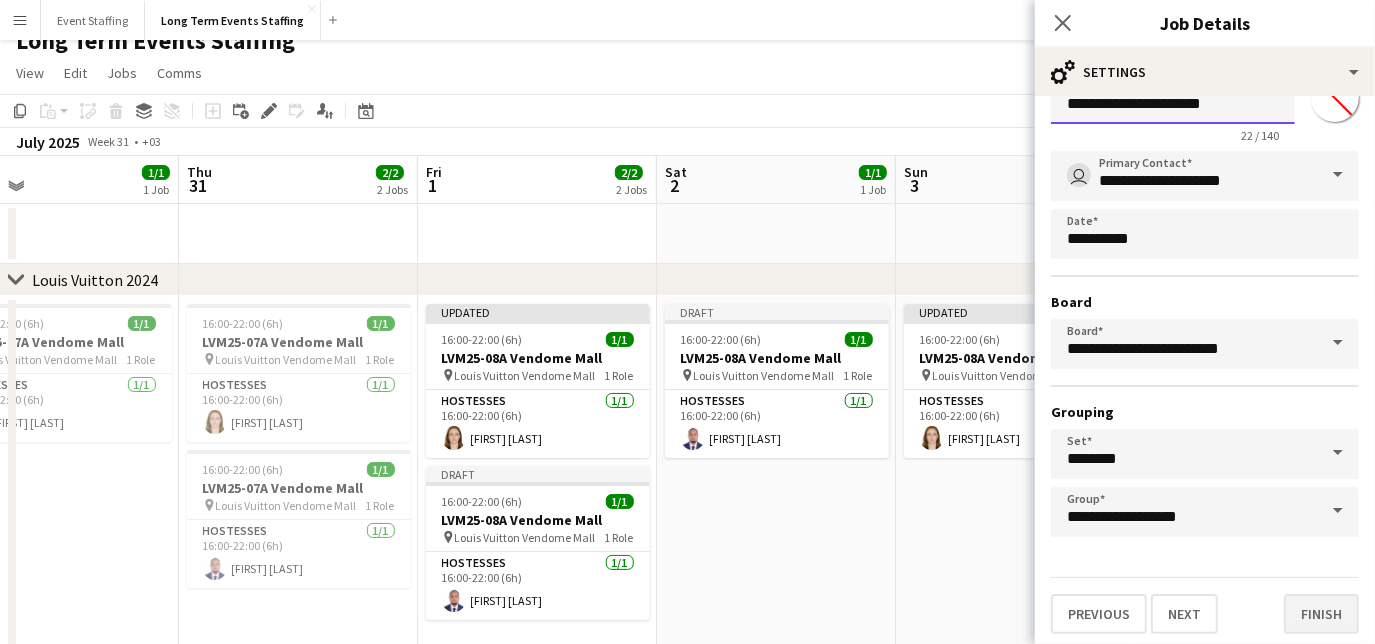 type on "**********" 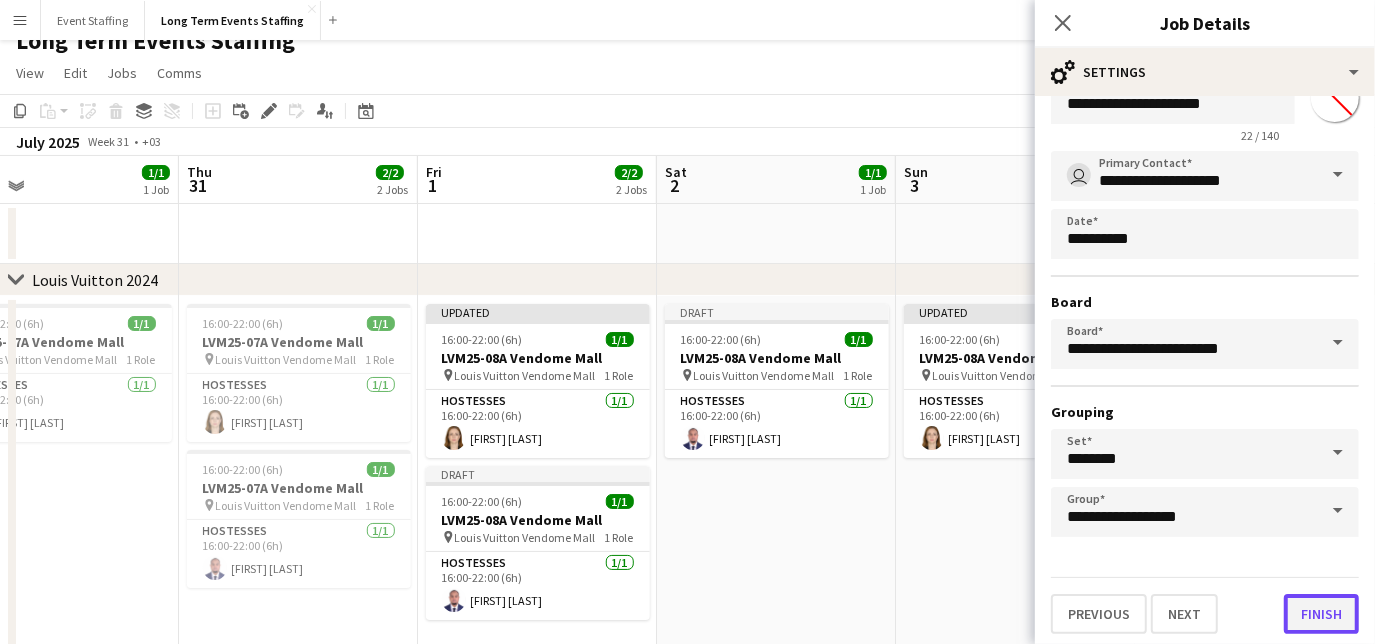 click on "Finish" at bounding box center (1321, 614) 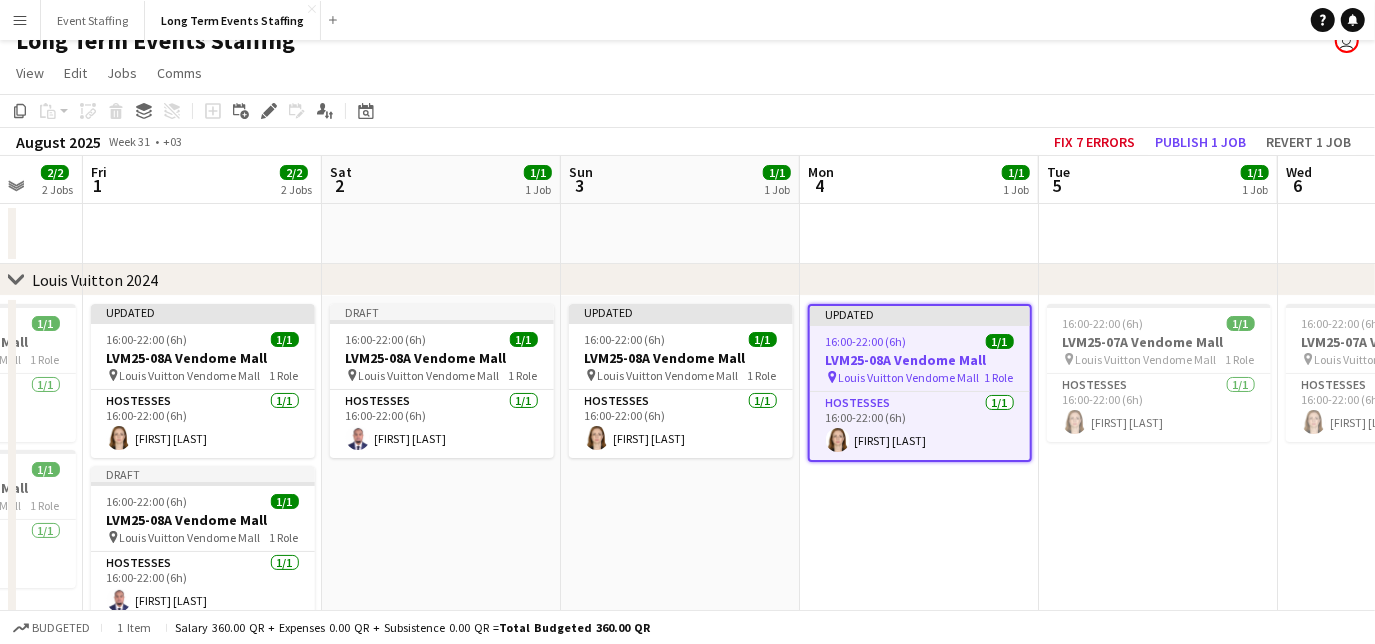 scroll, scrollTop: 0, scrollLeft: 725, axis: horizontal 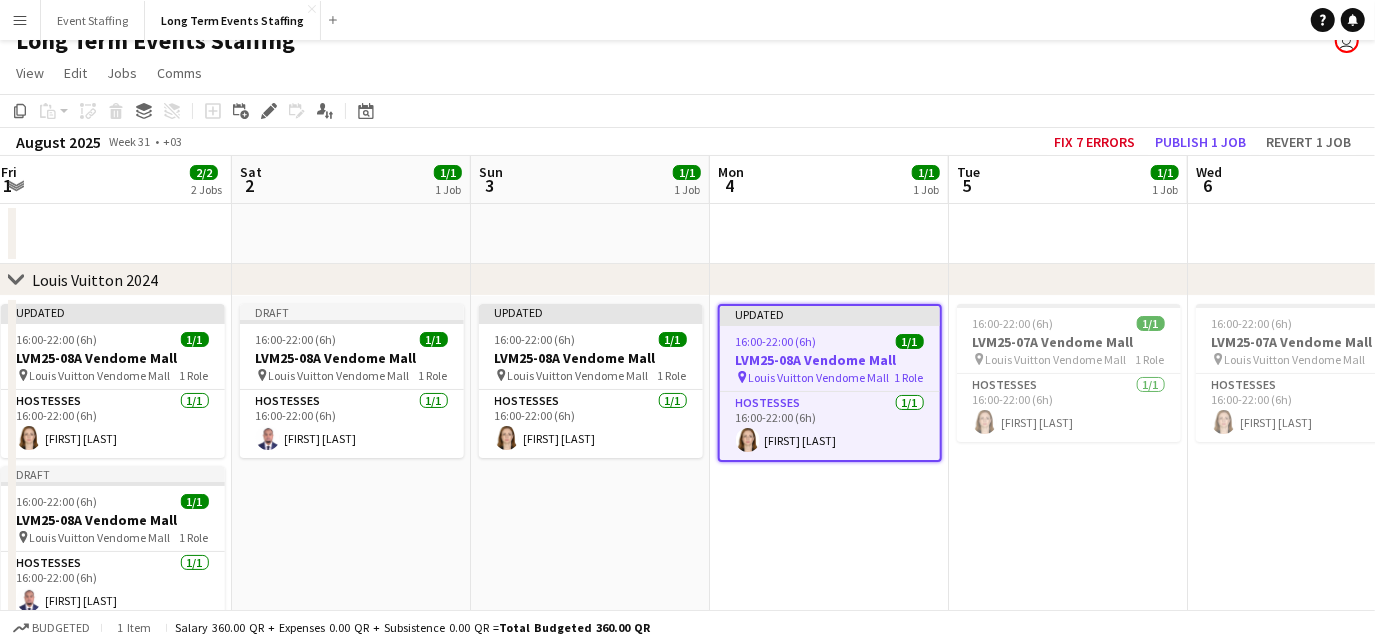drag, startPoint x: 1266, startPoint y: 493, endPoint x: 840, endPoint y: 410, distance: 434.01038 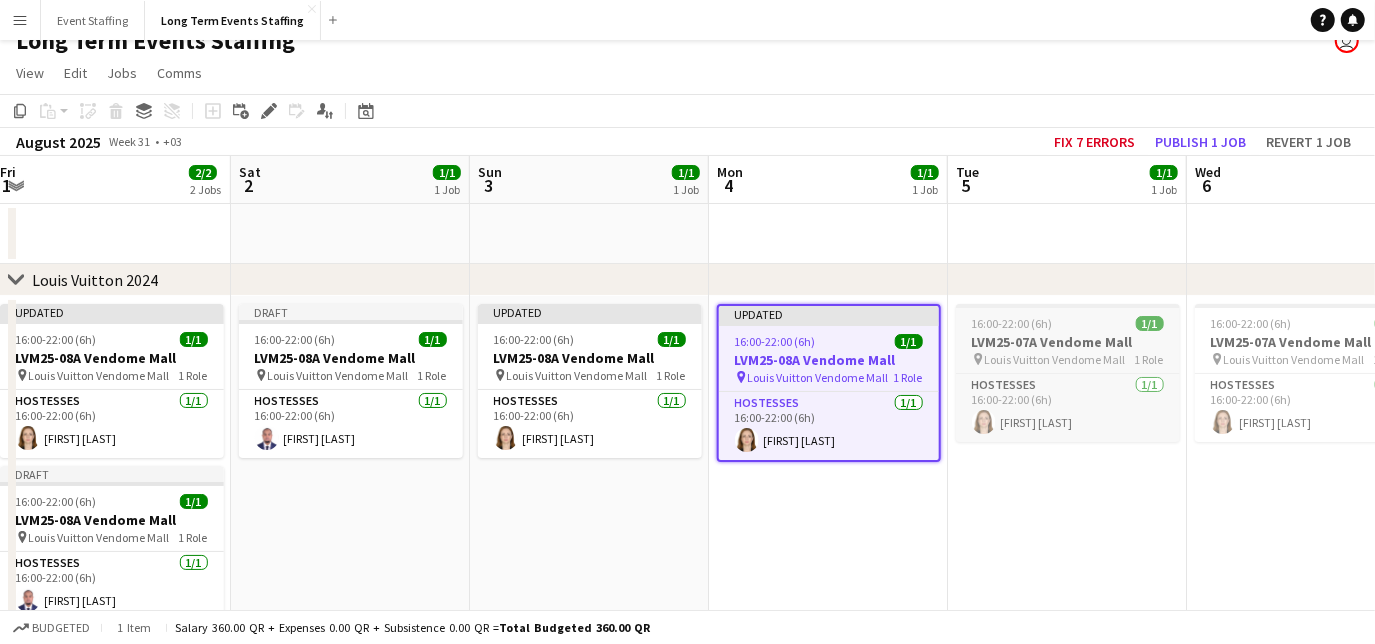 click on "LVM25-07A Vendome Mall" at bounding box center [1068, 342] 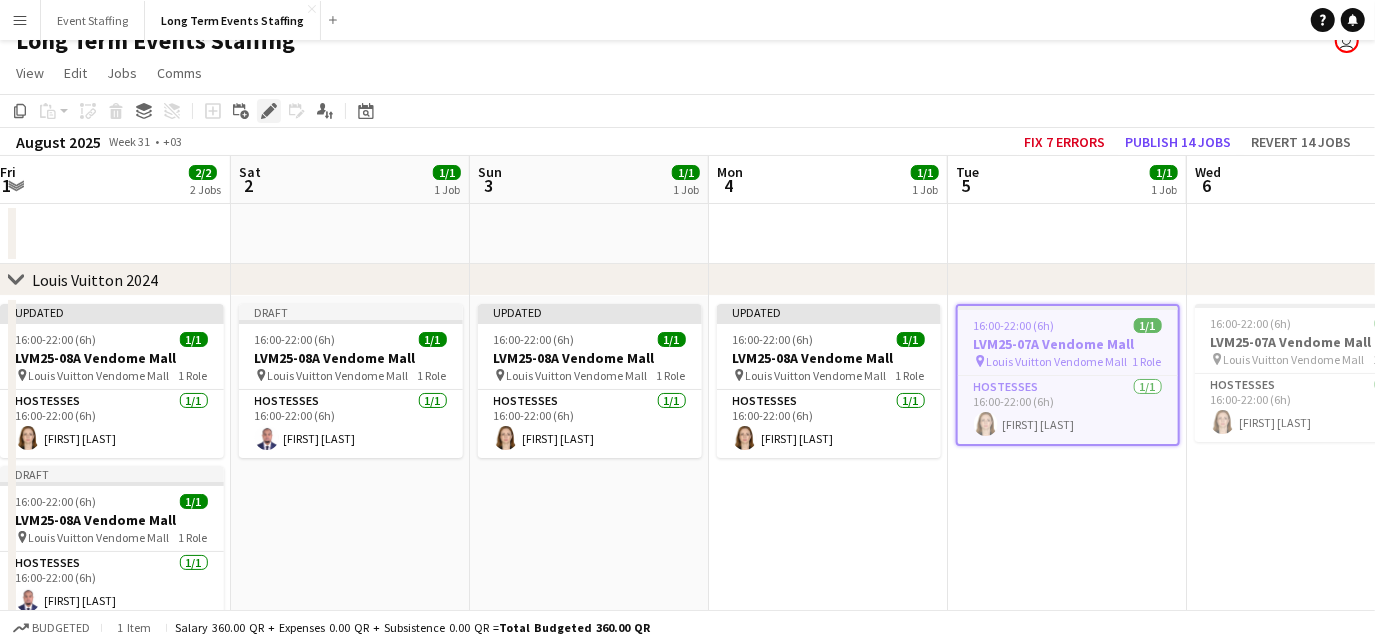click 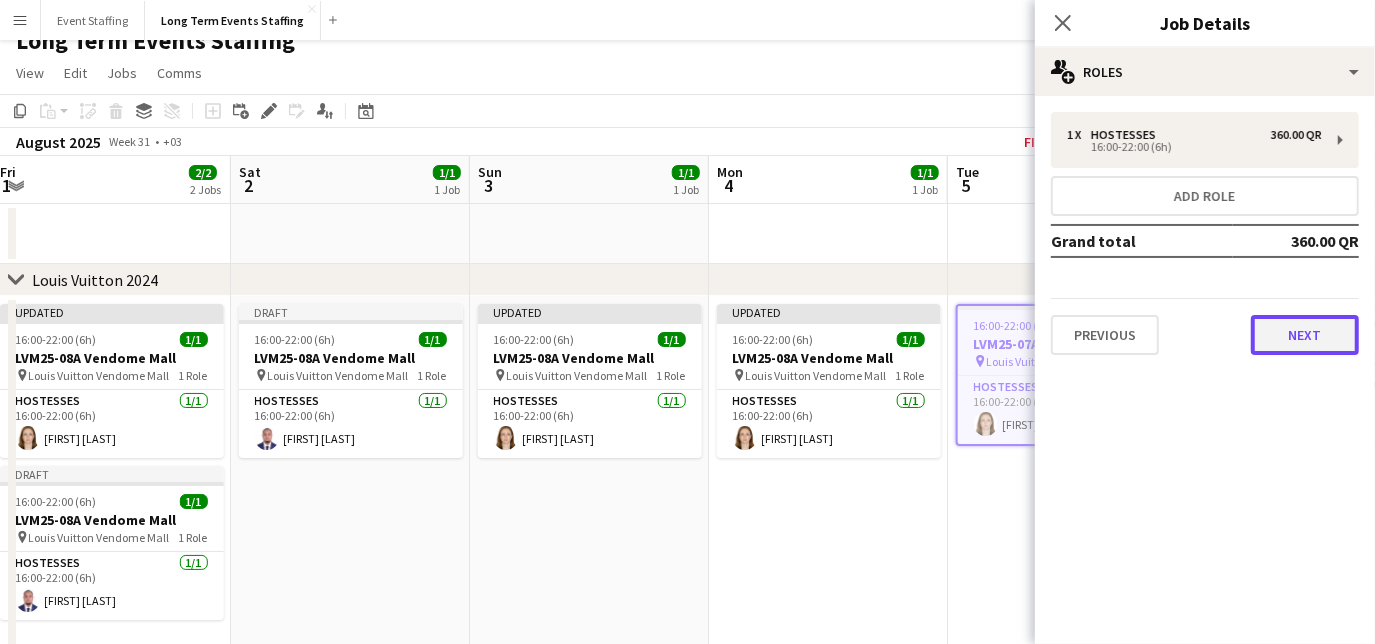 click on "Next" at bounding box center [1305, 335] 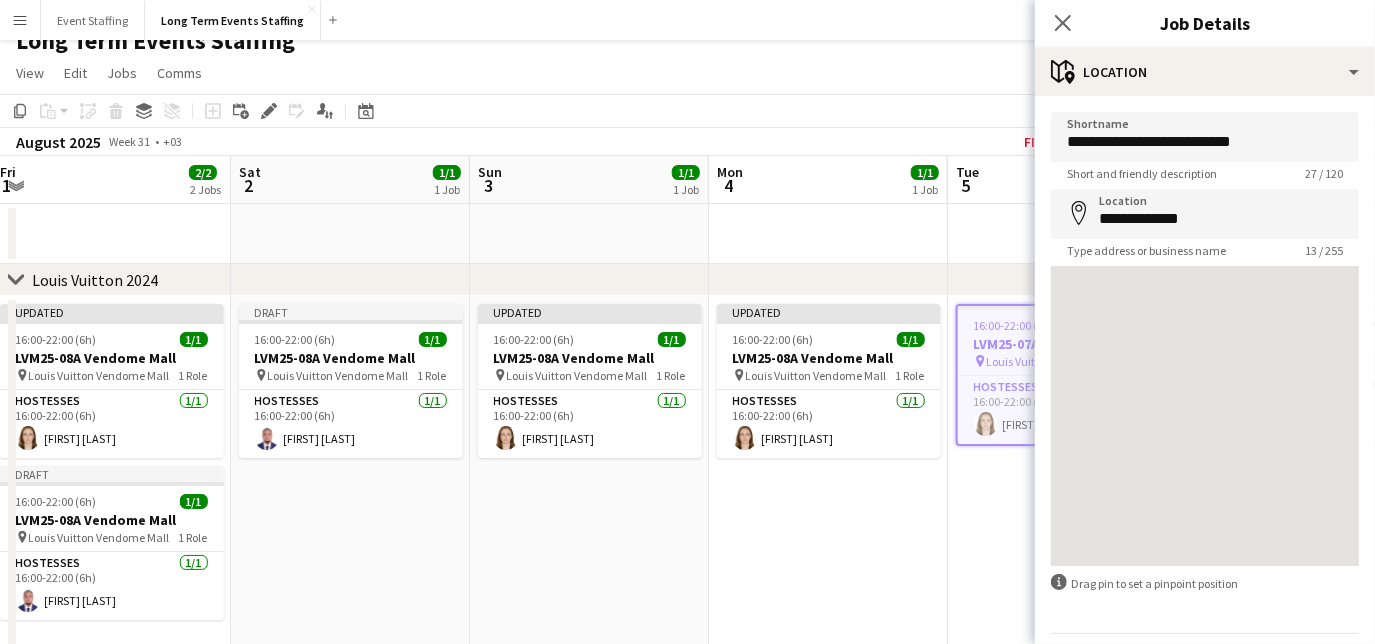 scroll, scrollTop: 61, scrollLeft: 0, axis: vertical 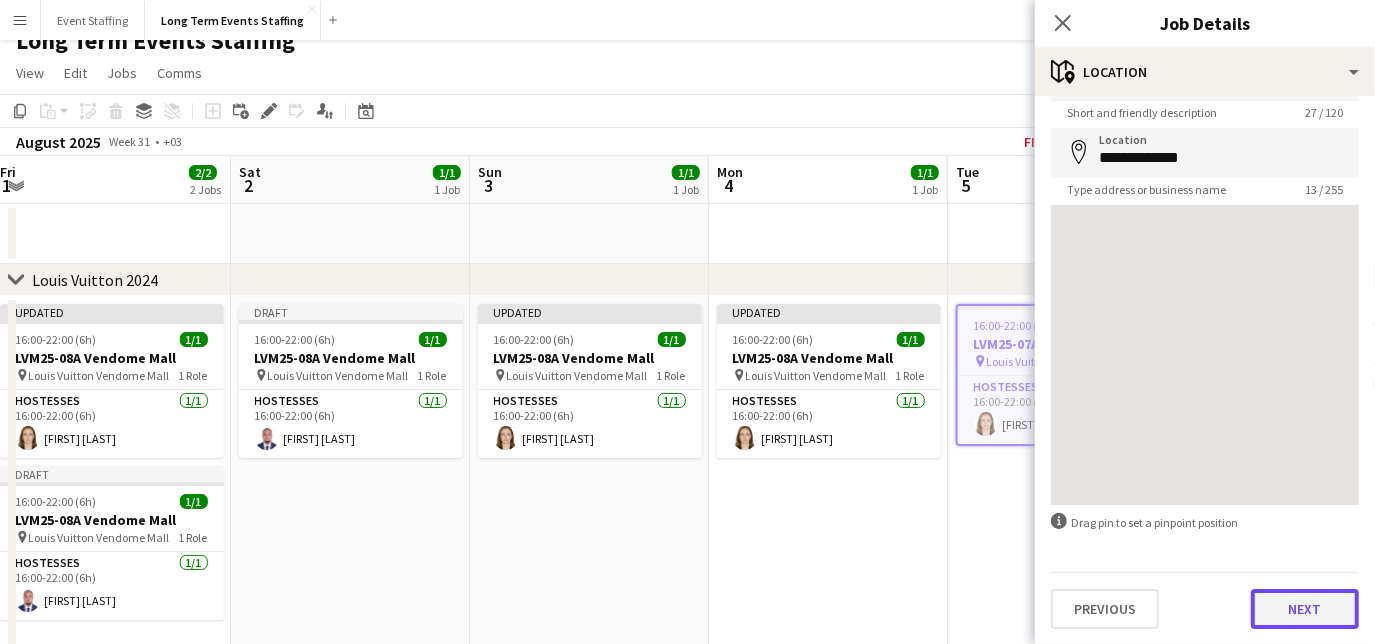 click on "Next" at bounding box center [1305, 609] 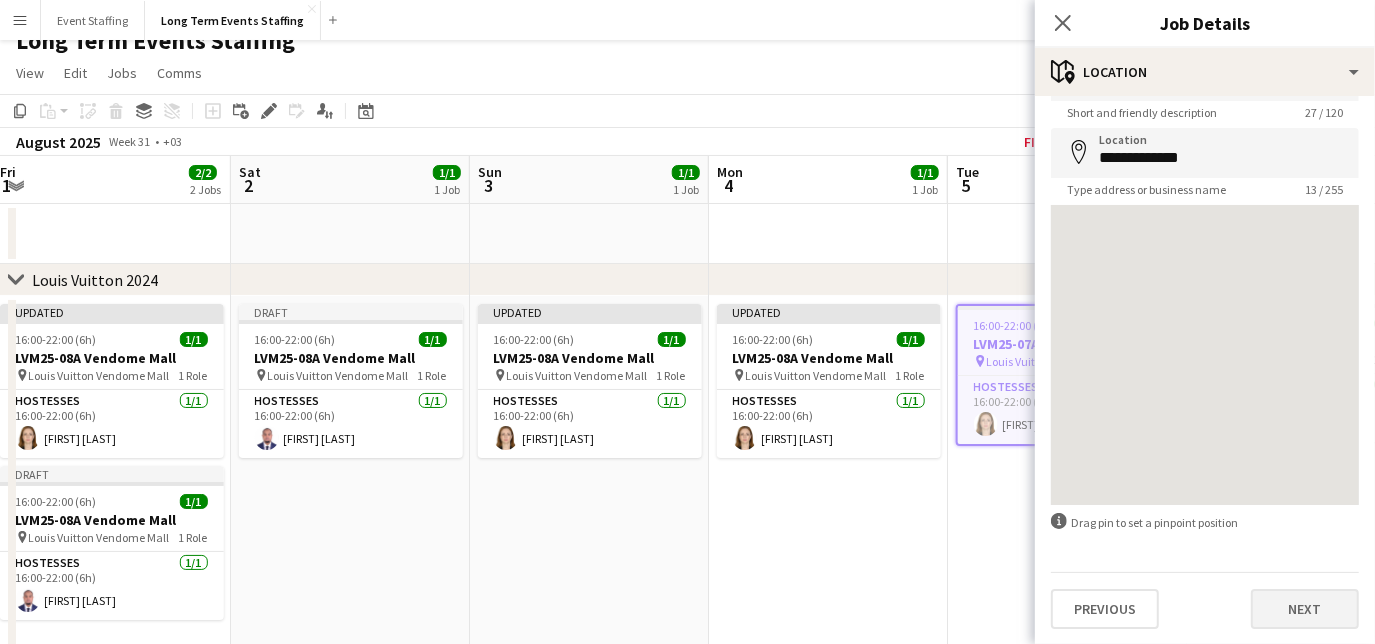 scroll, scrollTop: 0, scrollLeft: 0, axis: both 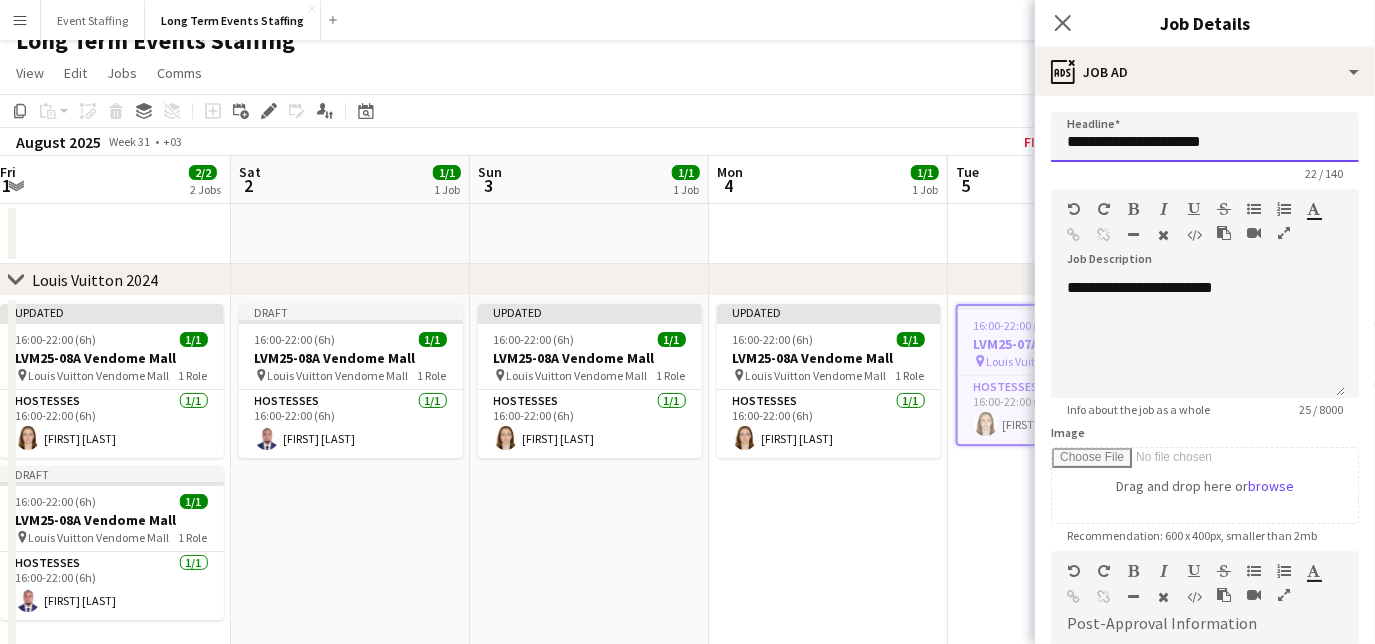 click on "**********" at bounding box center (1205, 137) 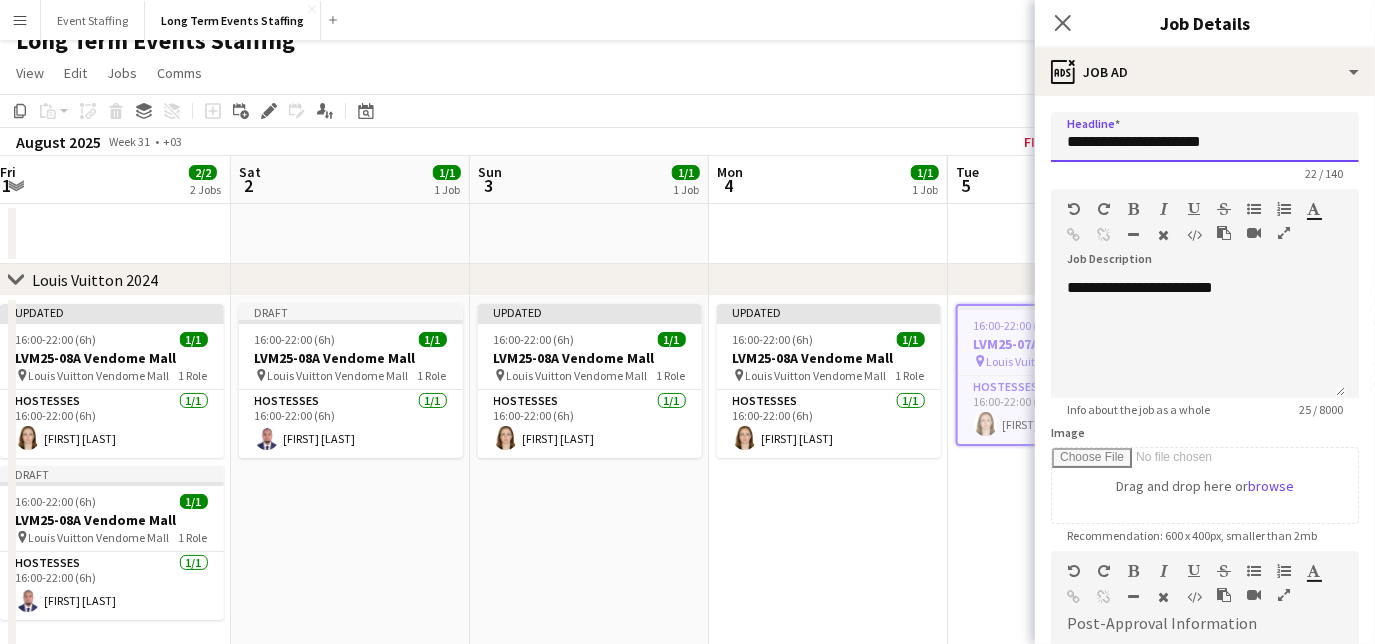 scroll, scrollTop: 343, scrollLeft: 0, axis: vertical 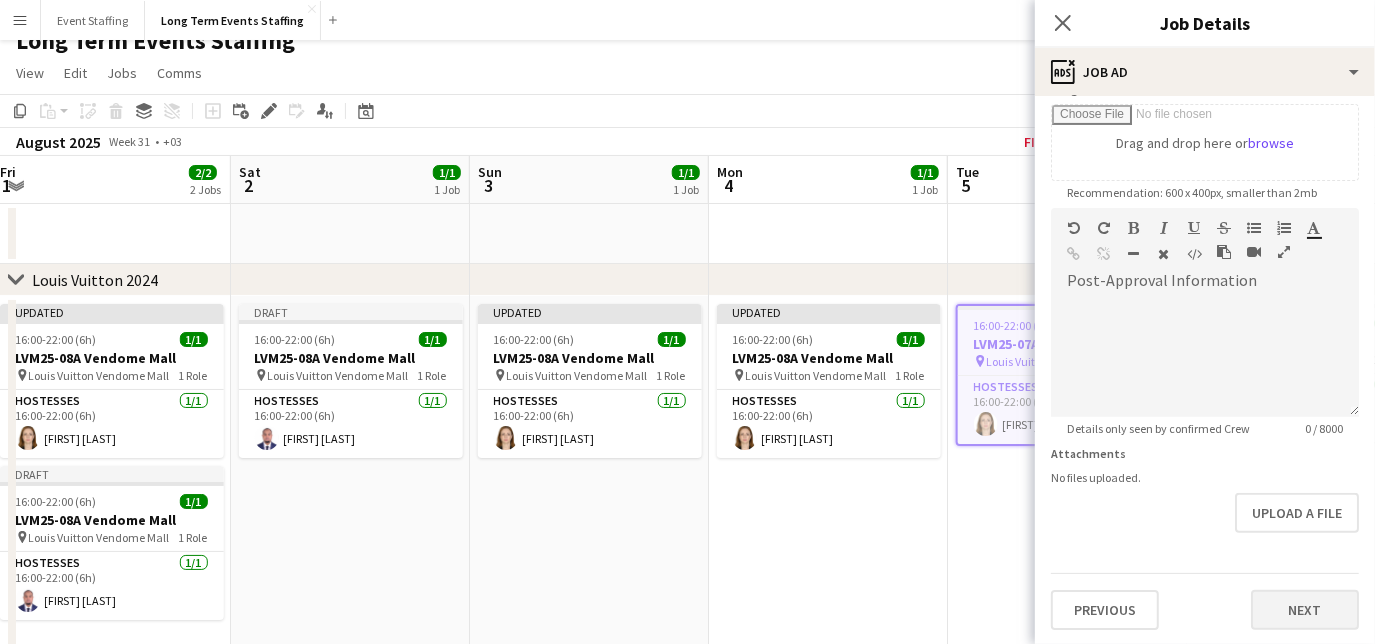type on "**********" 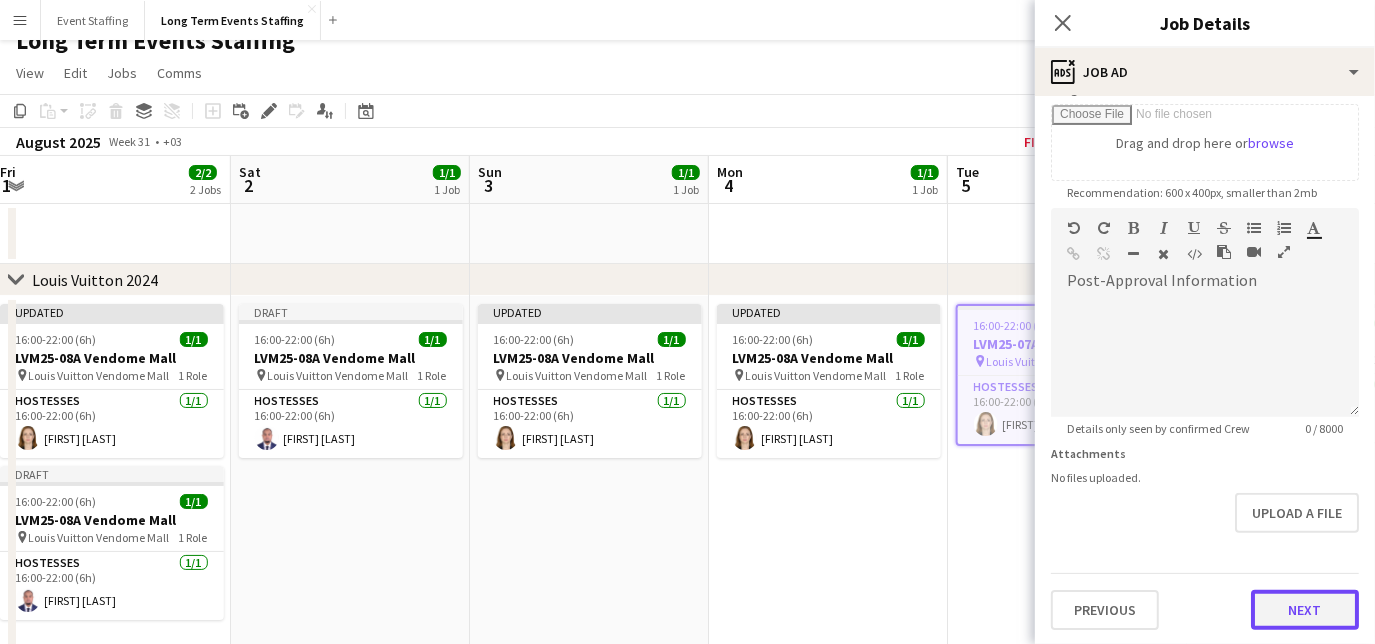 click on "Next" at bounding box center [1305, 610] 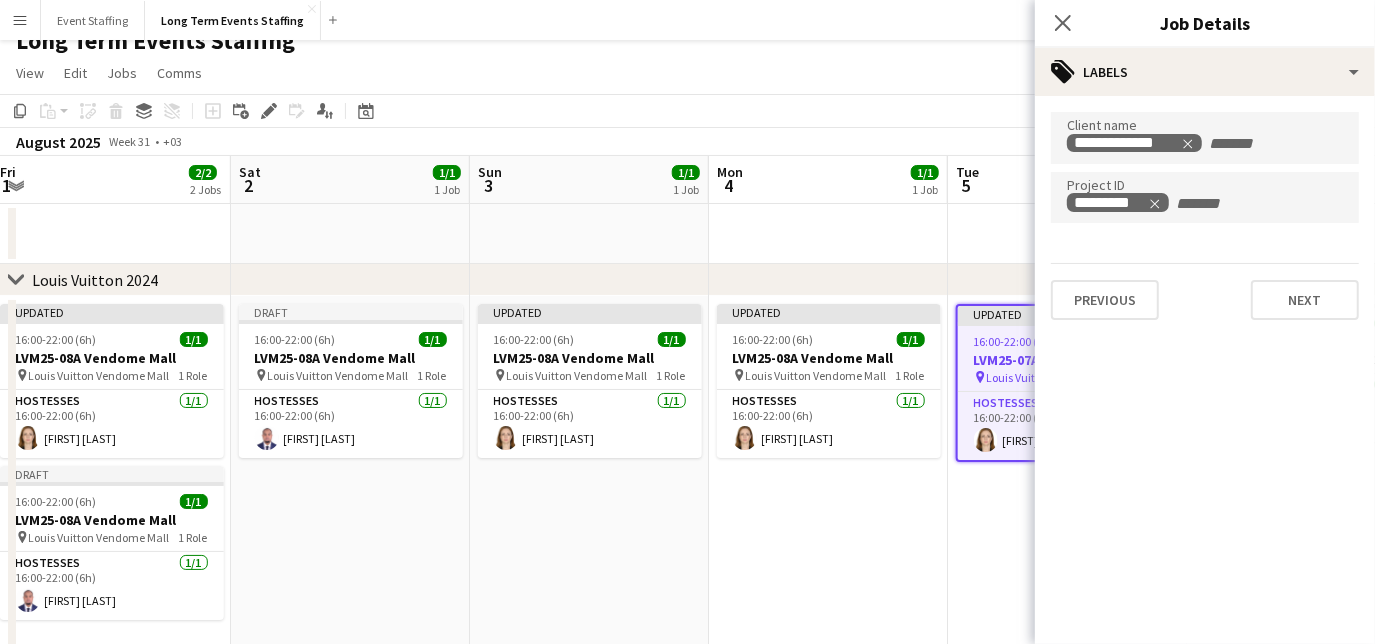 scroll, scrollTop: 0, scrollLeft: 0, axis: both 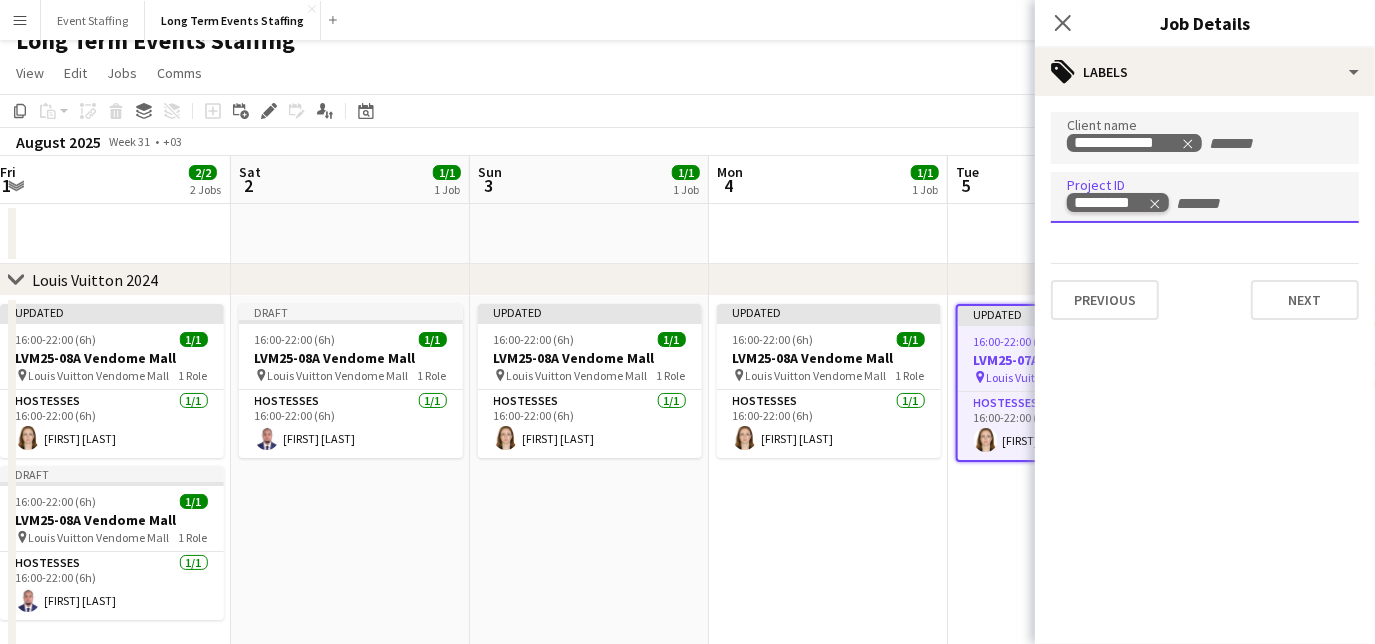click 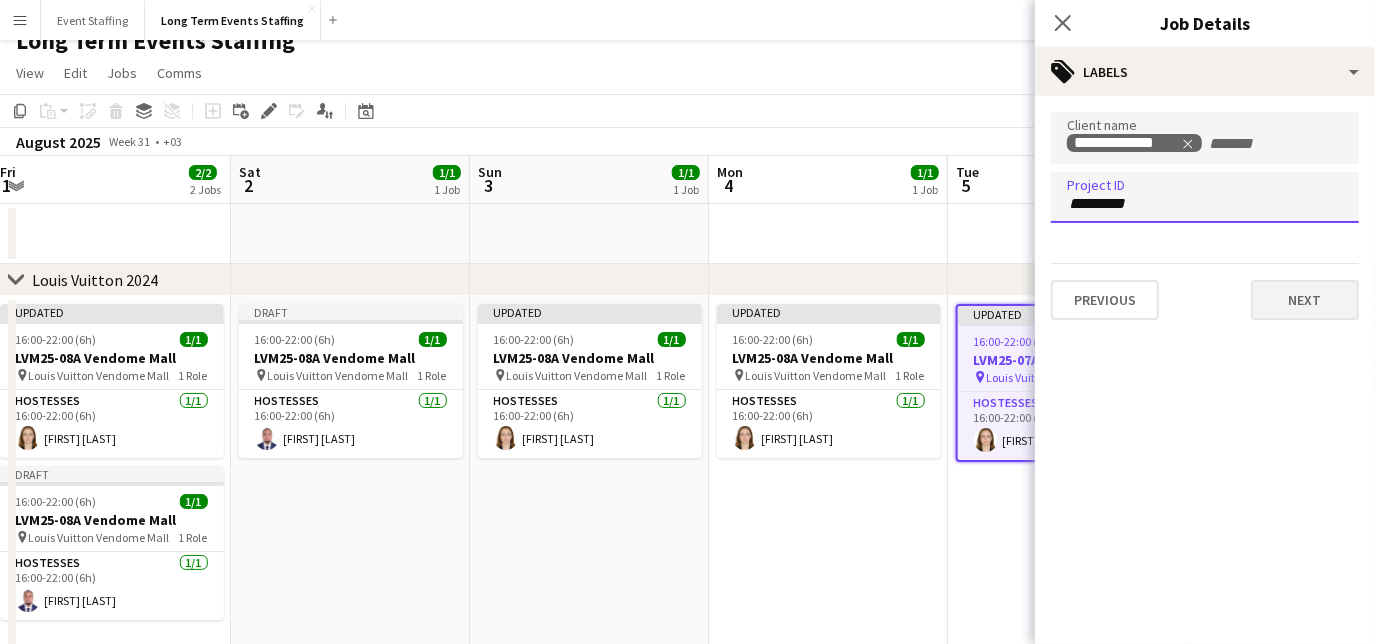 type on "*********" 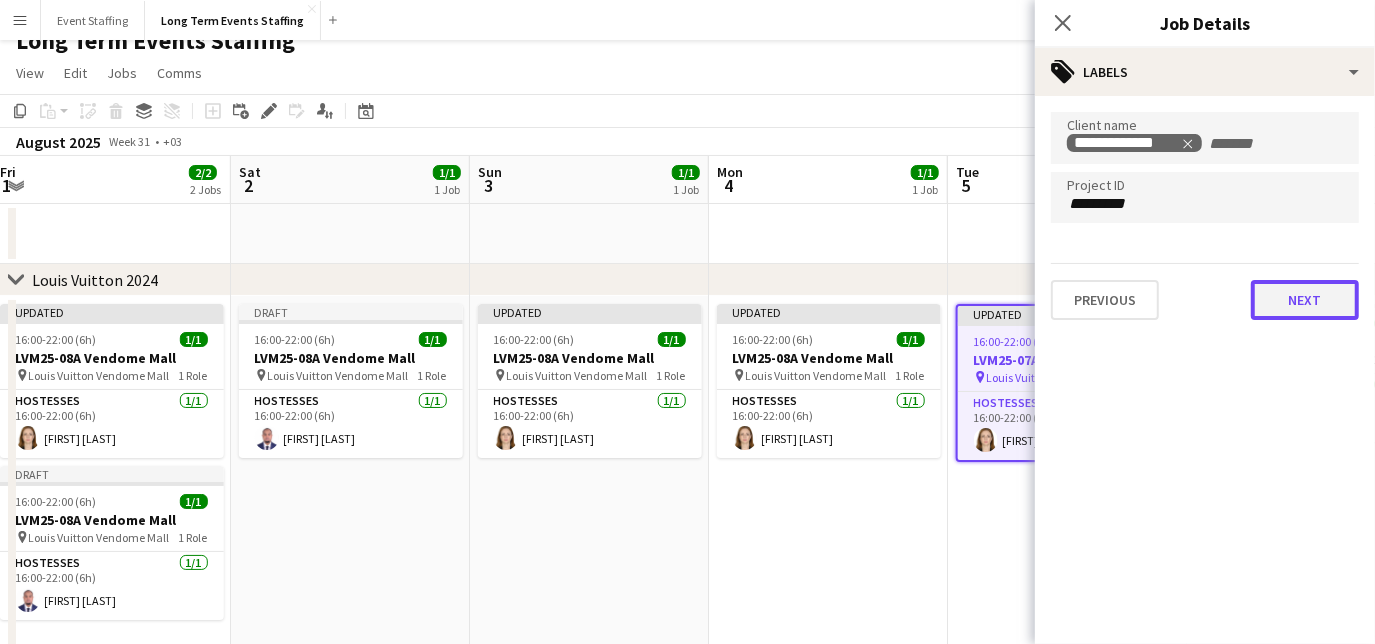 click on "Next" at bounding box center [1305, 300] 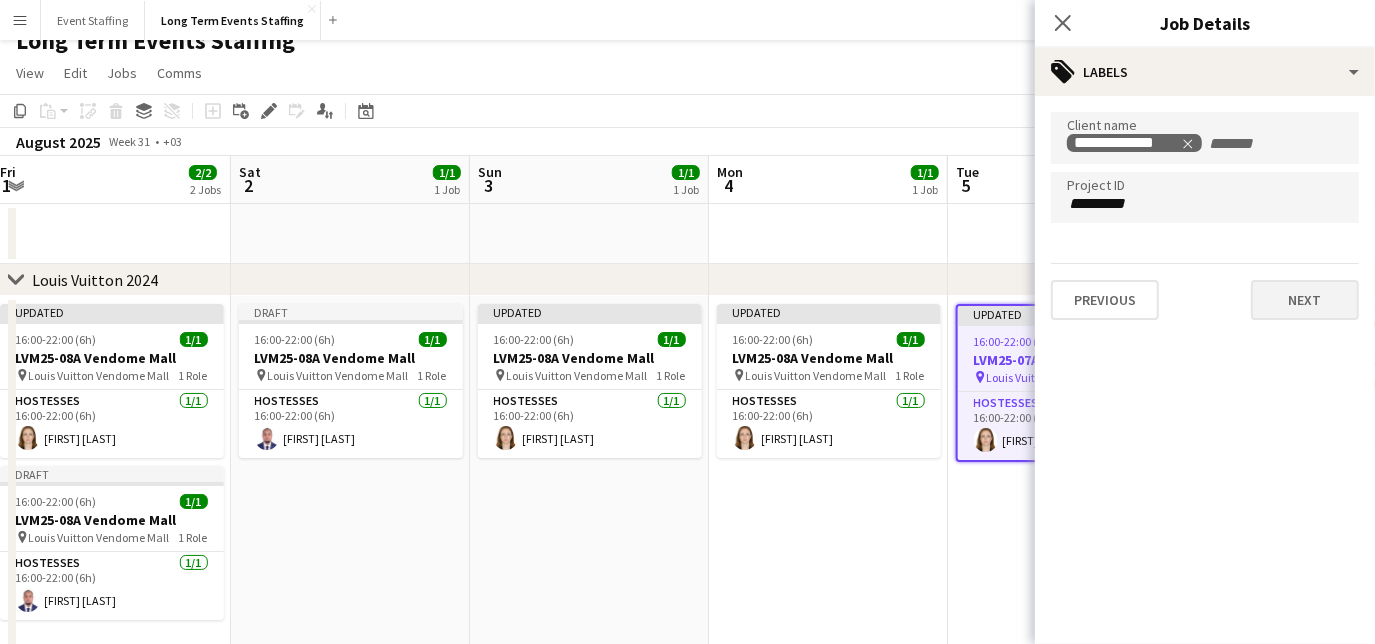 type on "*******" 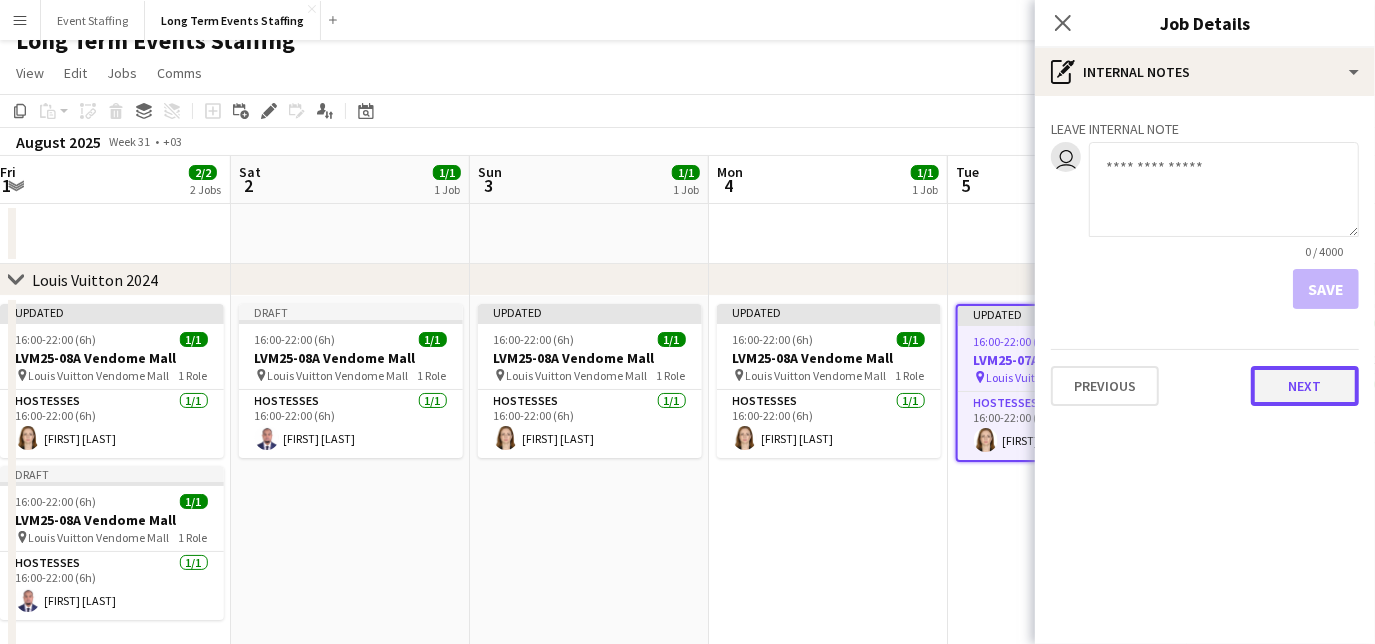 click on "Next" at bounding box center (1305, 386) 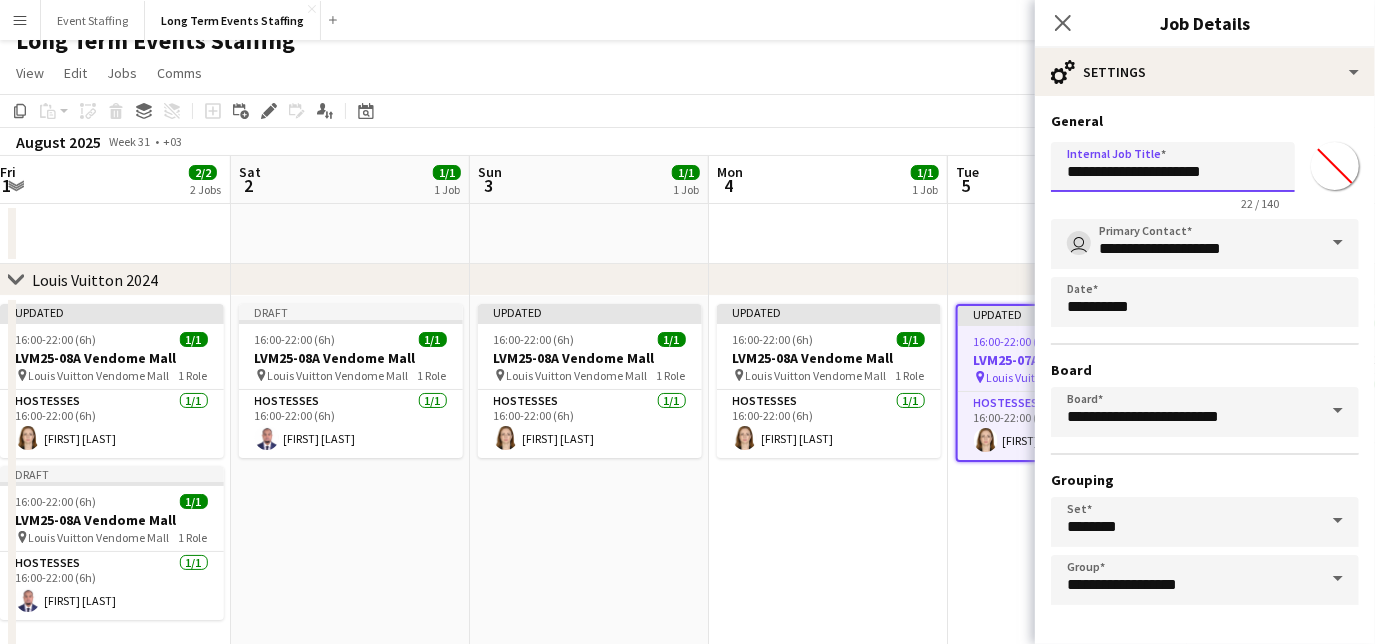 click on "**********" at bounding box center [1173, 167] 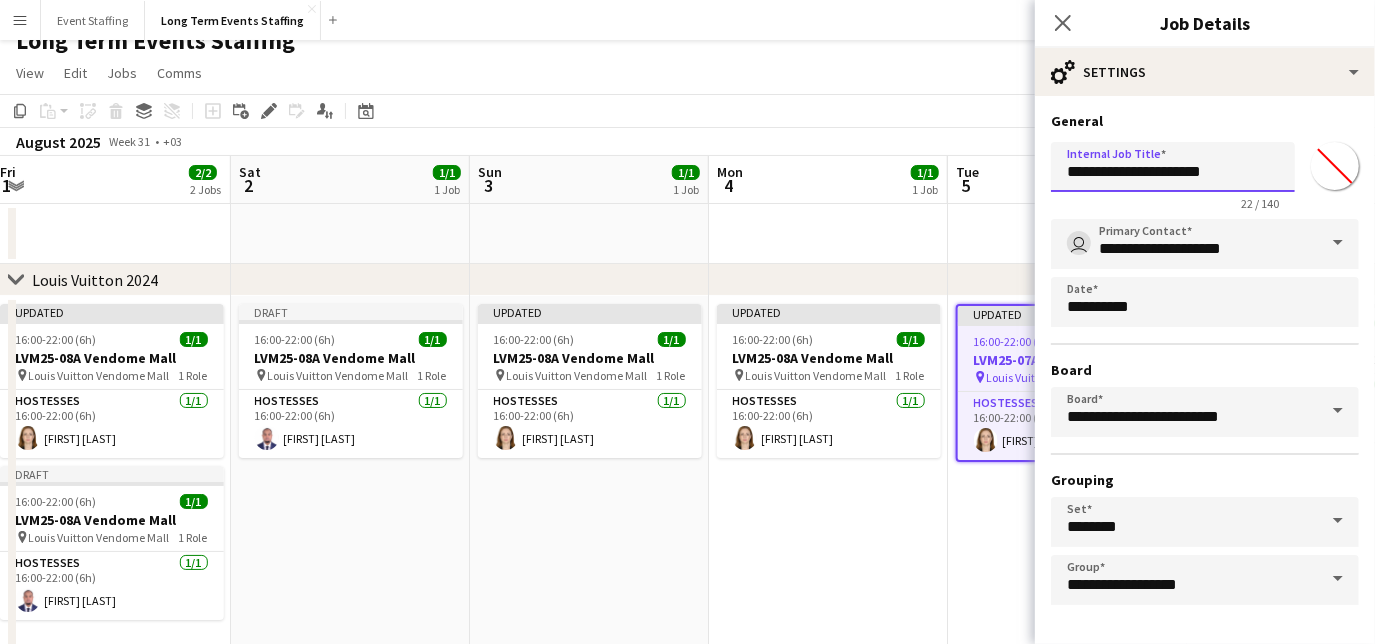 scroll, scrollTop: 68, scrollLeft: 0, axis: vertical 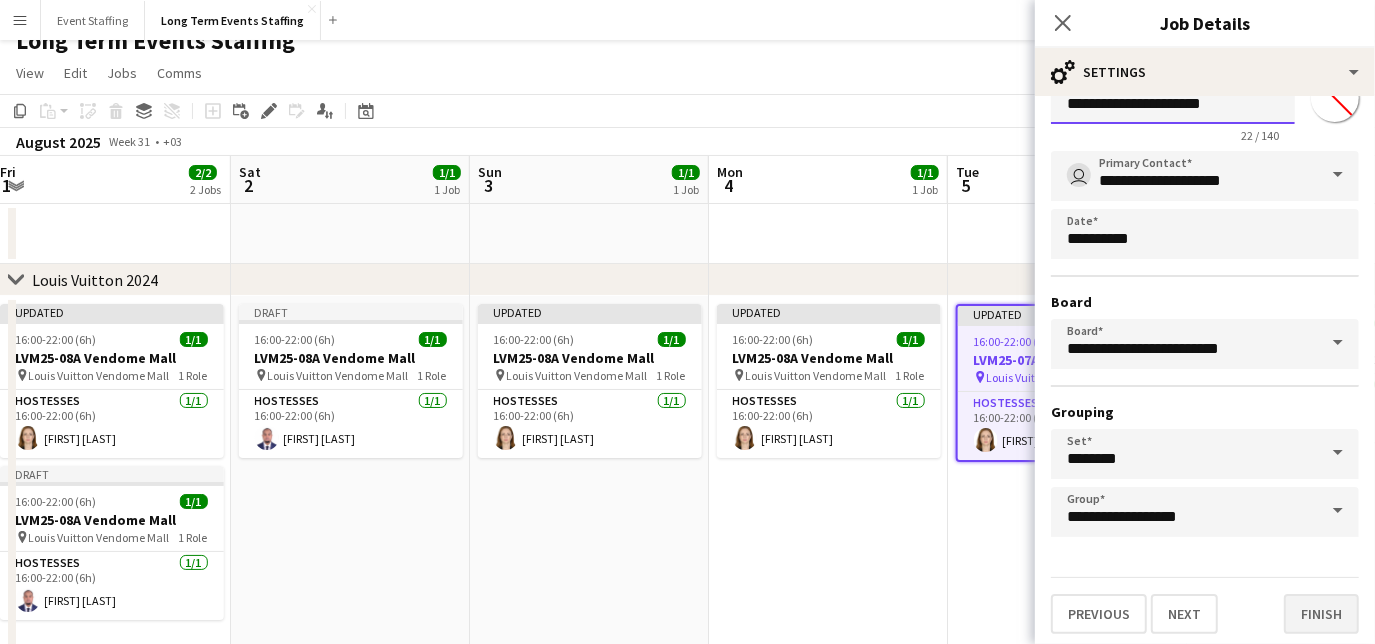 type on "**********" 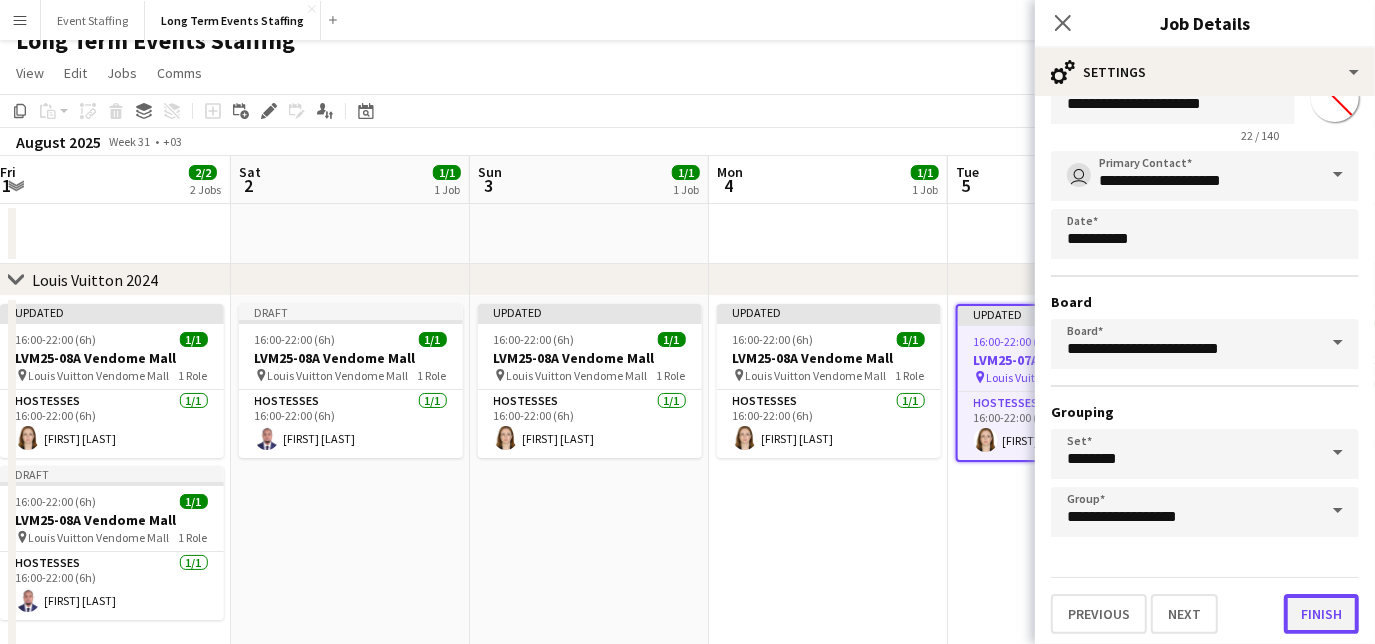 click on "Finish" at bounding box center (1321, 614) 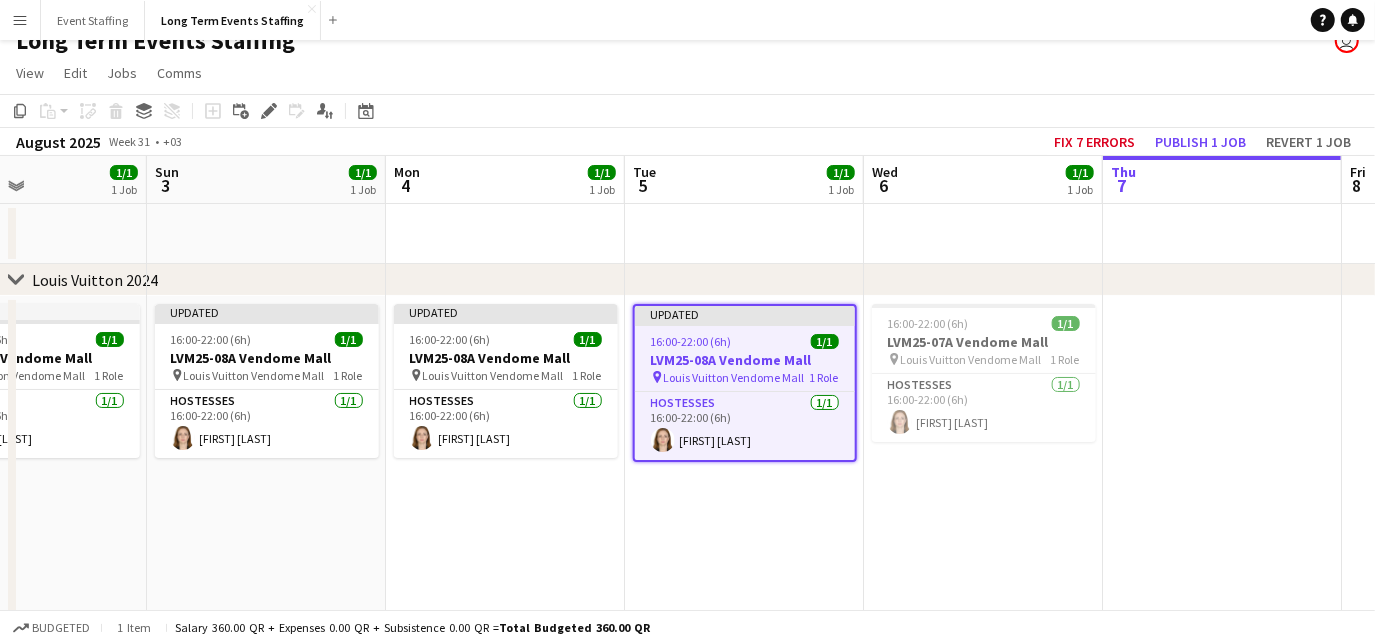 scroll, scrollTop: 0, scrollLeft: 839, axis: horizontal 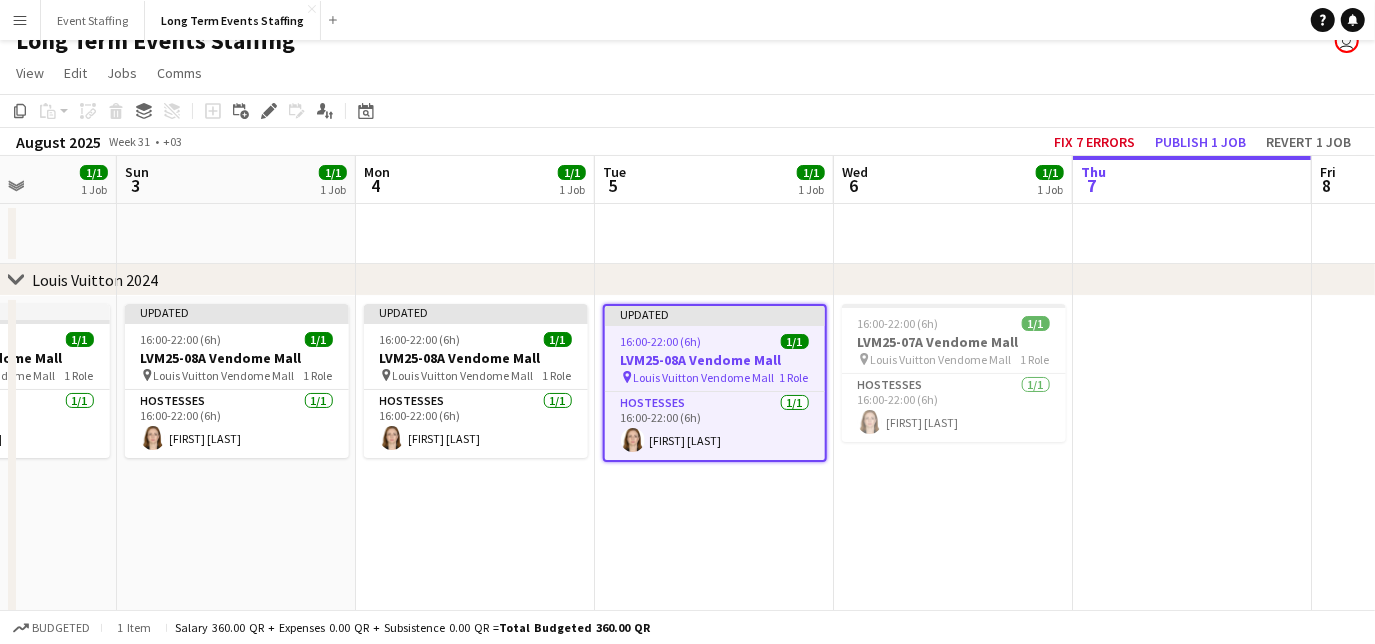 drag, startPoint x: 1197, startPoint y: 559, endPoint x: 844, endPoint y: 445, distance: 370.95148 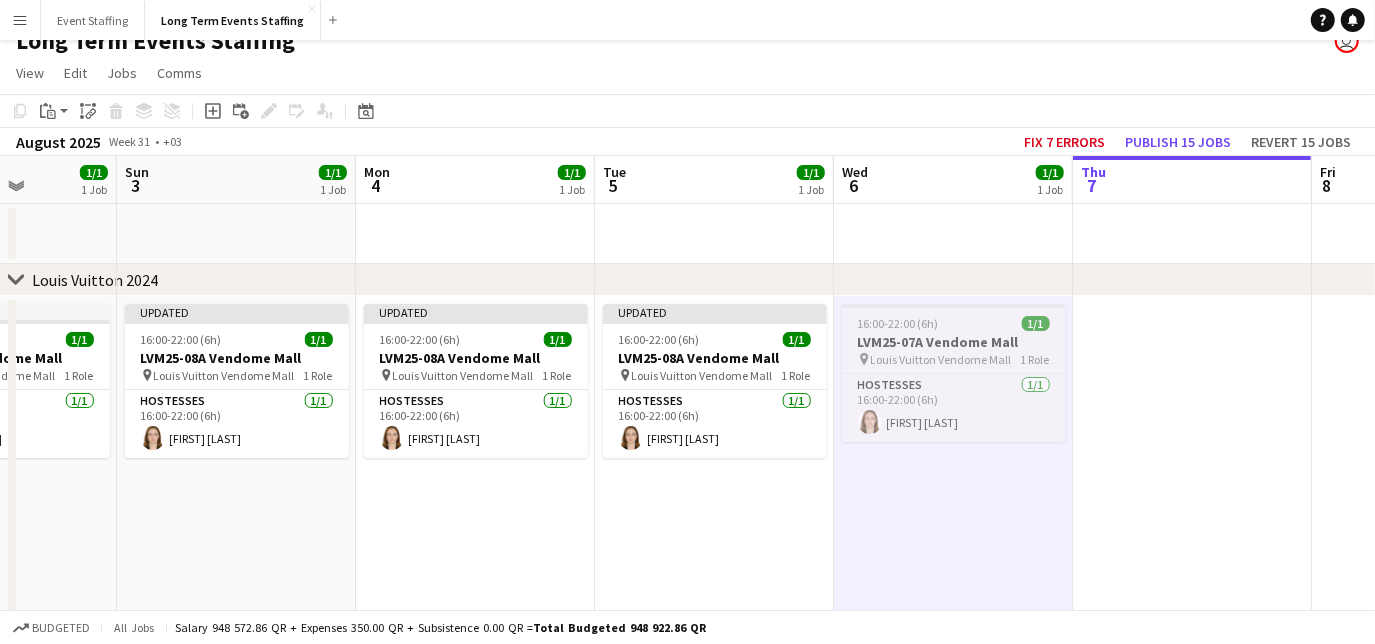 click on "LVM25-07A Vendome Mall" at bounding box center [954, 342] 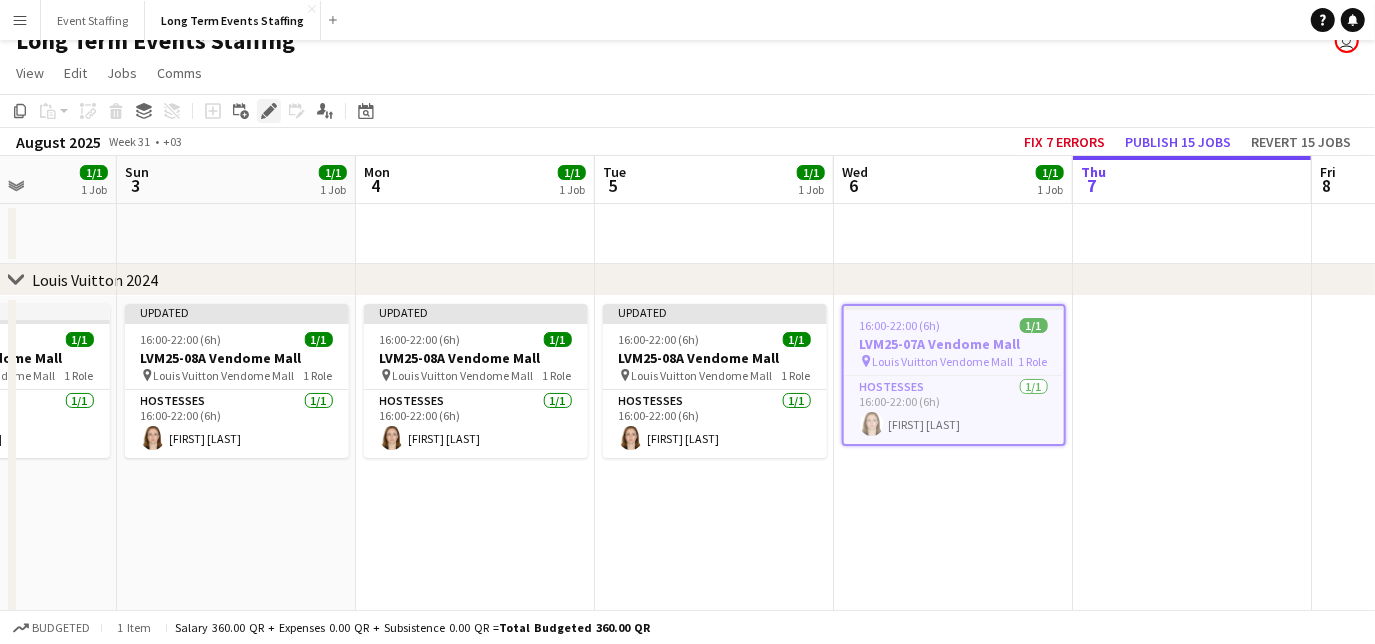 click on "Edit" 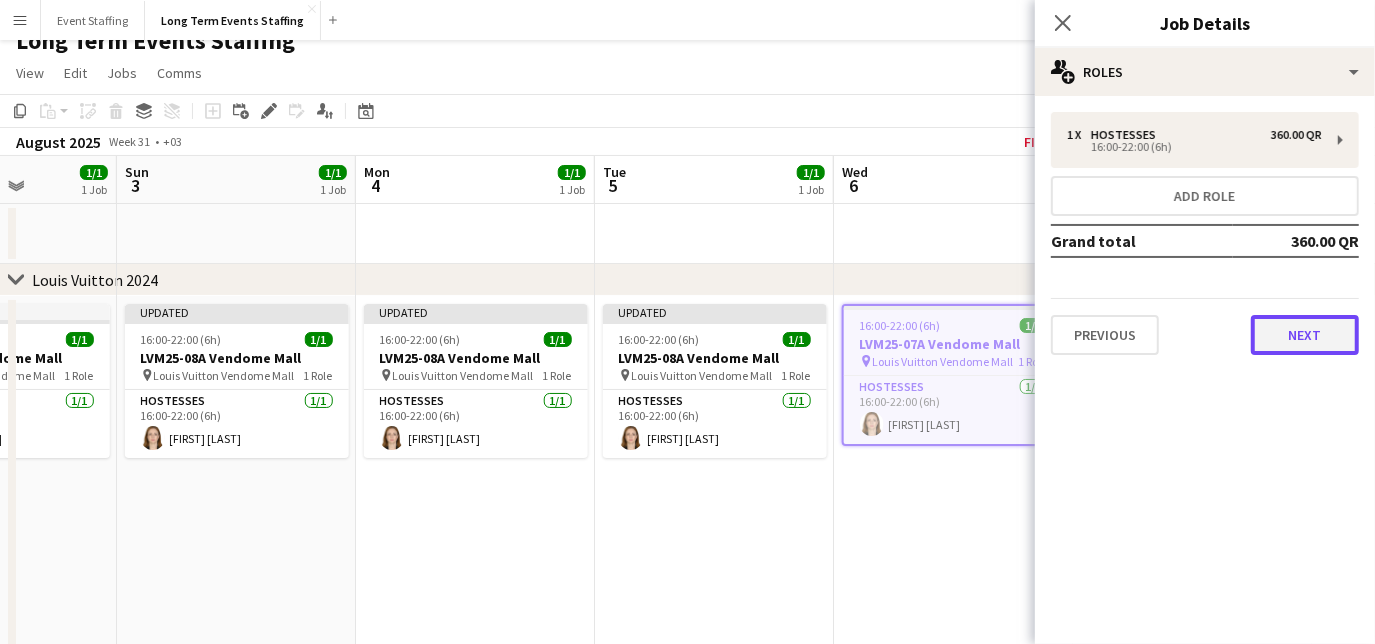 click on "Next" at bounding box center [1305, 335] 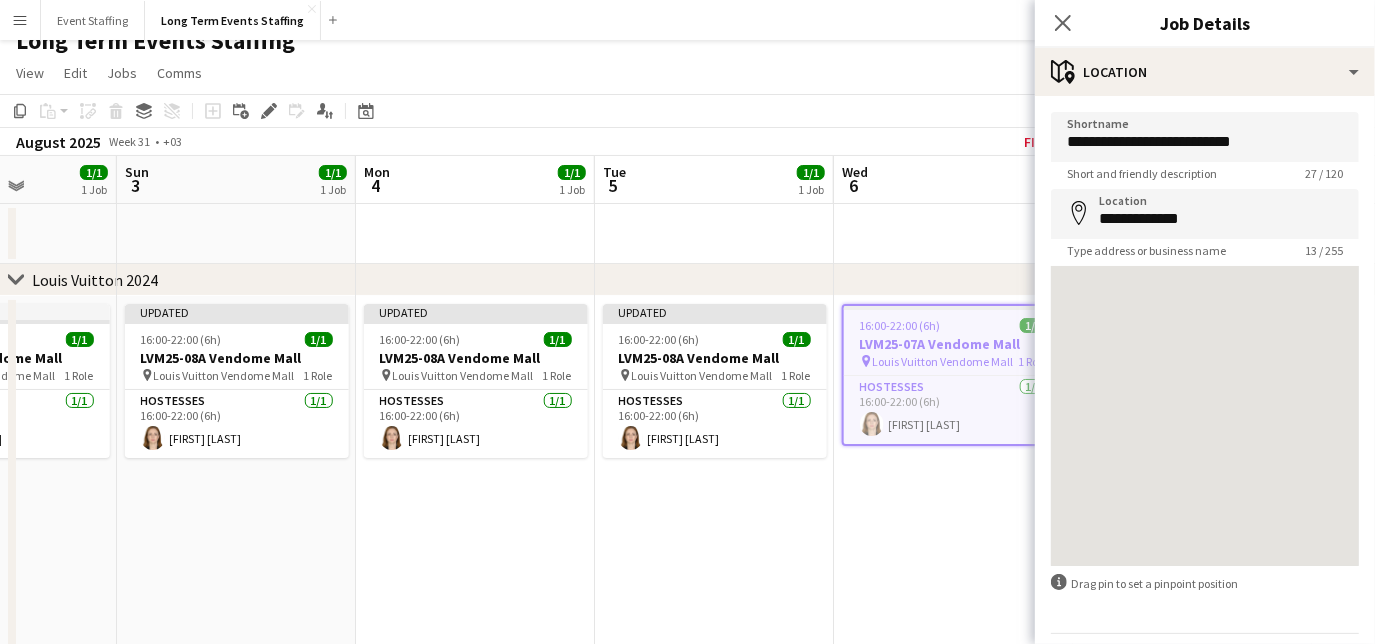 scroll, scrollTop: 61, scrollLeft: 0, axis: vertical 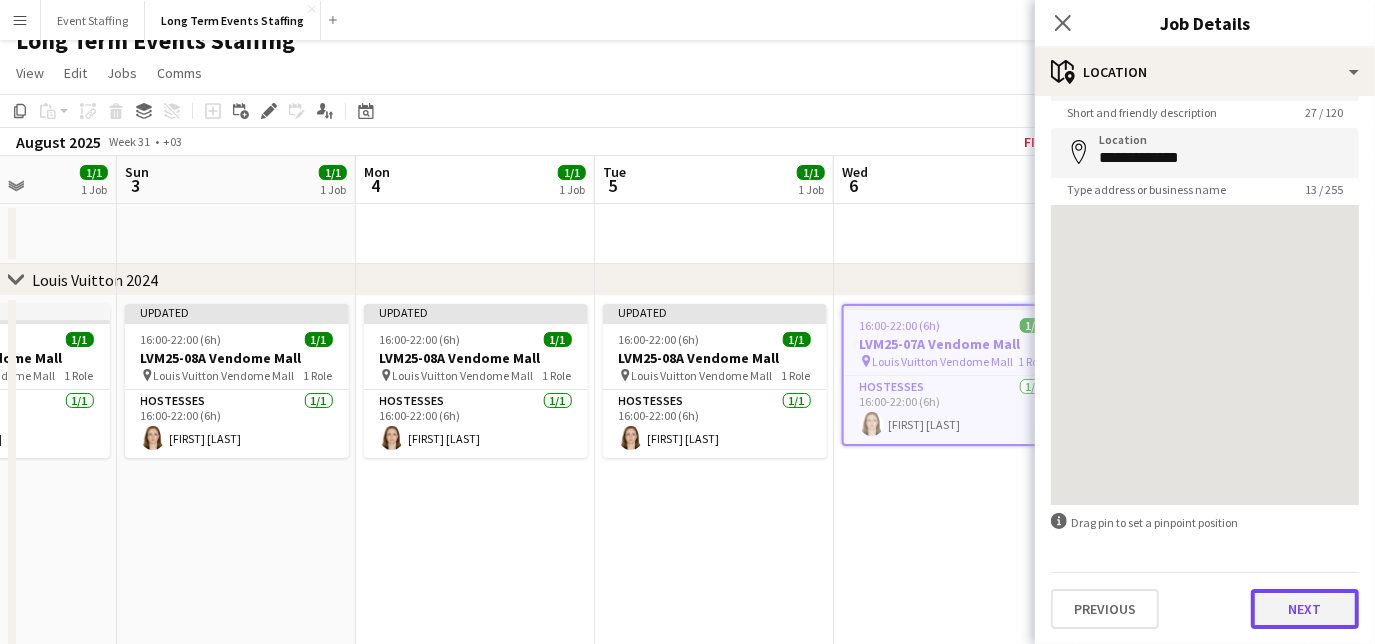 click on "Next" at bounding box center [1305, 609] 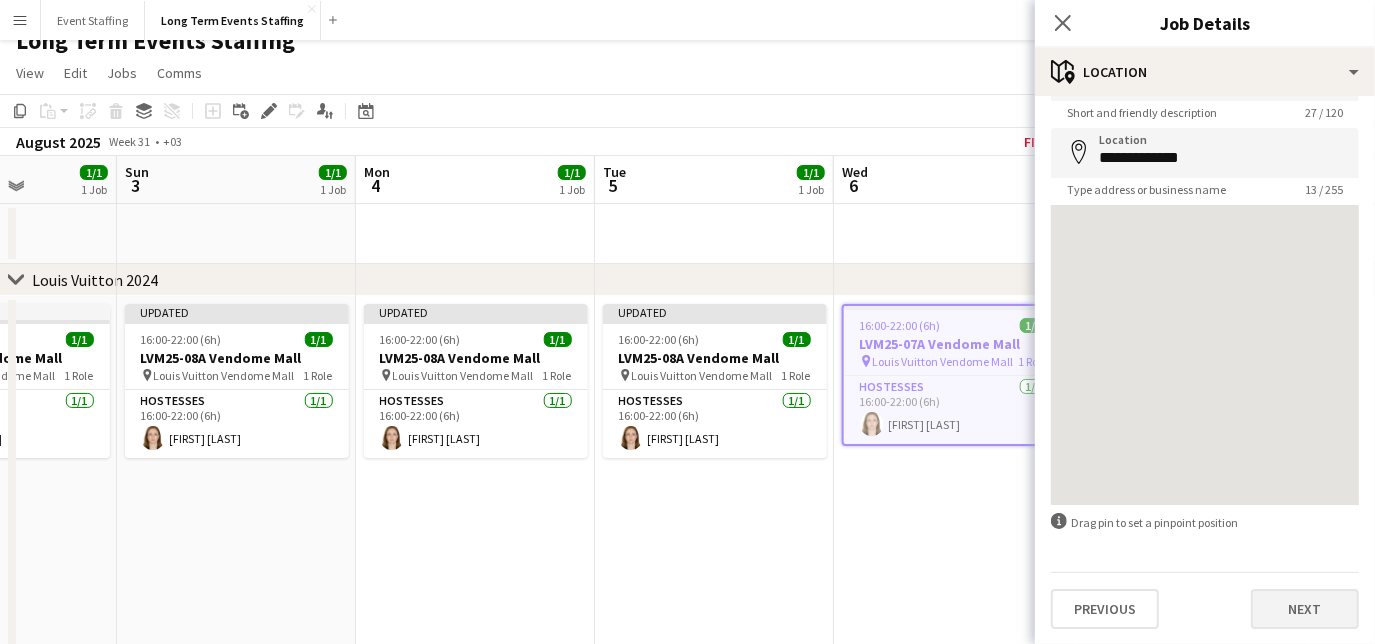scroll, scrollTop: 0, scrollLeft: 0, axis: both 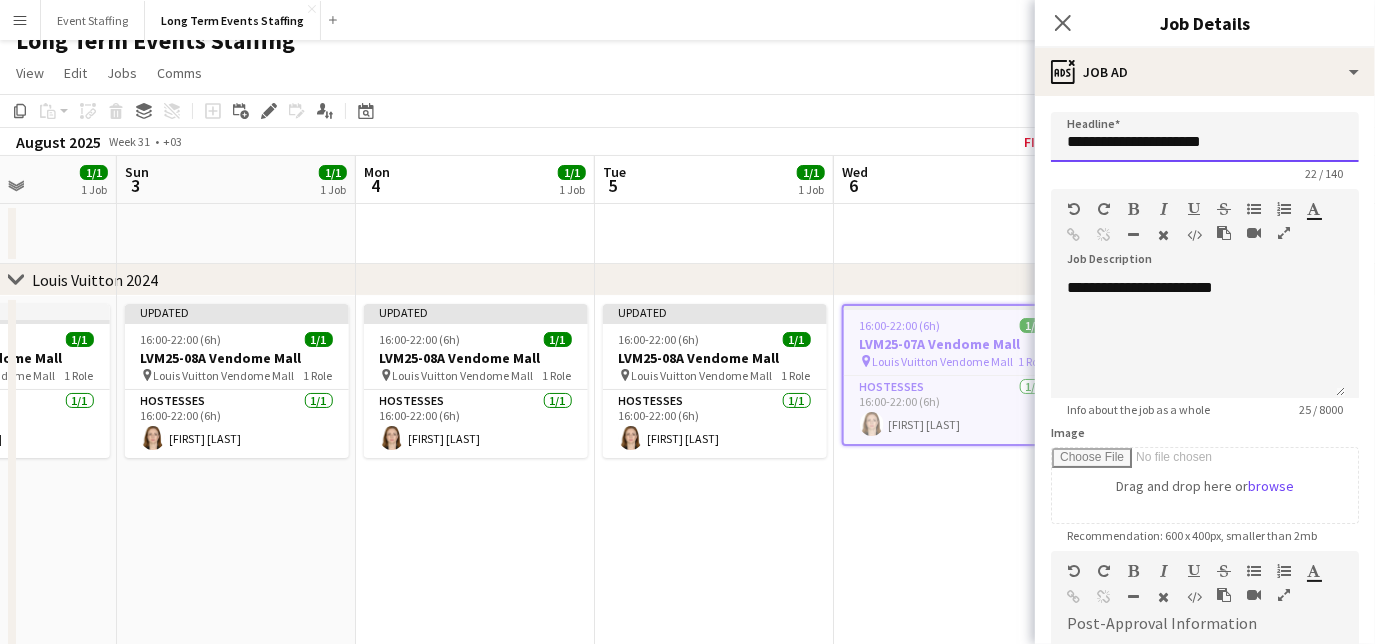 click on "**********" at bounding box center [1205, 137] 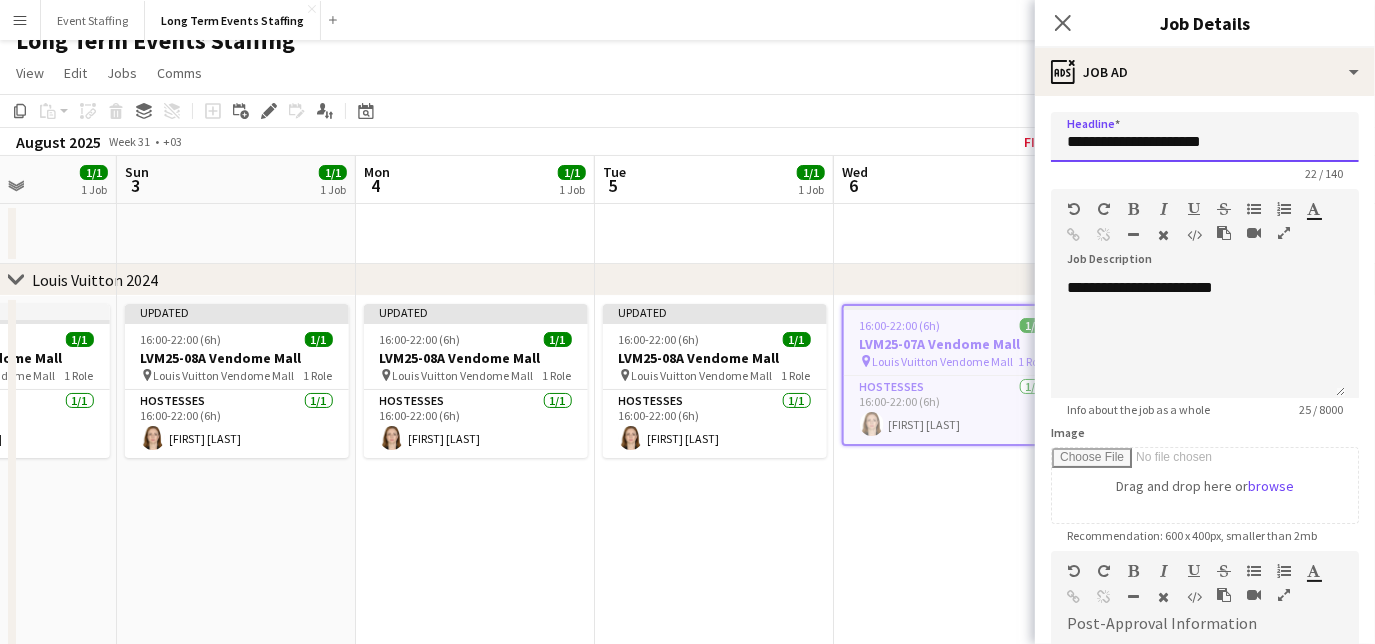 type on "**********" 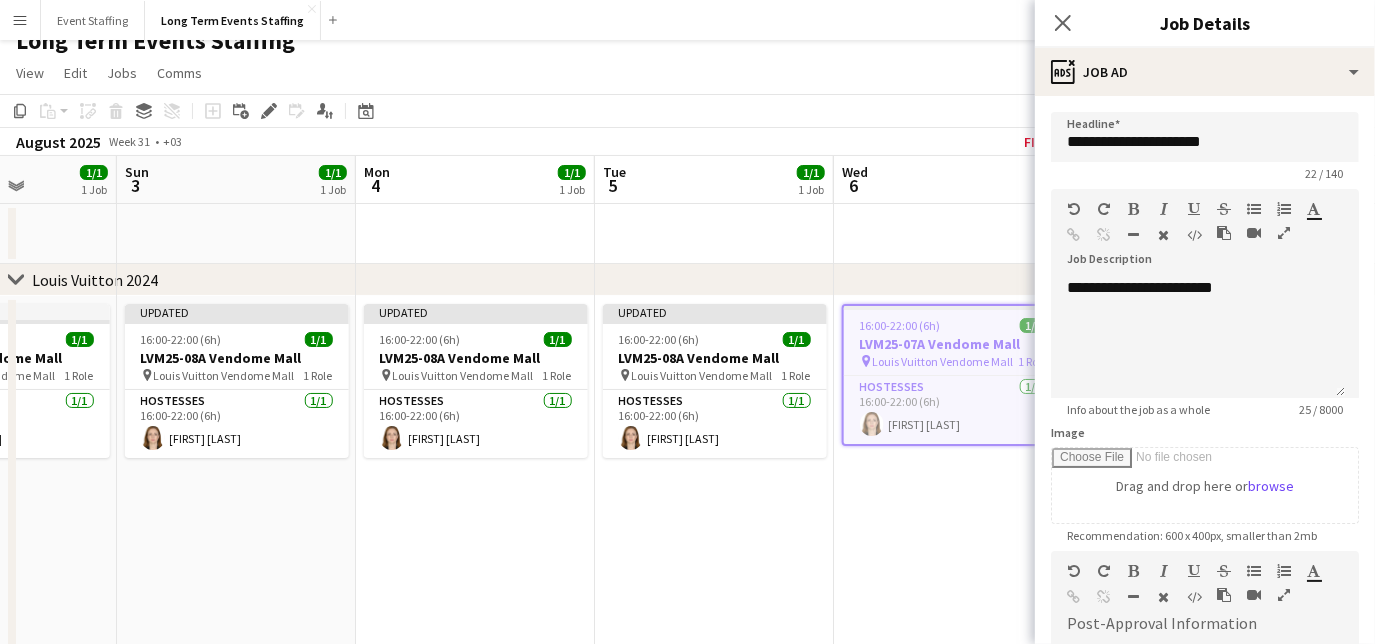 click on "**********" at bounding box center [1205, 542] 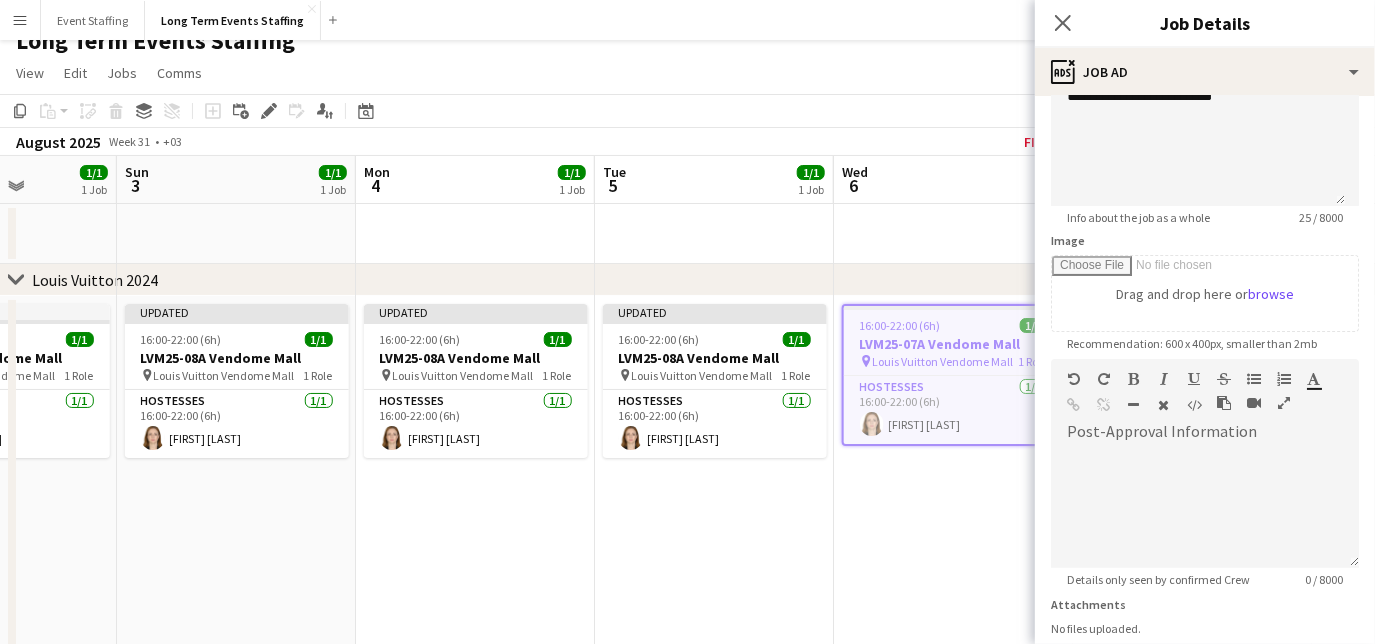 scroll, scrollTop: 343, scrollLeft: 0, axis: vertical 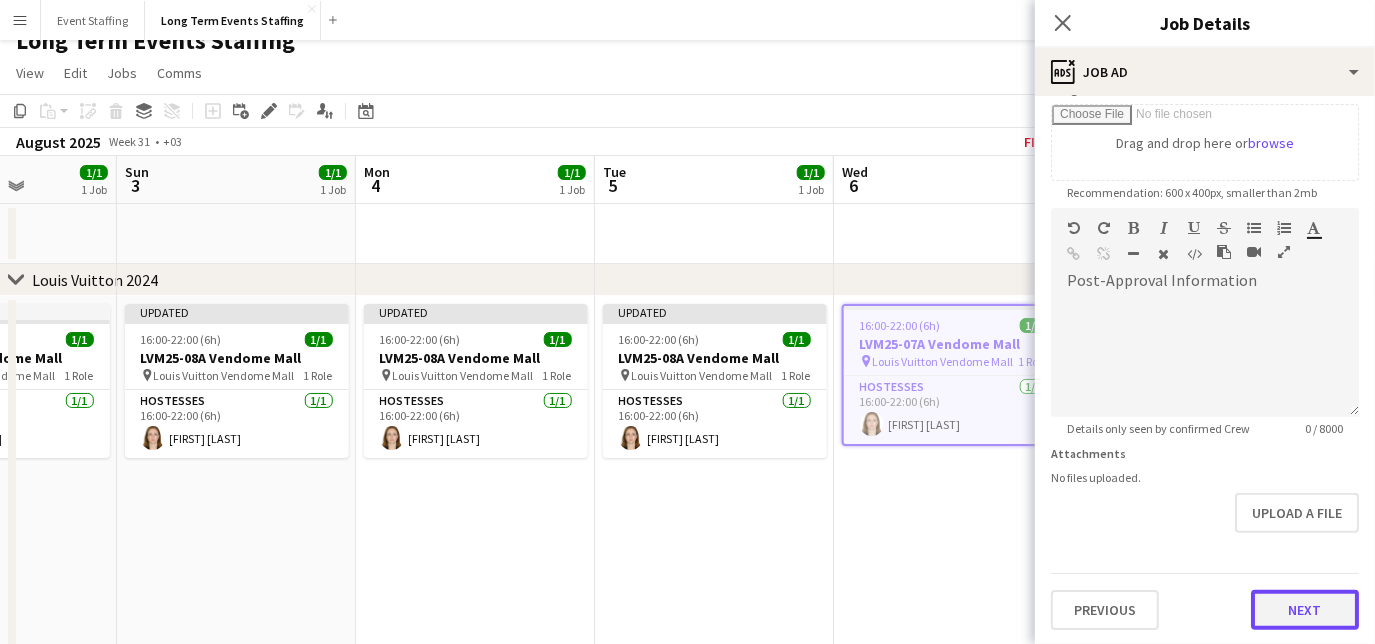 click on "Next" at bounding box center (1305, 610) 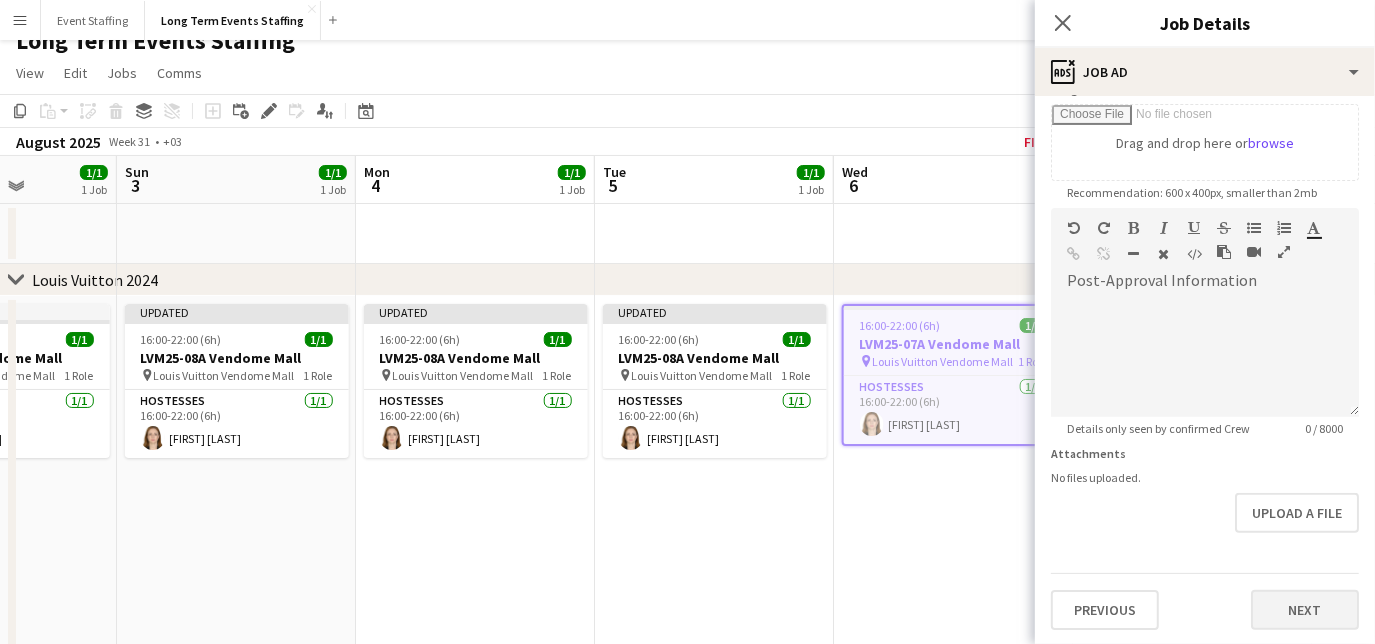 scroll, scrollTop: 0, scrollLeft: 0, axis: both 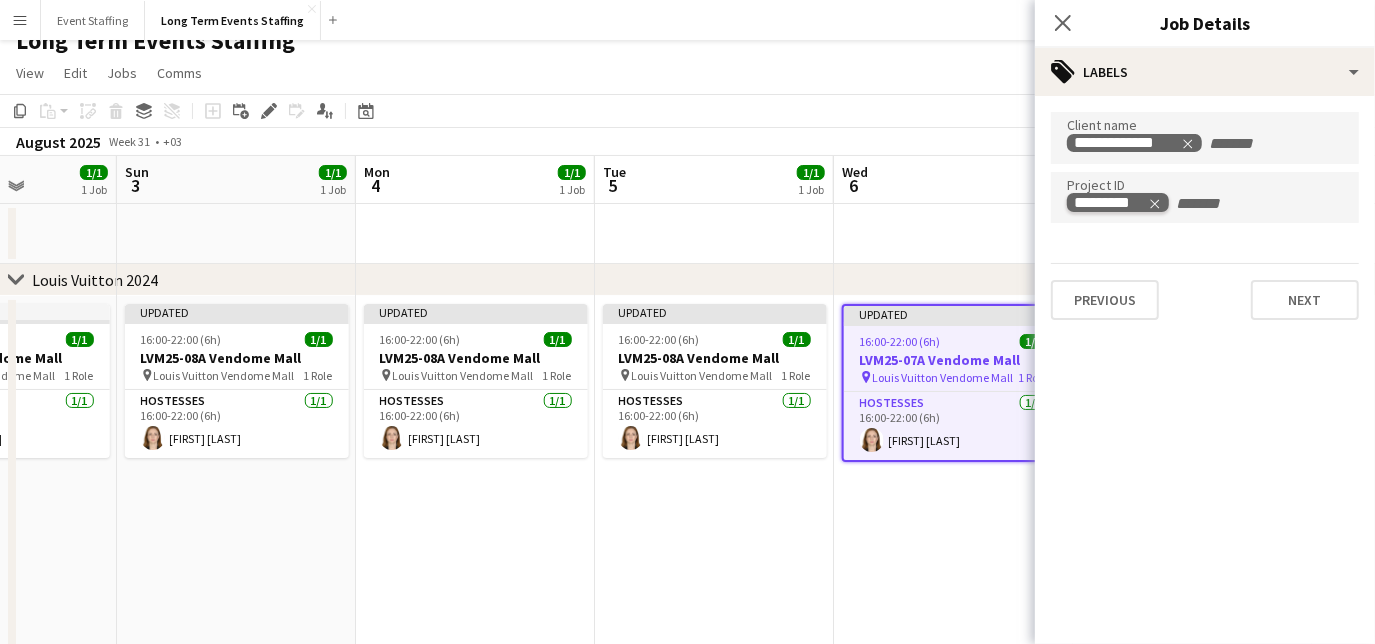 click 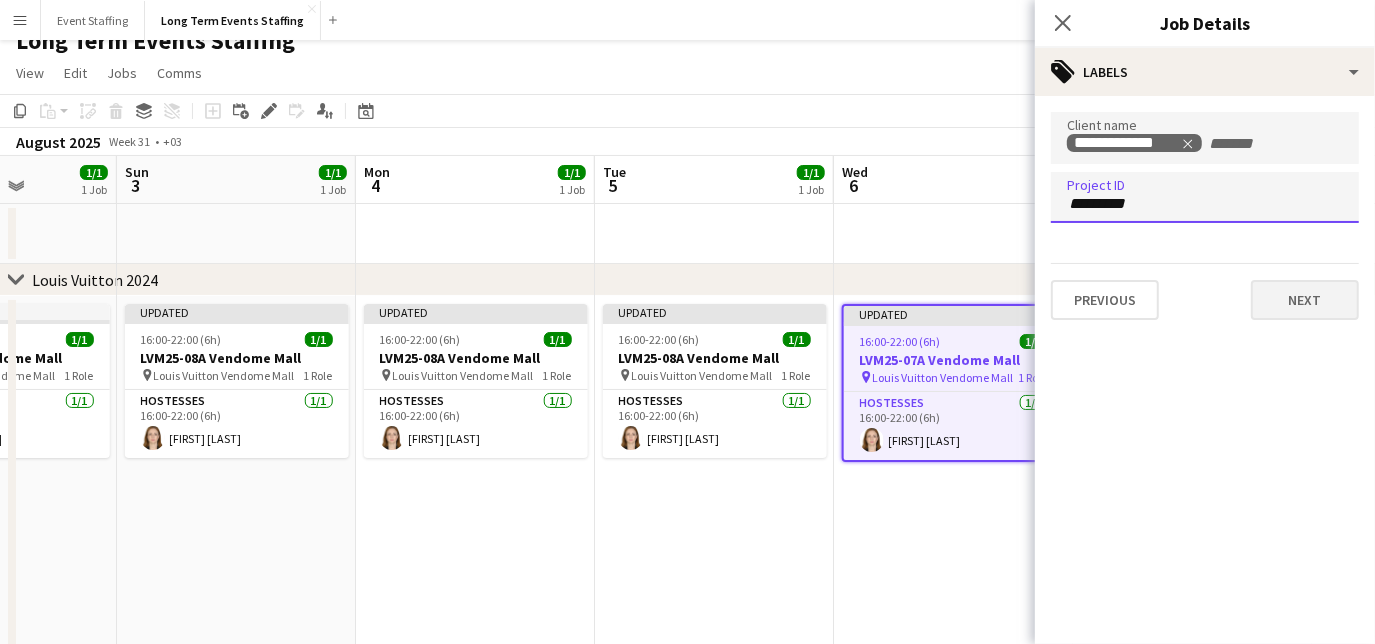 type on "*********" 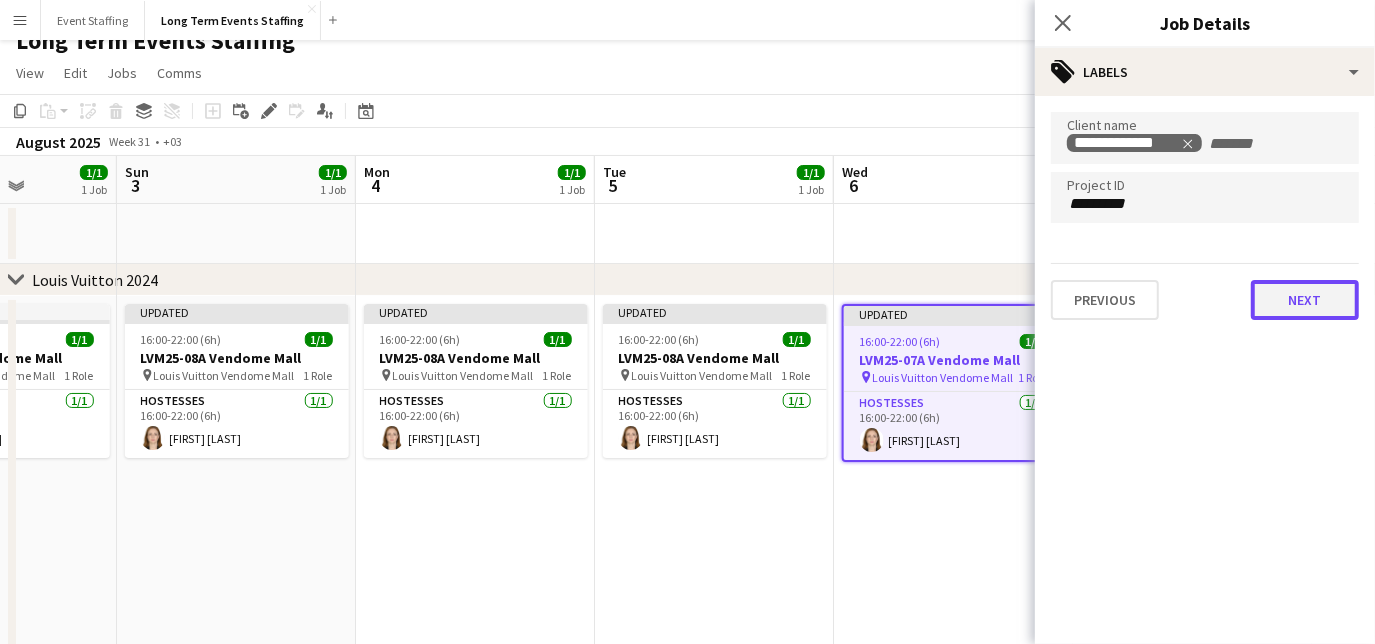 click on "Next" at bounding box center [1305, 300] 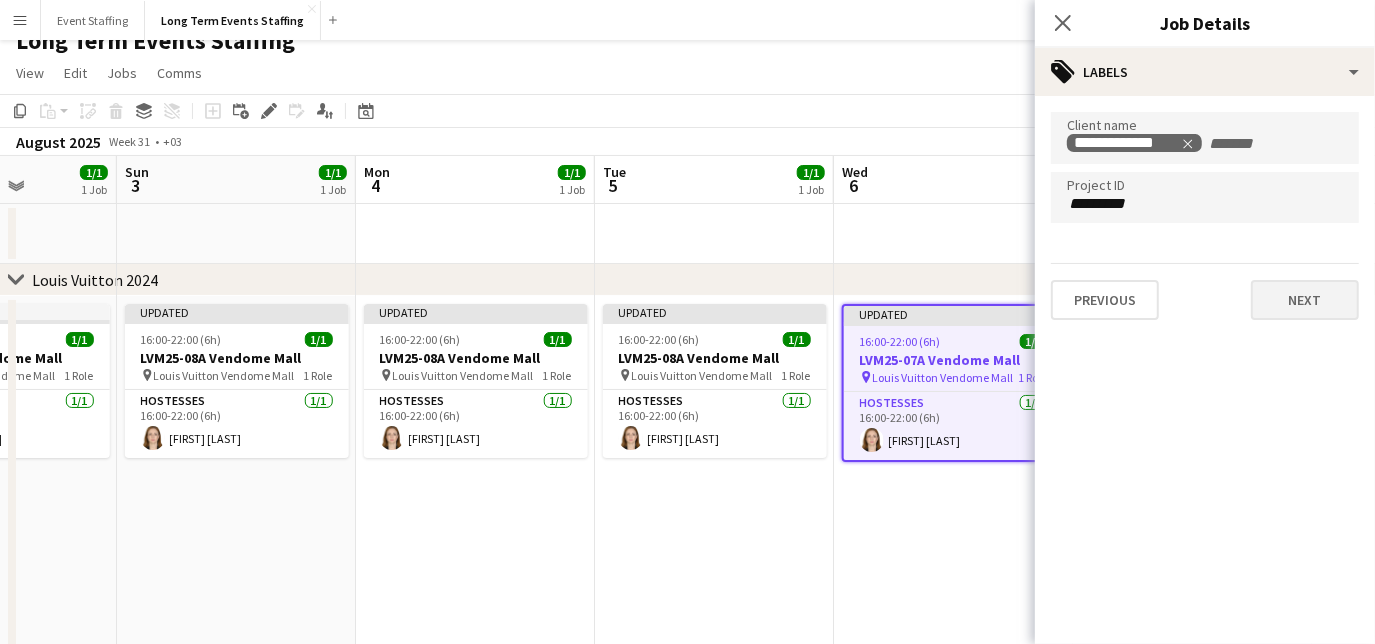 type on "*******" 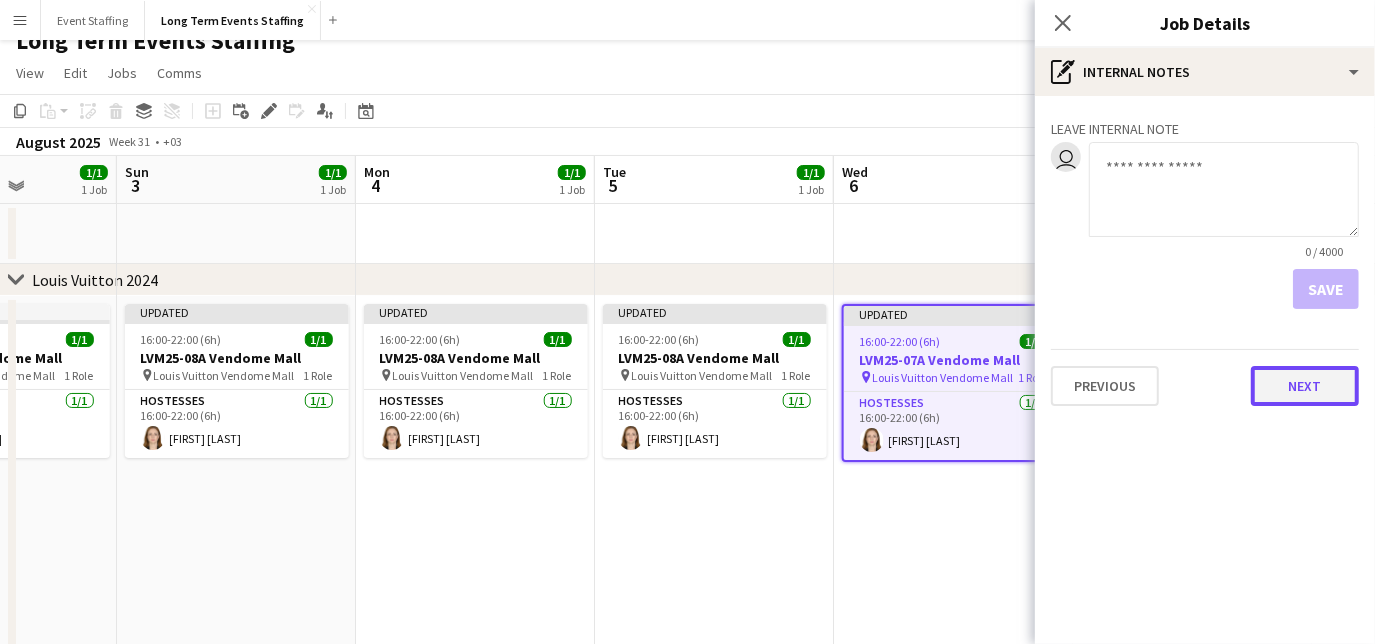 click on "Next" at bounding box center (1305, 386) 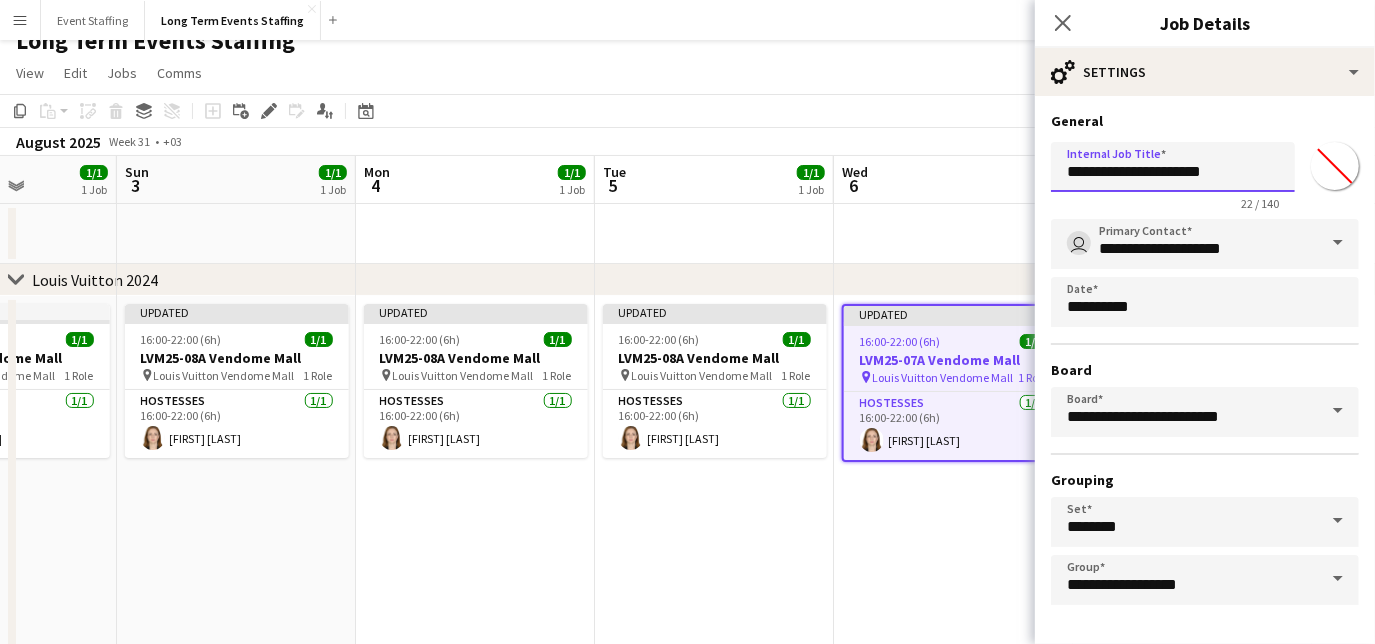 click on "**********" at bounding box center (1173, 167) 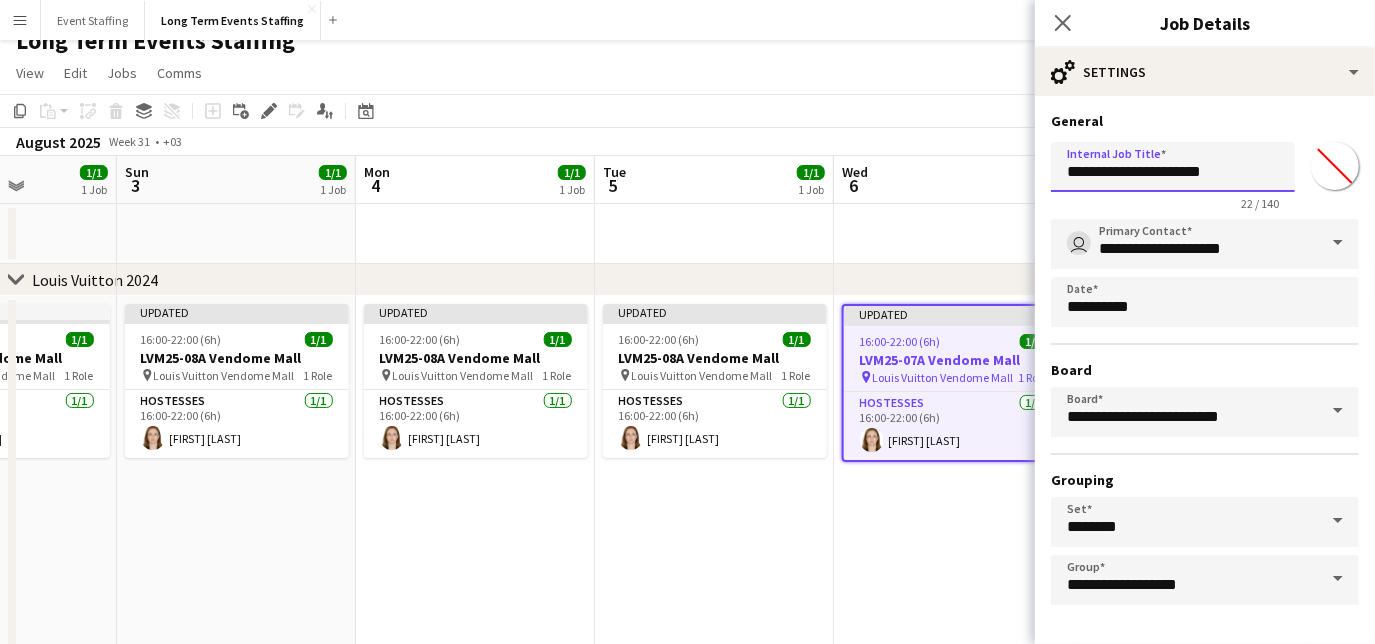 scroll, scrollTop: 68, scrollLeft: 0, axis: vertical 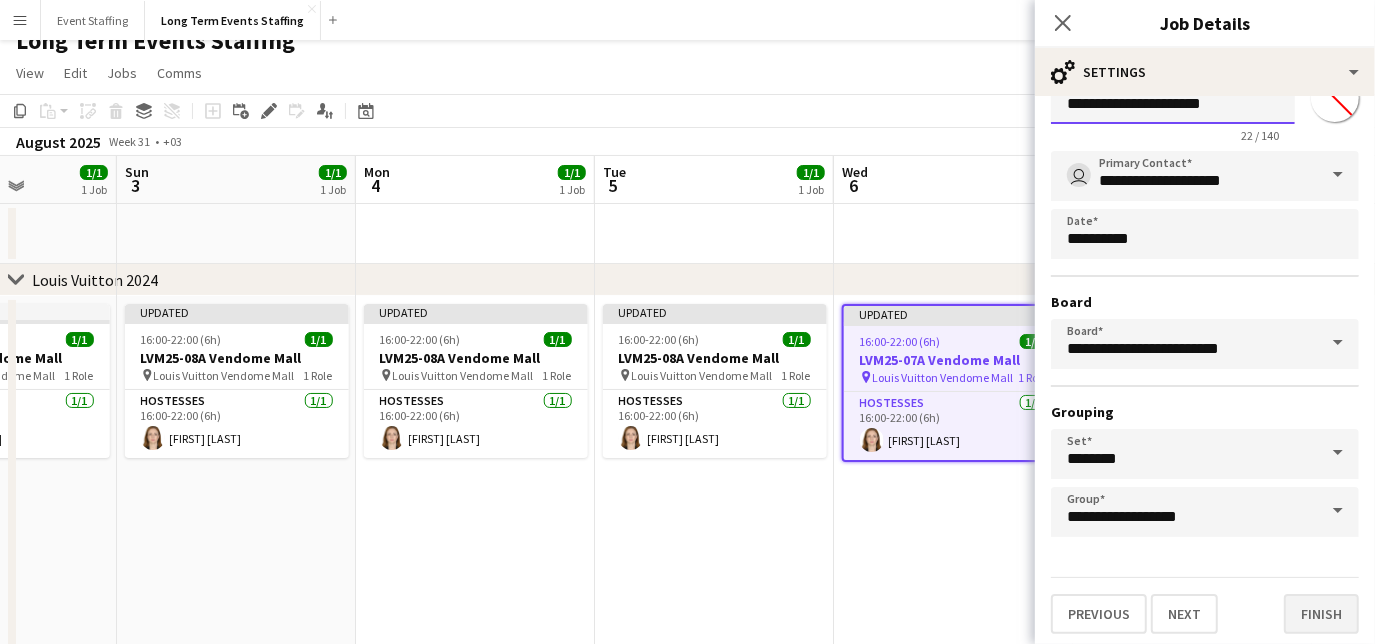 type on "**********" 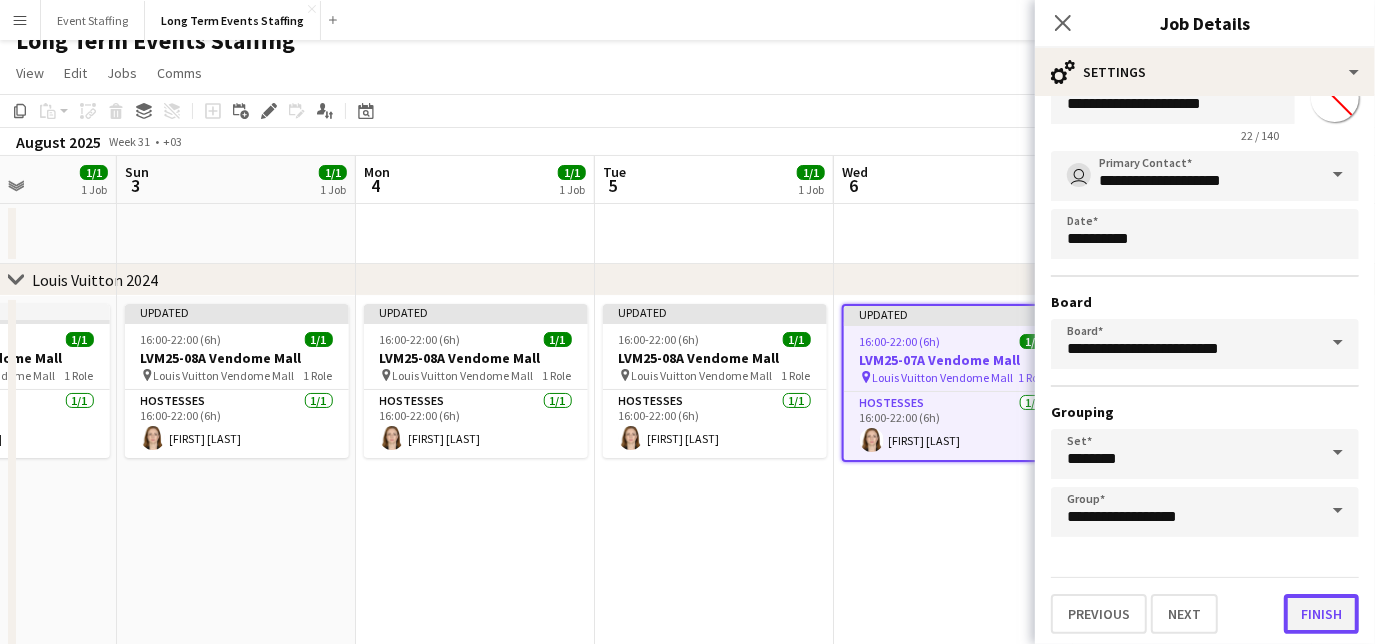 click on "Finish" at bounding box center (1321, 614) 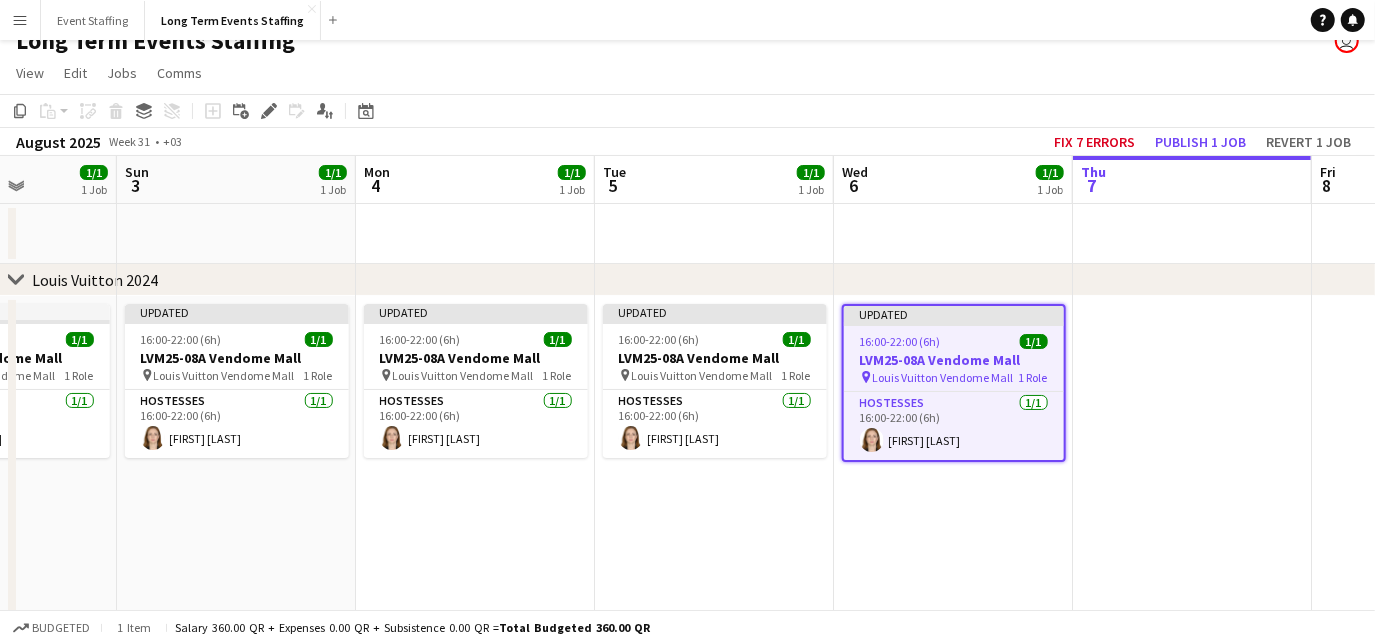 click on "Updated   16:00-22:00 (6h)    1/1   LVM25-08A Vendome Mall
pin
Louis Vuitton Vendome Mall    1 Role   Hostesses   1/1   16:00-22:00 (6h)
[FIRST] [LAST]" at bounding box center [954, 383] 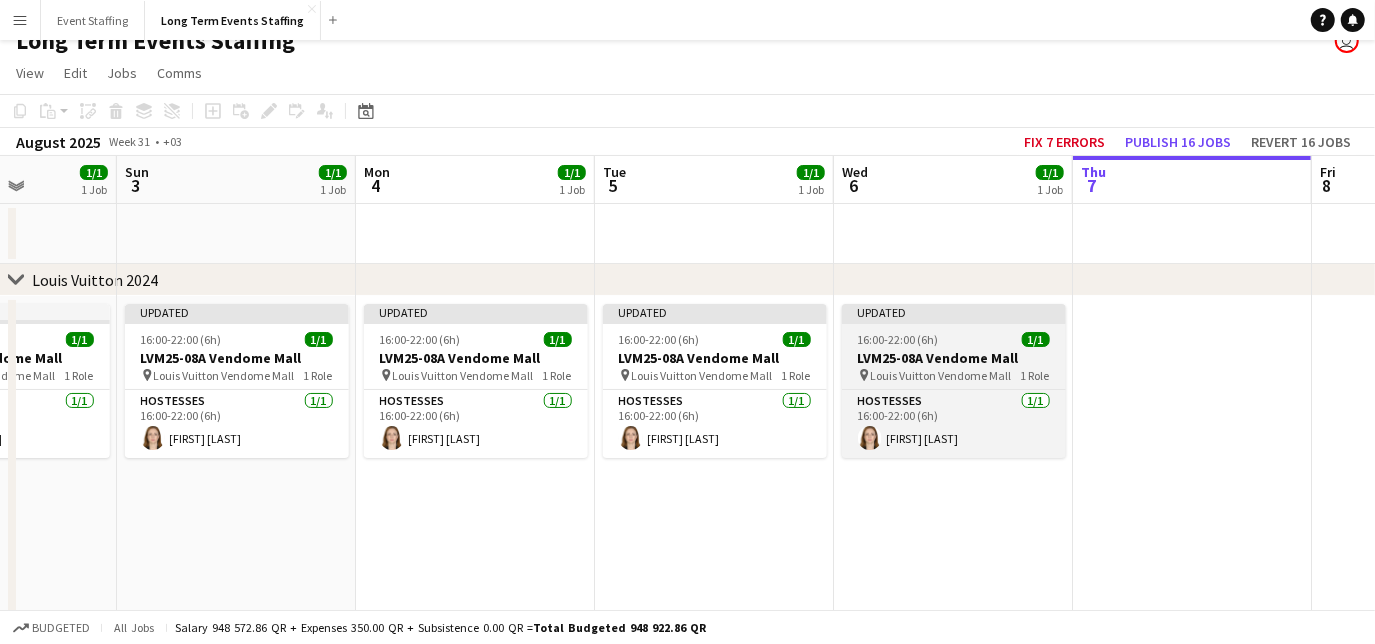 click on "LVM25-08A Vendome Mall" at bounding box center (954, 358) 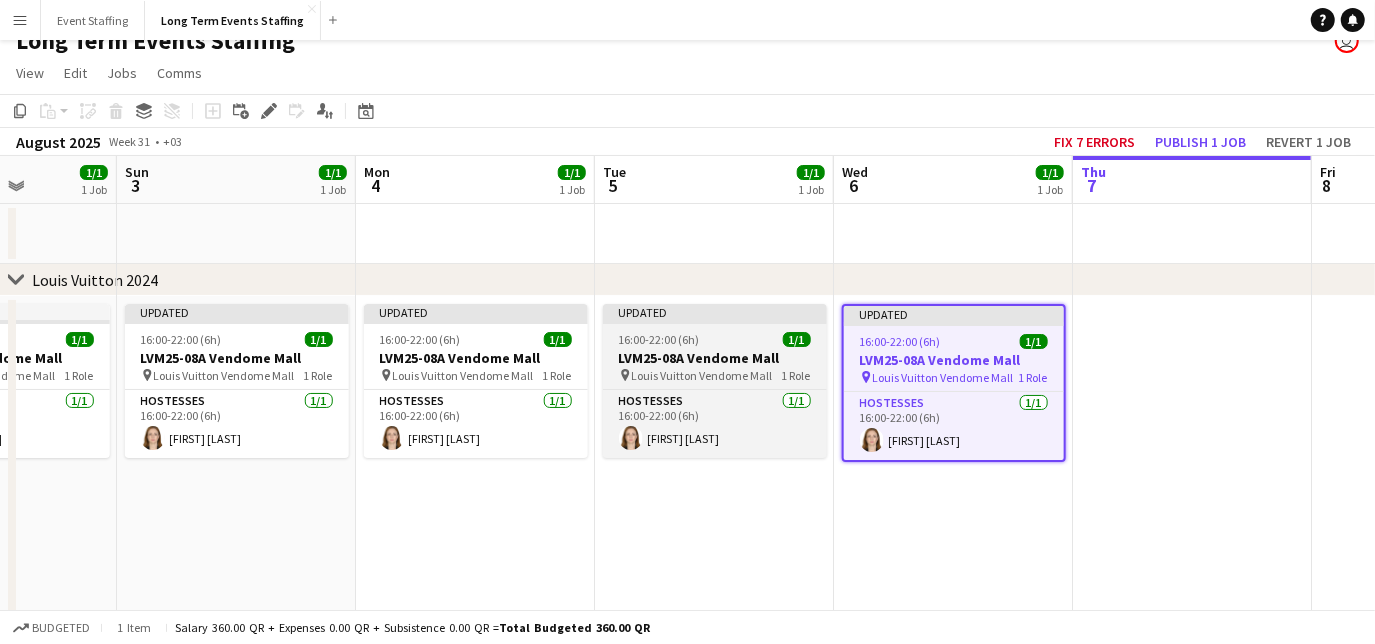 click on "LVM25-08A Vendome Mall" at bounding box center [715, 358] 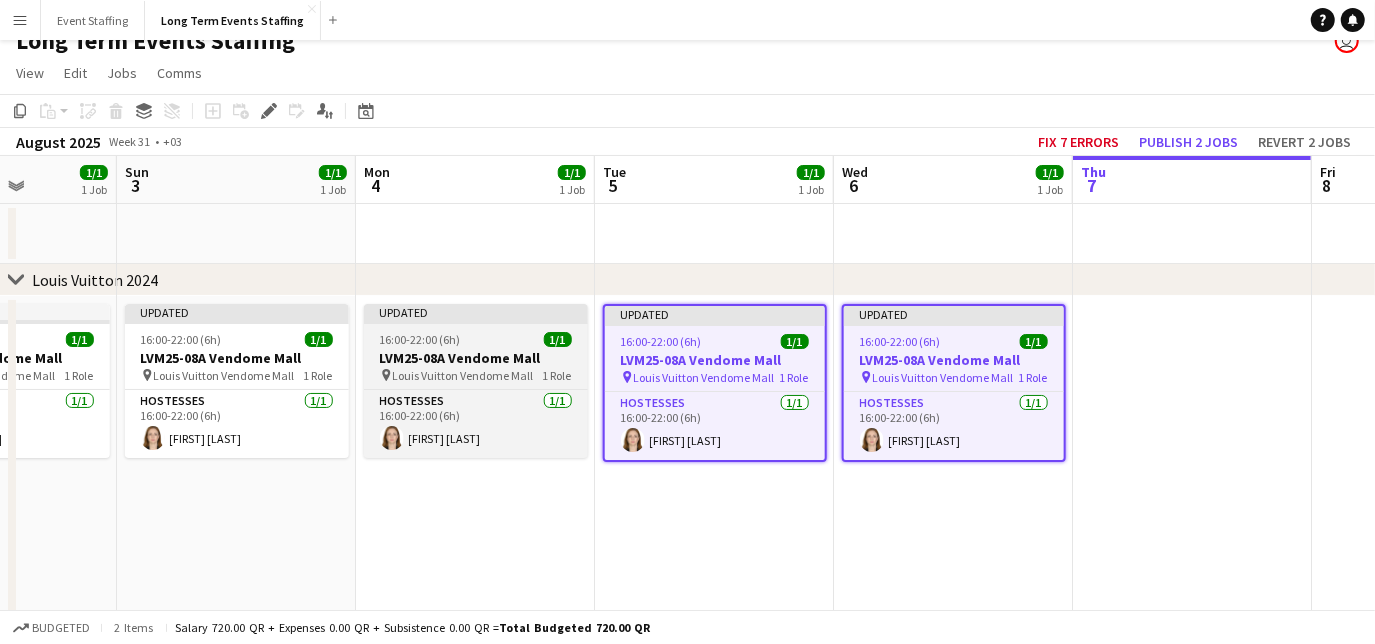 click on "LVM25-08A Vendome Mall" at bounding box center [476, 358] 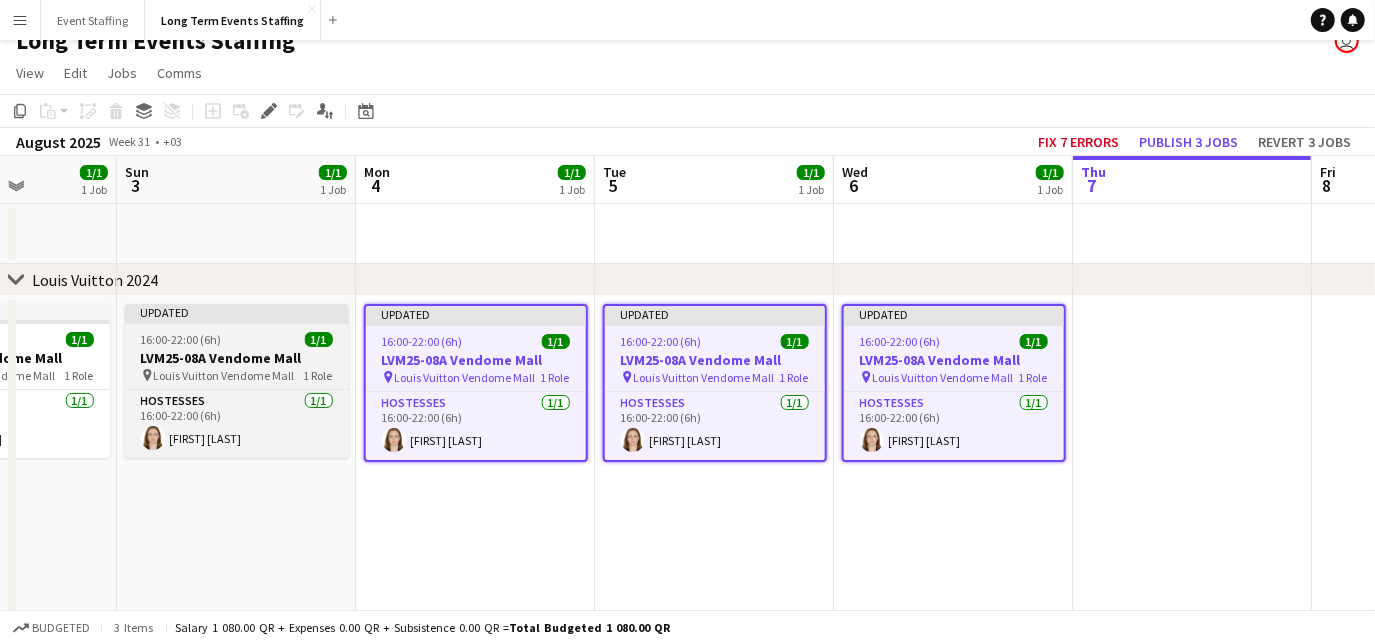 click on "Updated" at bounding box center (237, 312) 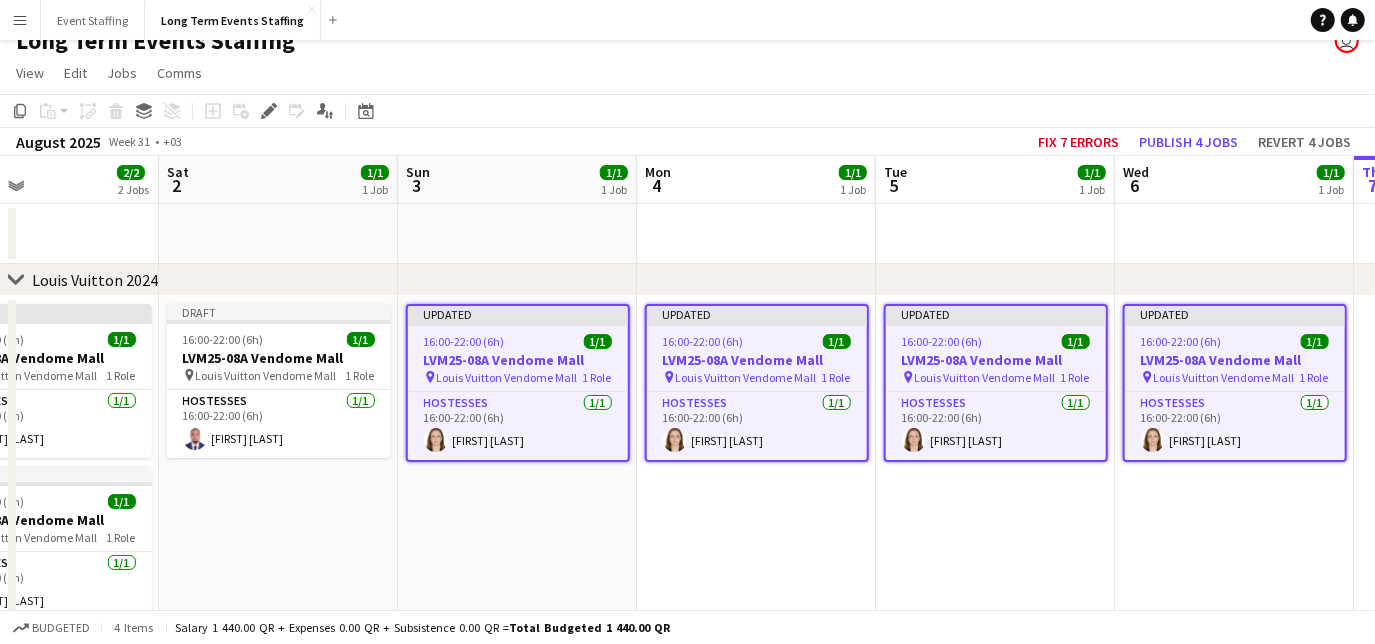drag, startPoint x: 240, startPoint y: 578, endPoint x: 536, endPoint y: 493, distance: 307.96265 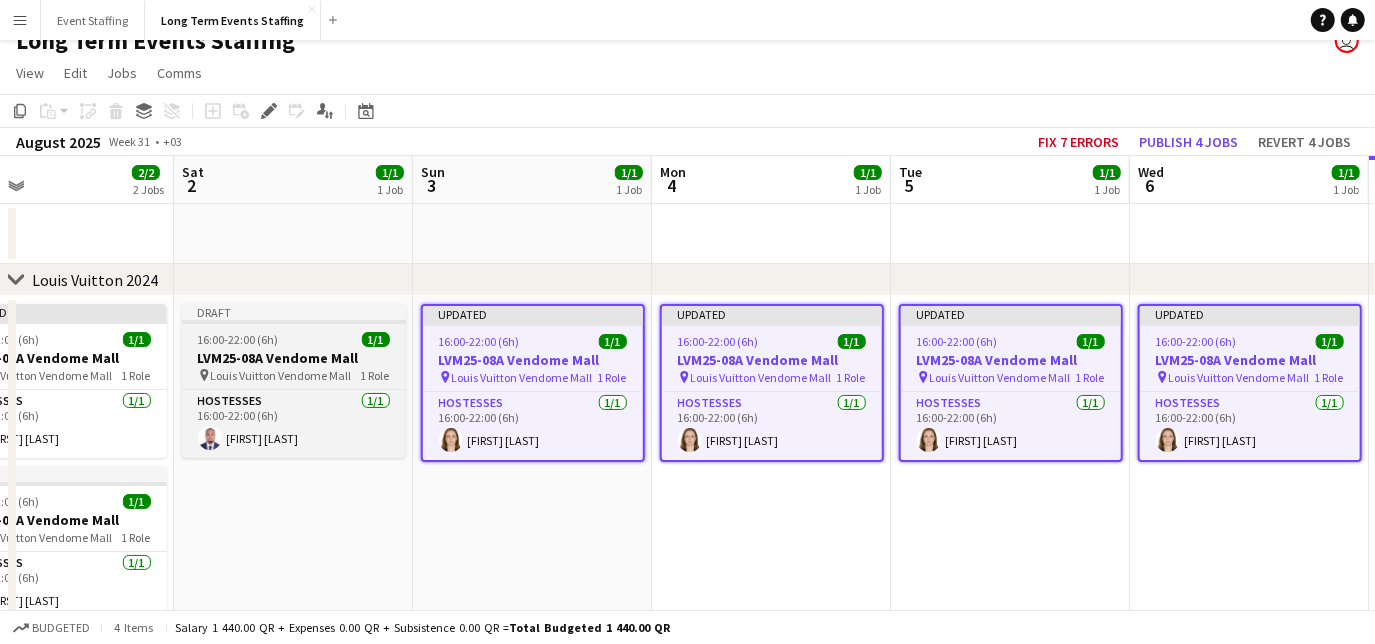 click on "Louis Vuitton Vendome Mall" at bounding box center [281, 375] 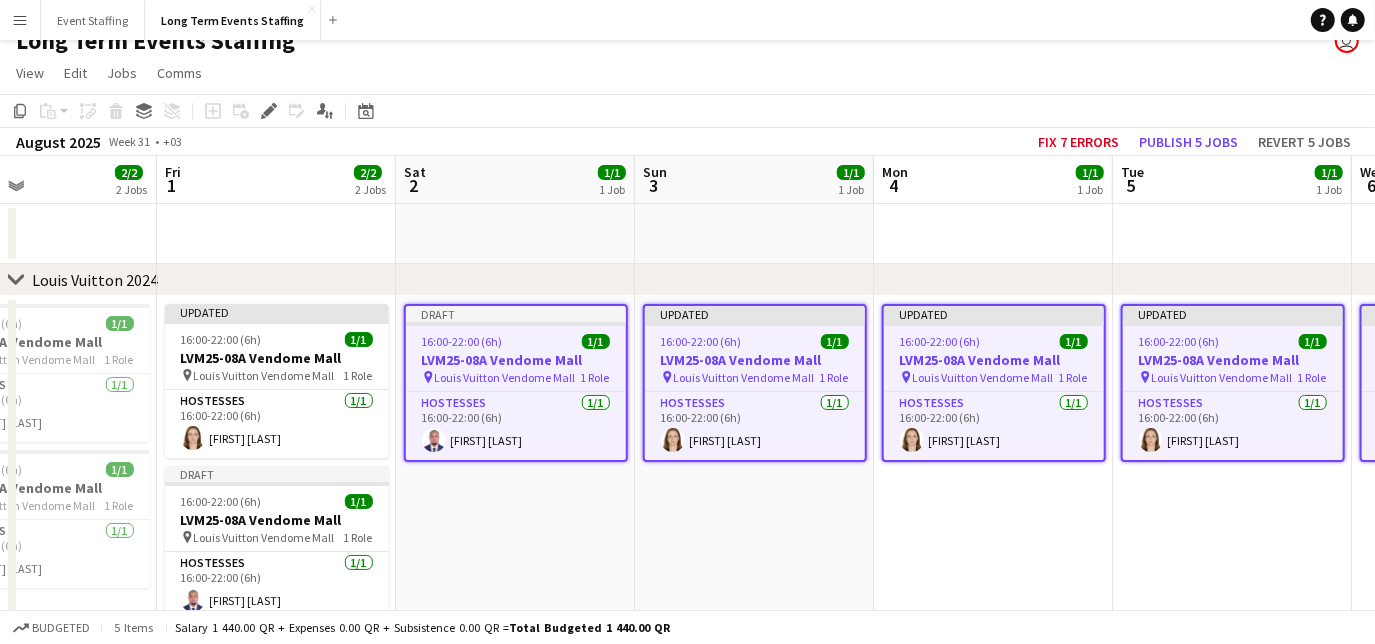 drag, startPoint x: 272, startPoint y: 541, endPoint x: 499, endPoint y: 522, distance: 227.79376 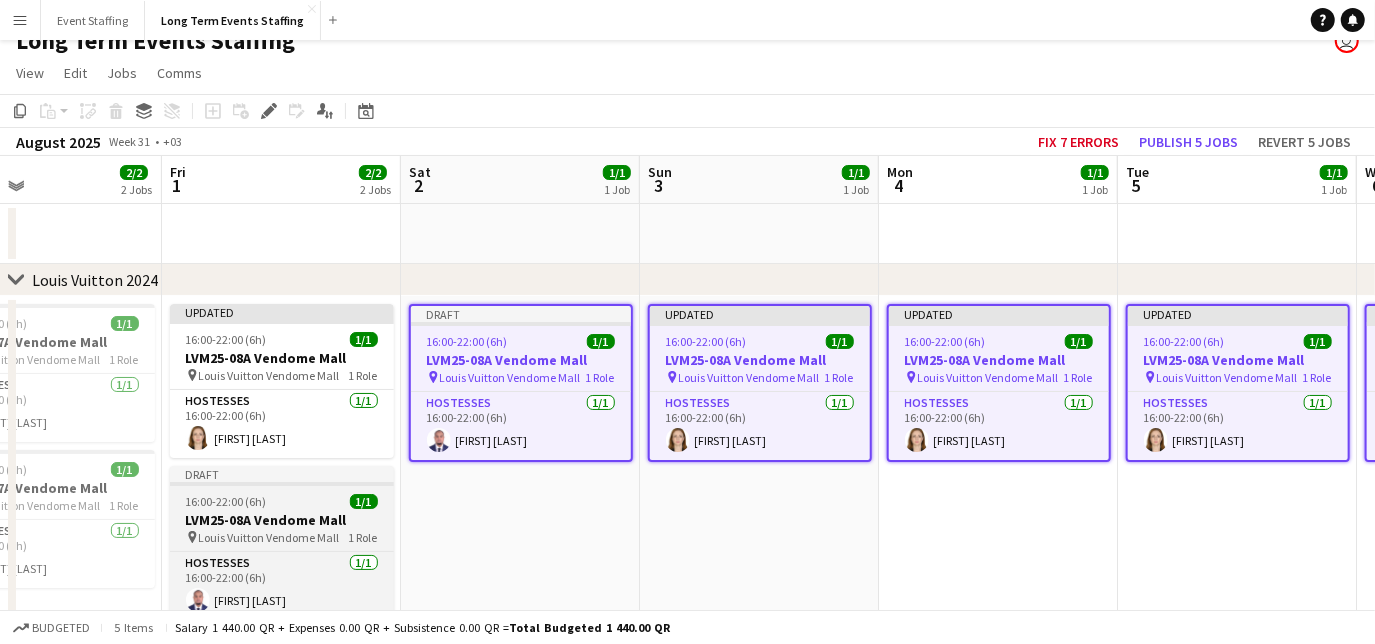 click on "LVM25-08A Vendome Mall" at bounding box center [282, 520] 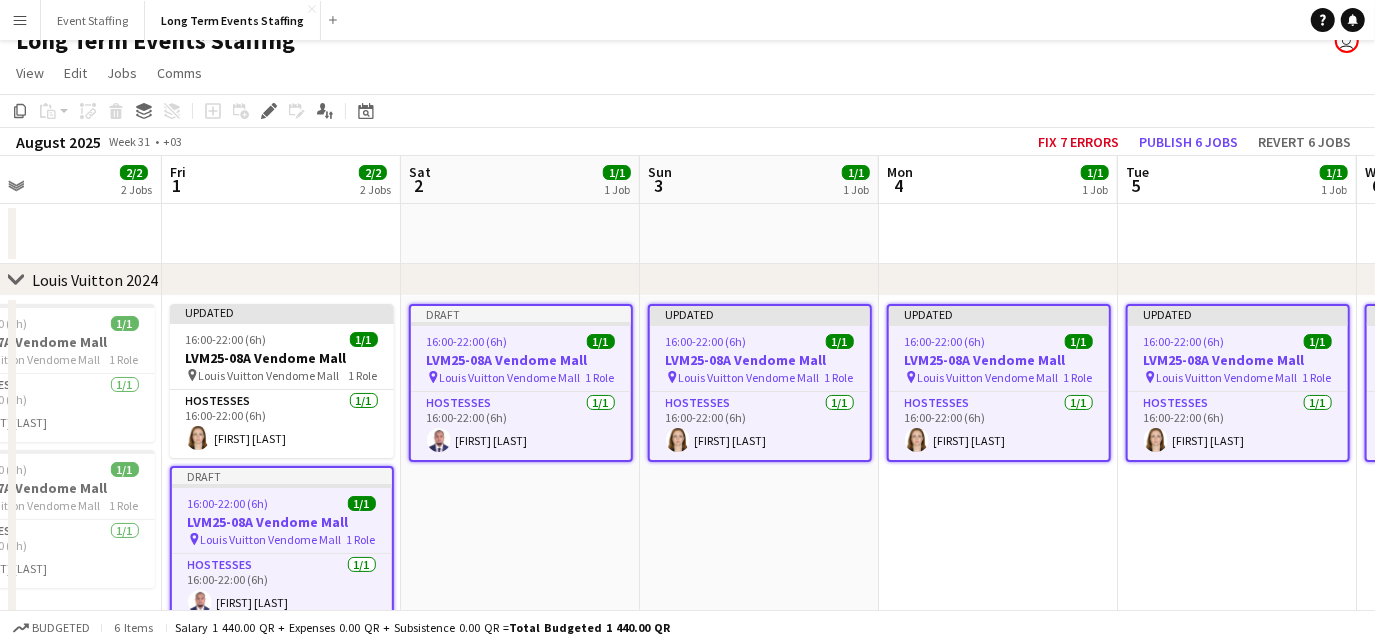 click on "Draft   16:00-22:00 (6h)    1/1   LVM25-08A Vendome Mall
pin
Louis Vuitton Vendome Mall    1 Role   Hostesses   1/1   16:00-22:00 (6h)
[FIRST] [LAST]" at bounding box center [520, 489] 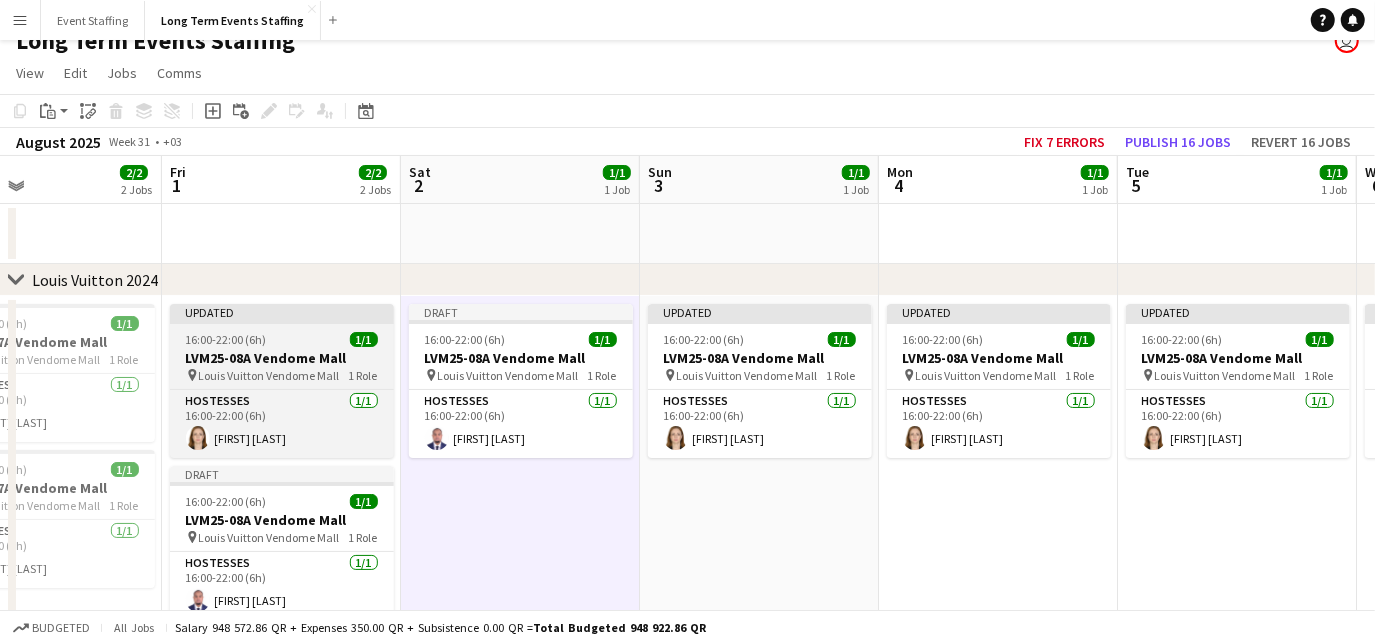 click on "LVM25-08A Vendome Mall" at bounding box center (282, 358) 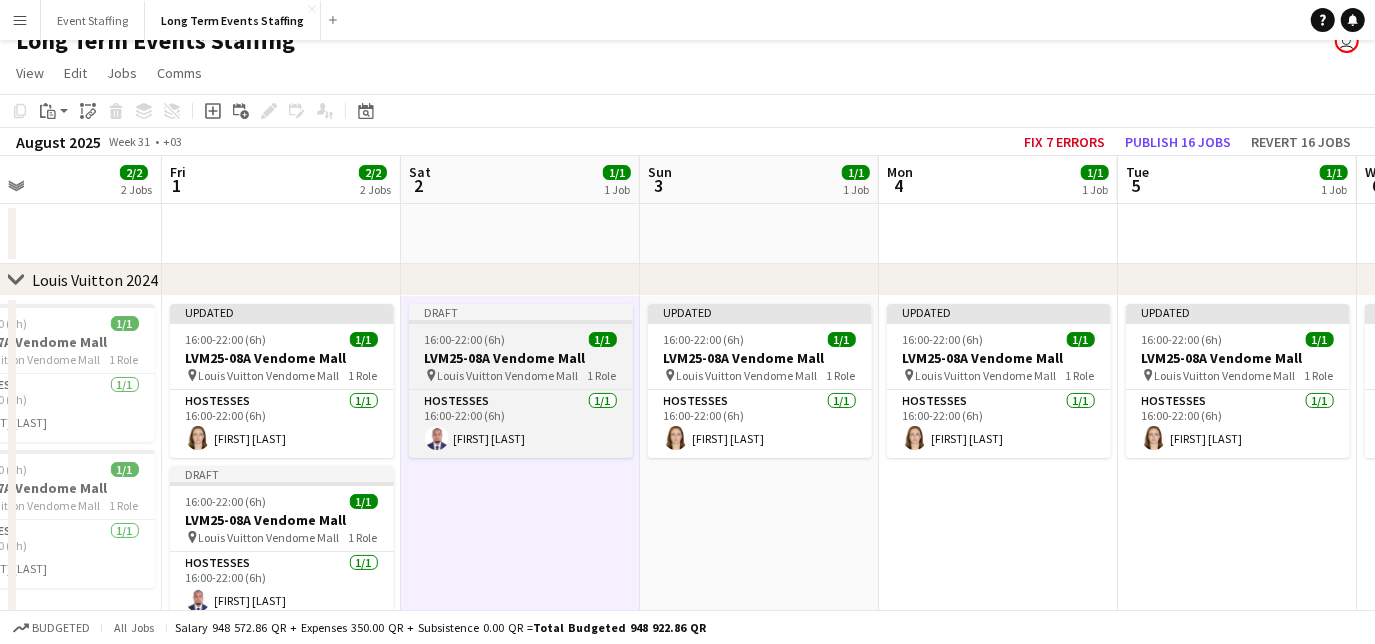 click on "LVM25-08A Vendome Mall" at bounding box center [521, 358] 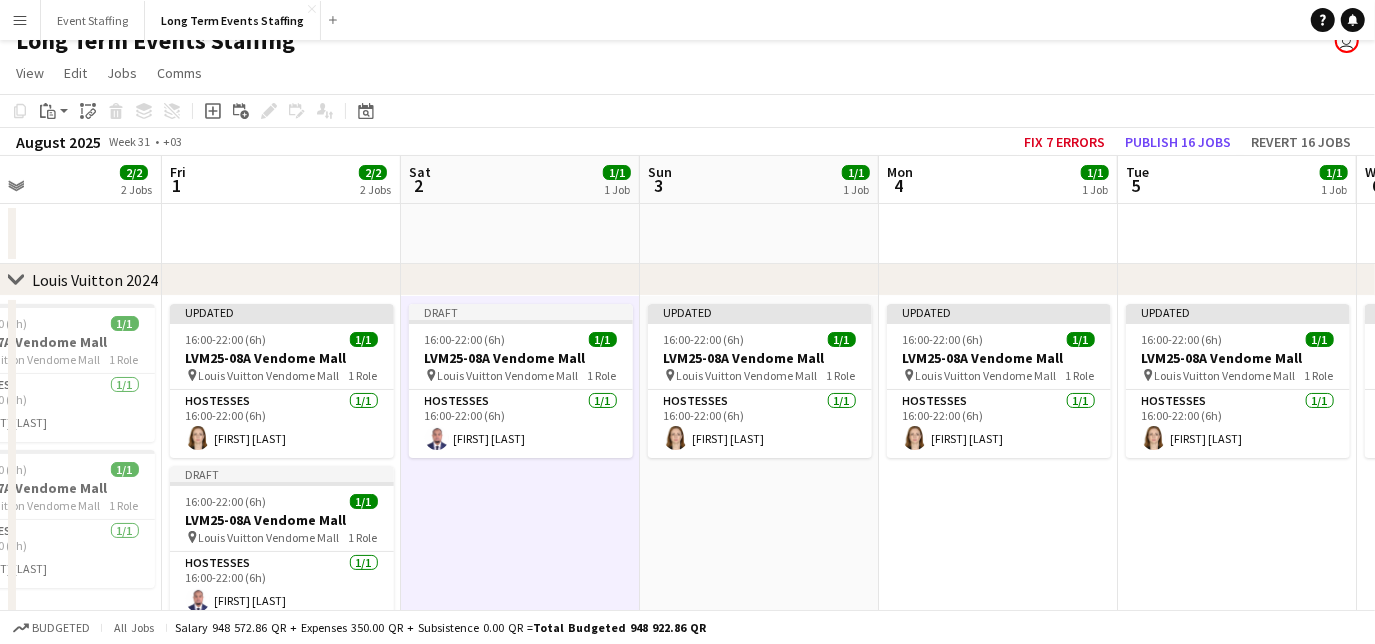 click on "Draft   16:00-22:00 (6h)    1/1   LVM25-08A Vendome Mall
pin
Louis Vuitton Vendome Mall    1 Role   Hostesses   1/1   16:00-22:00 (6h)
[FIRST] [LAST]" at bounding box center [520, 489] 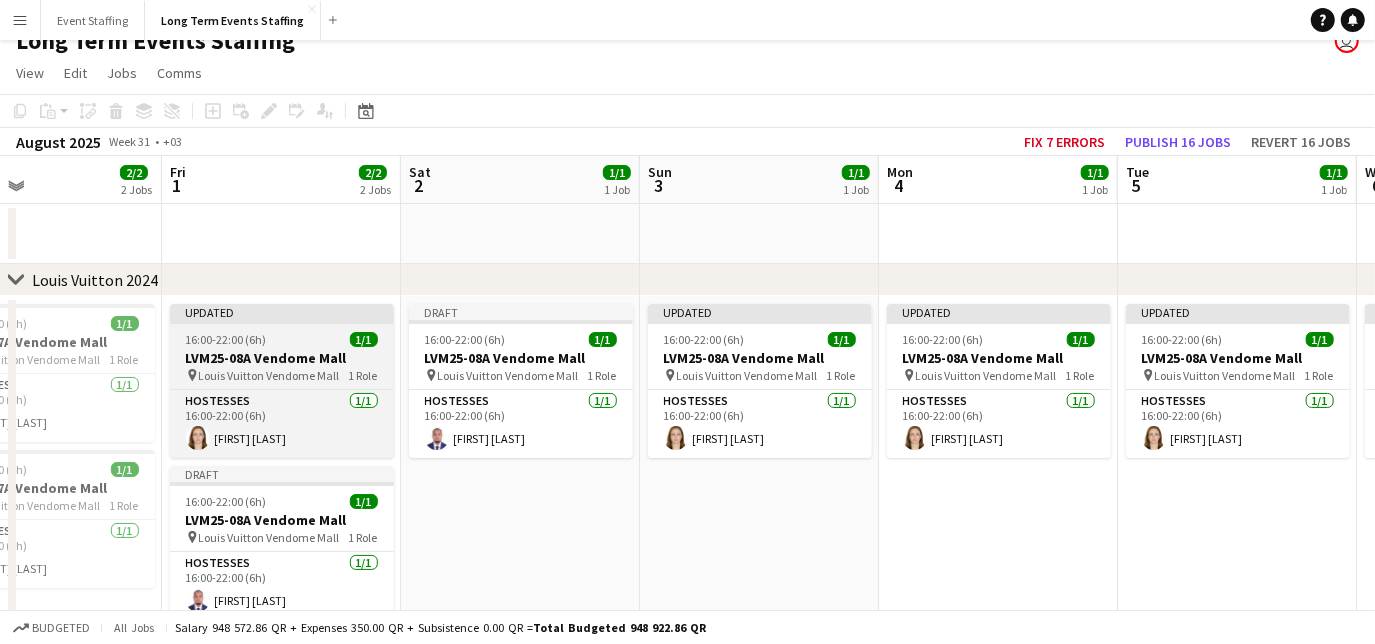 click on "Louis Vuitton Vendome Mall" at bounding box center (269, 375) 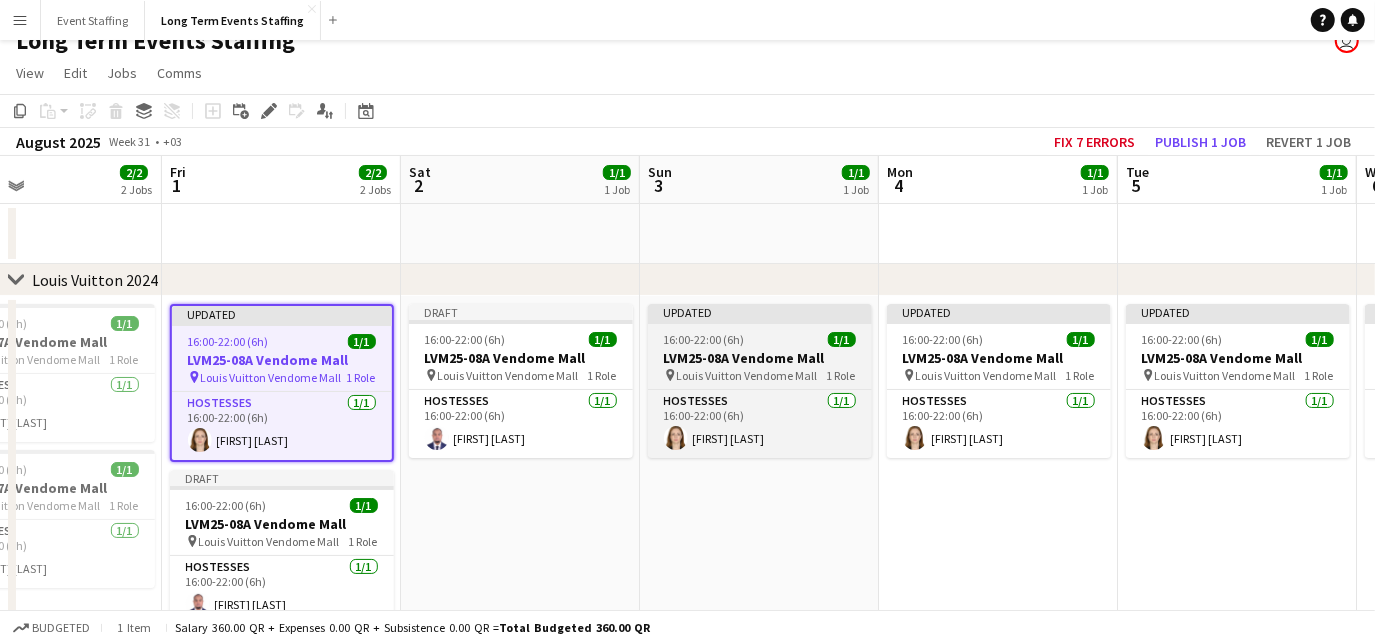 click on "Updated   16:00-22:00 (6h)    1/1   LVM25-08A Vendome Mall
pin
Louis Vuitton Vendome Mall    1 Role   Hostesses   1/1   16:00-22:00 (6h)
[FIRST] [LAST]" at bounding box center (760, 381) 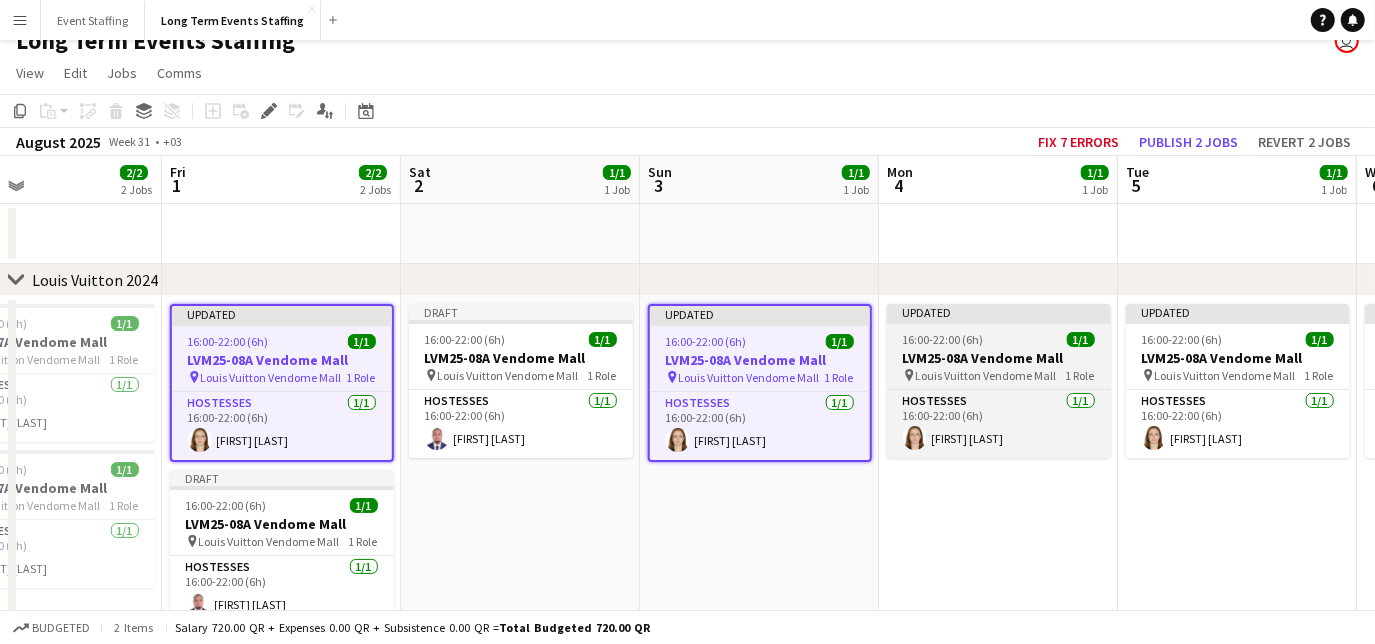 click on "Louis Vuitton Vendome Mall" at bounding box center [986, 375] 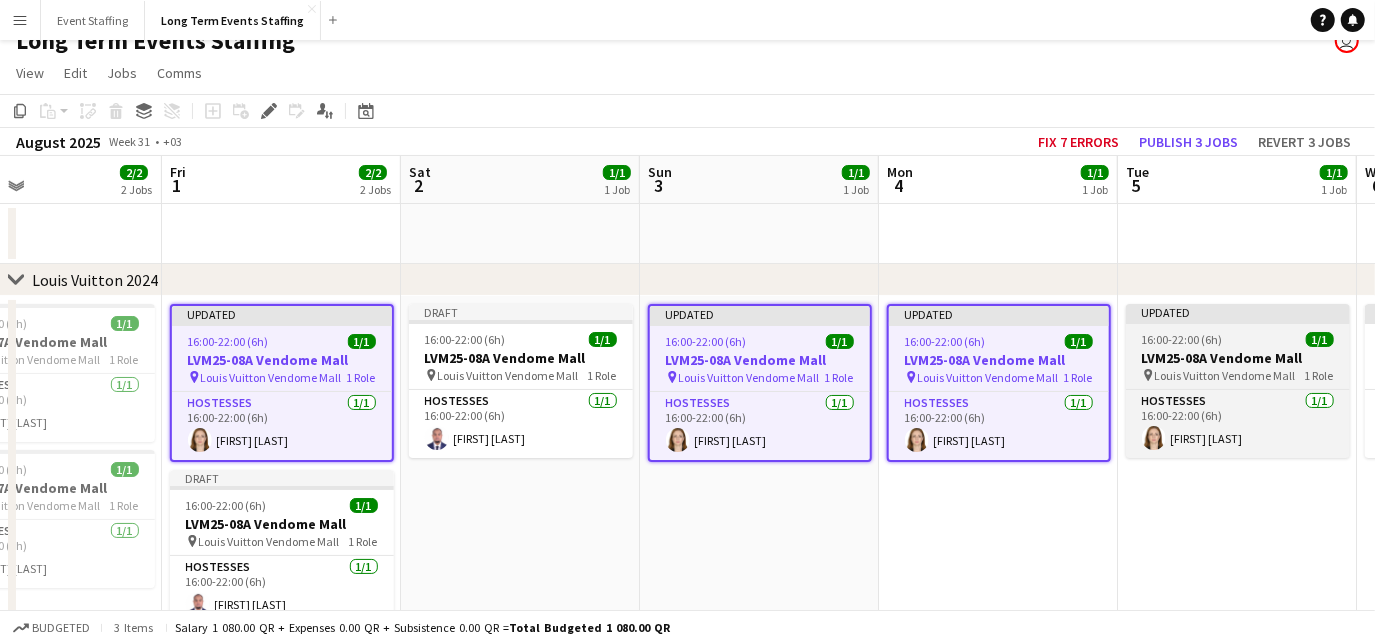 click on "LVM25-08A Vendome Mall" at bounding box center [1238, 358] 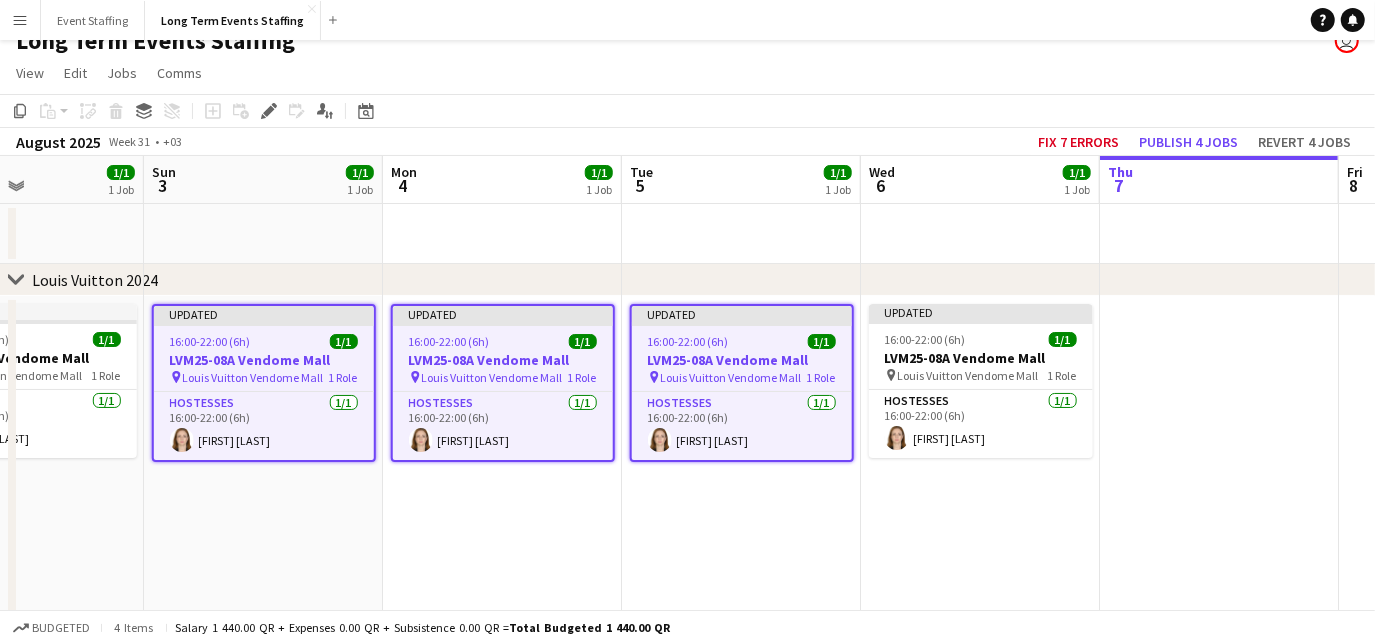 scroll, scrollTop: 0, scrollLeft: 834, axis: horizontal 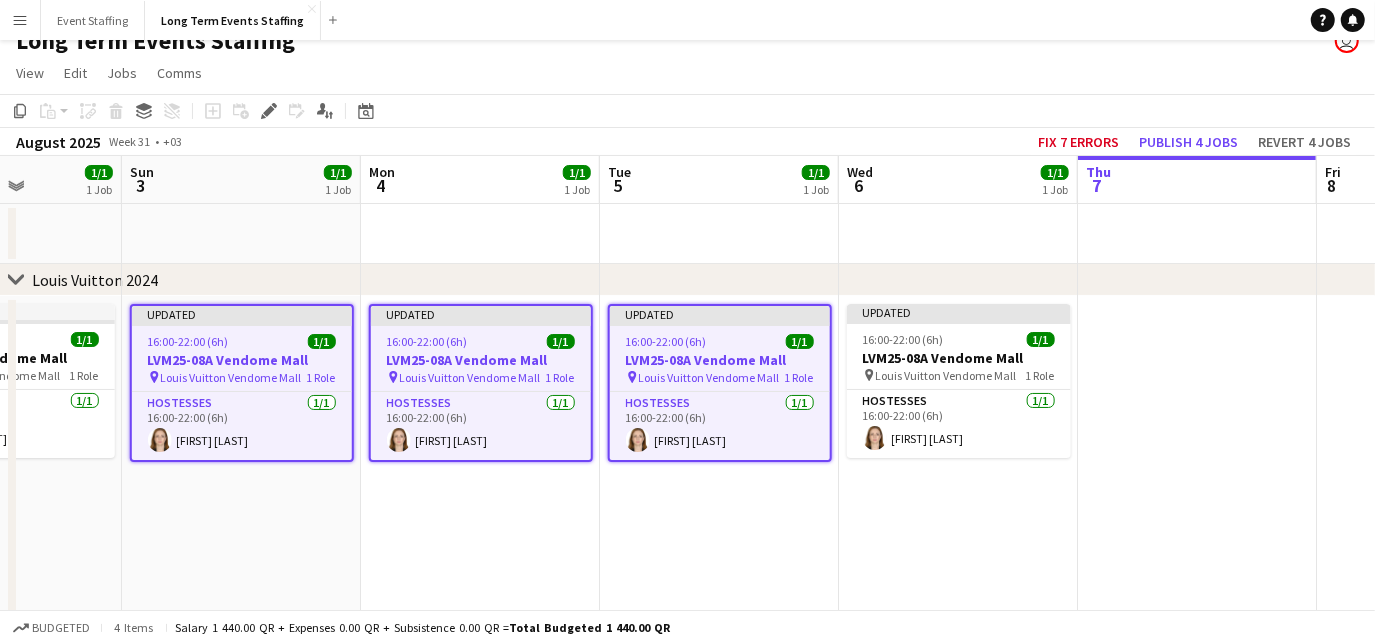 drag, startPoint x: 1096, startPoint y: 567, endPoint x: 578, endPoint y: 497, distance: 522.7083 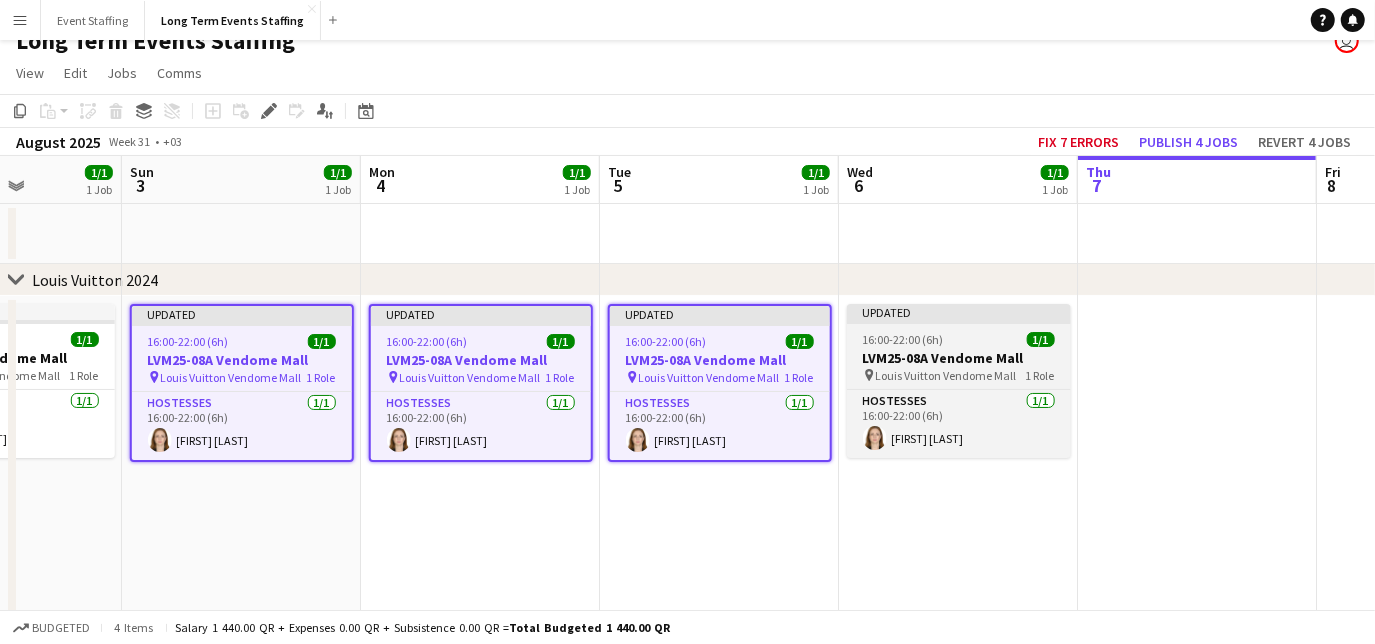 click on "LVM25-08A Vendome Mall" at bounding box center (959, 358) 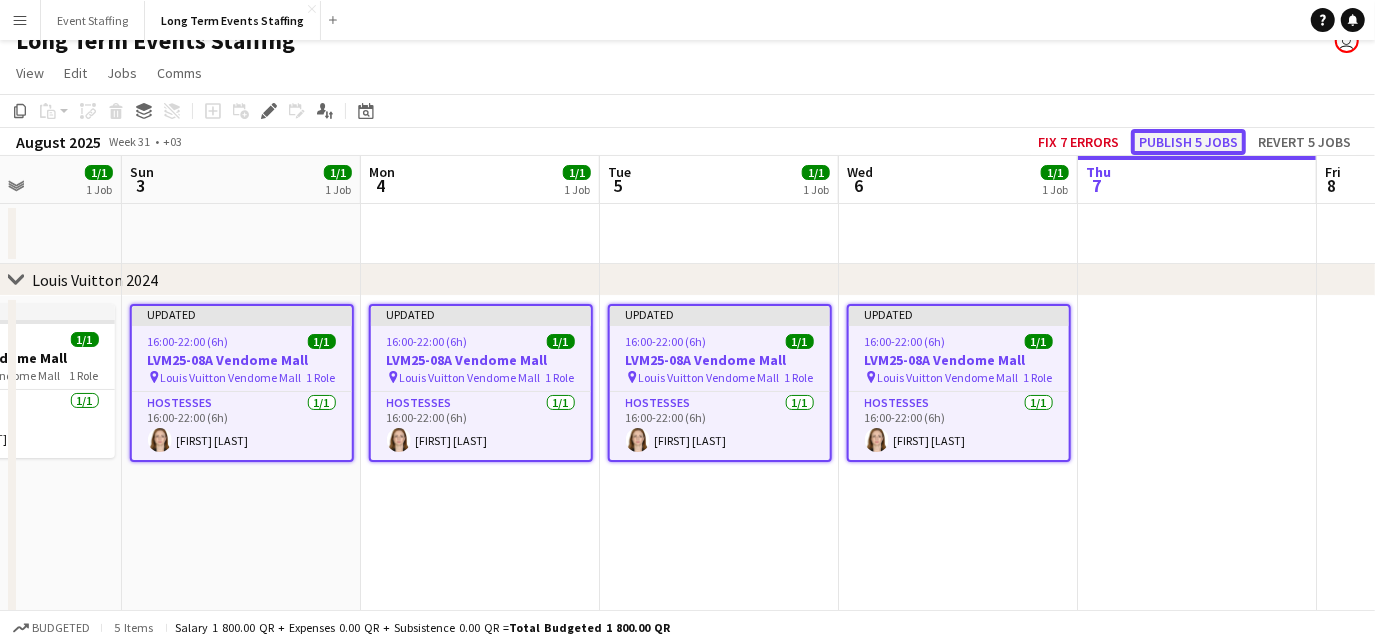 click on "Publish 5 jobs" 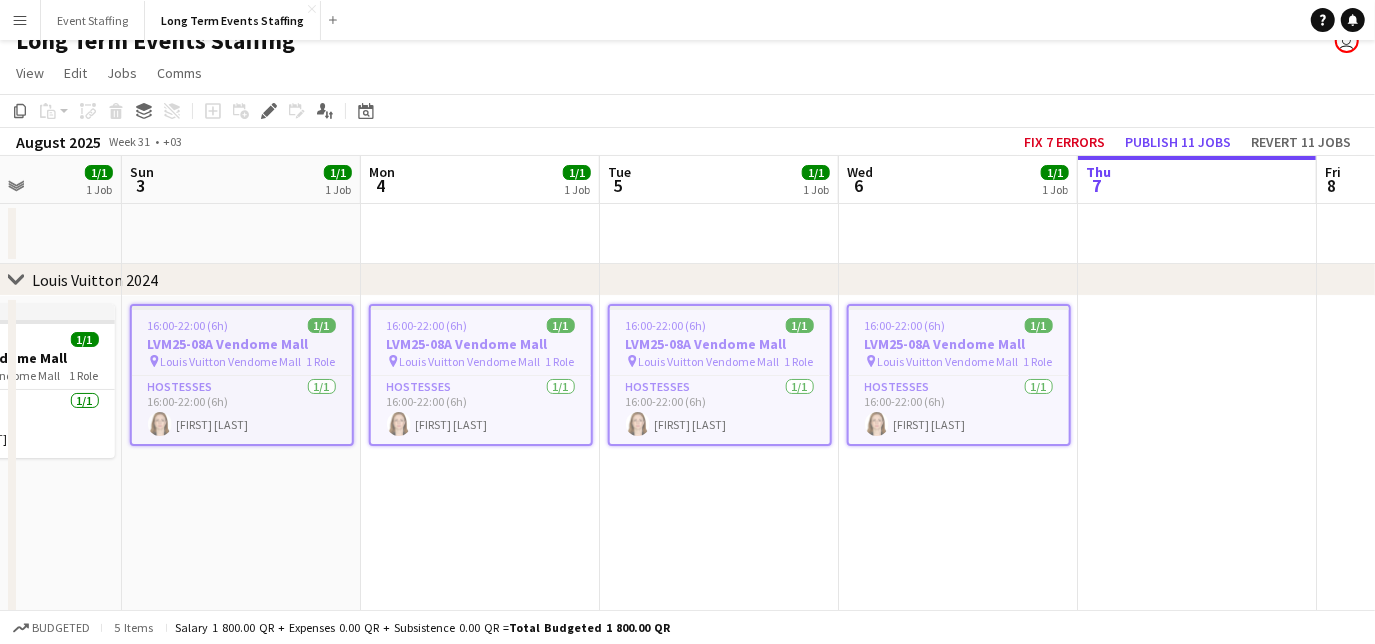 click on "16:00-22:00 (6h)    1/1   LVM25-08A Vendome Mall
pin
Louis Vuitton Vendome Mall    1 Role   Hostesses   1/1   16:00-22:00 (6h)
[FIRST] [LAST]" at bounding box center (241, 489) 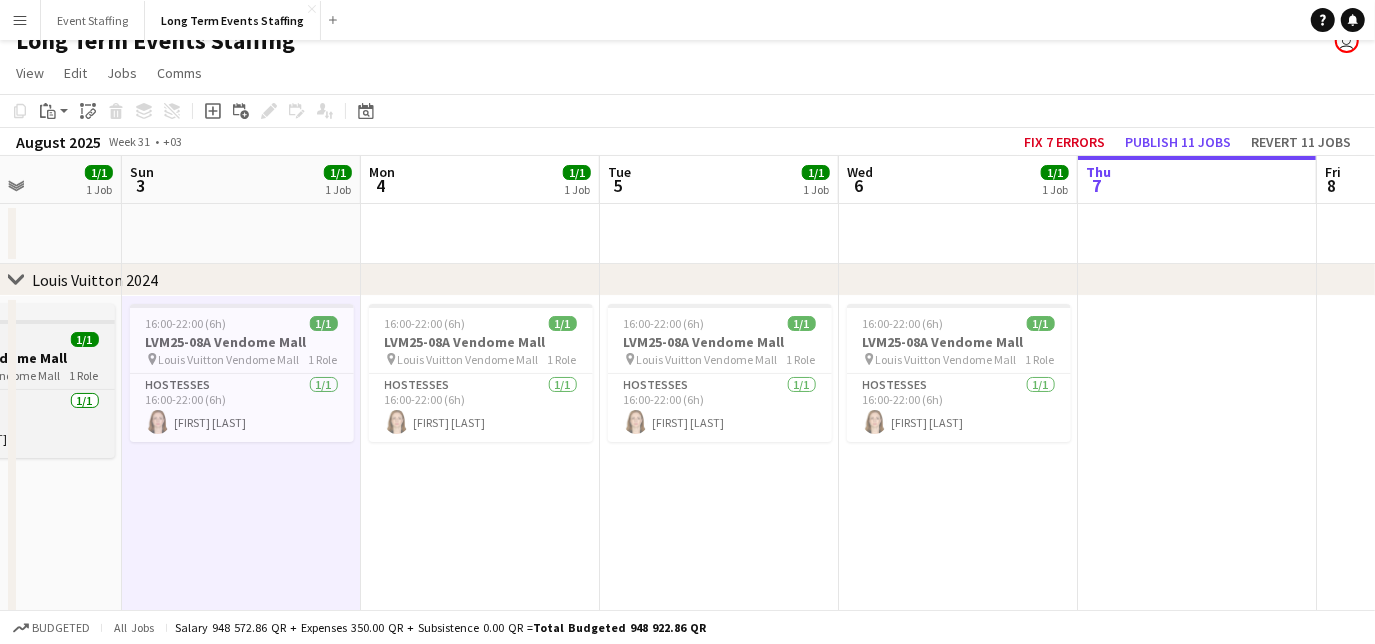 click on "Draft   16:00-22:00 (6h)    1/1   LVM25-08A Vendome Mall
pin
Louis Vuitton Vendome Mall    1 Role   Hostesses   1/1   16:00-22:00 (6h)
[FIRST] [LAST]" at bounding box center (3, 381) 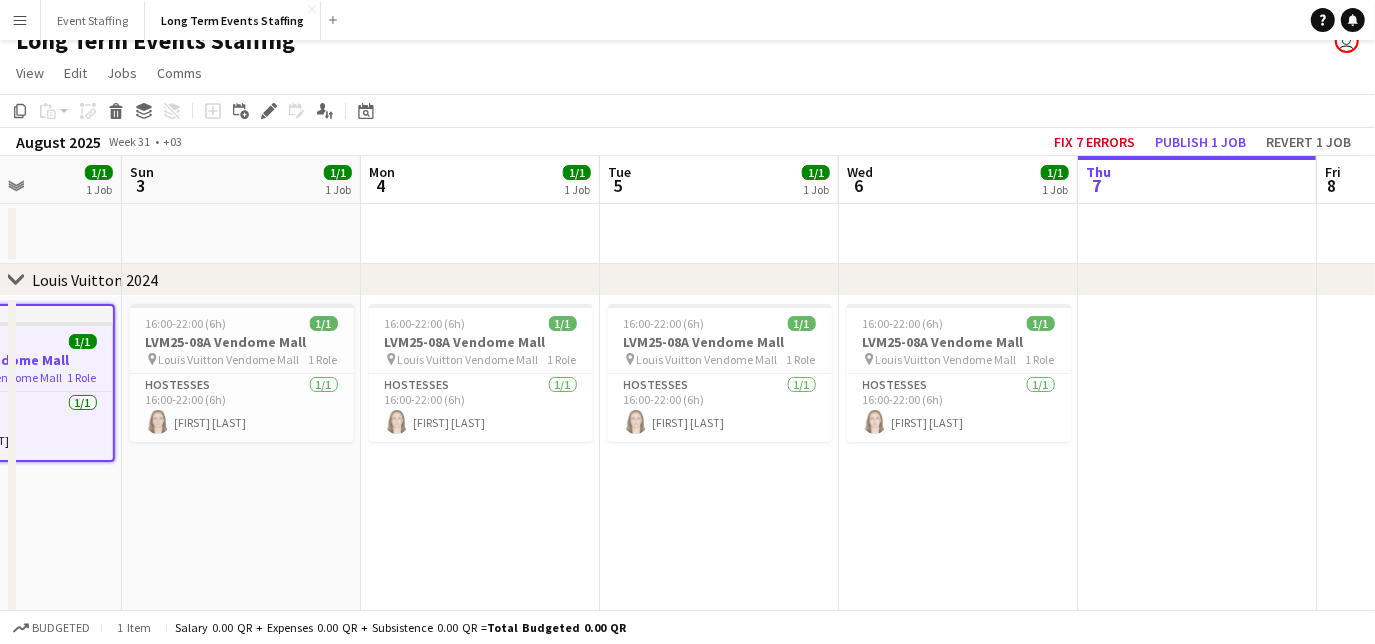 click on "16:00-22:00 (6h)    1/1   LVM25-08A Vendome Mall
pin
Louis Vuitton Vendome Mall    1 Role   Hostesses   1/1   16:00-22:00 (6h)
[FIRST] [LAST]" at bounding box center [958, 489] 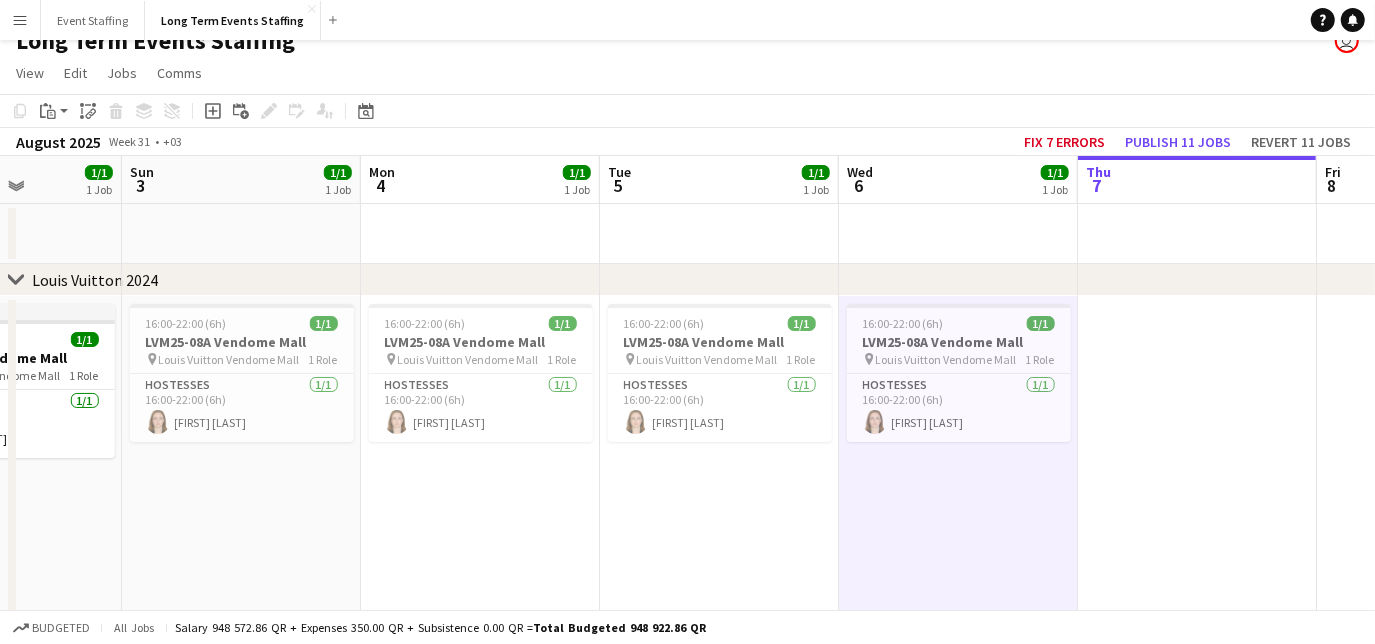 click at bounding box center [1197, 489] 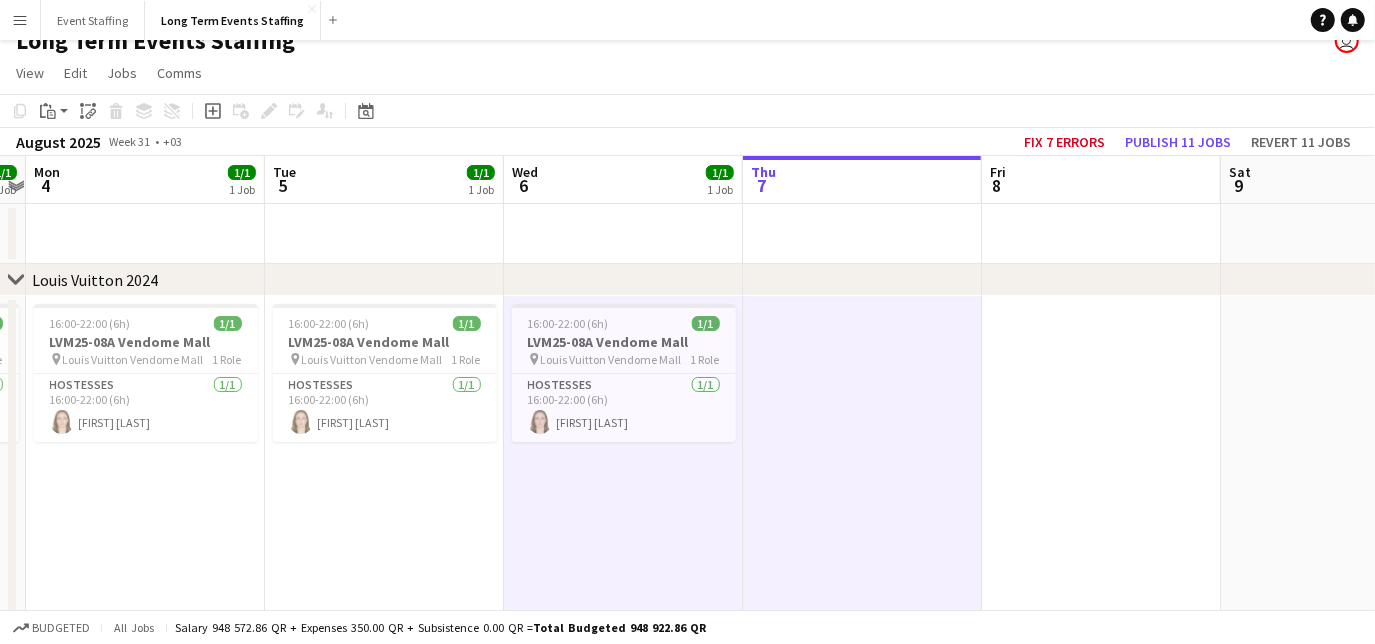 scroll, scrollTop: 0, scrollLeft: 693, axis: horizontal 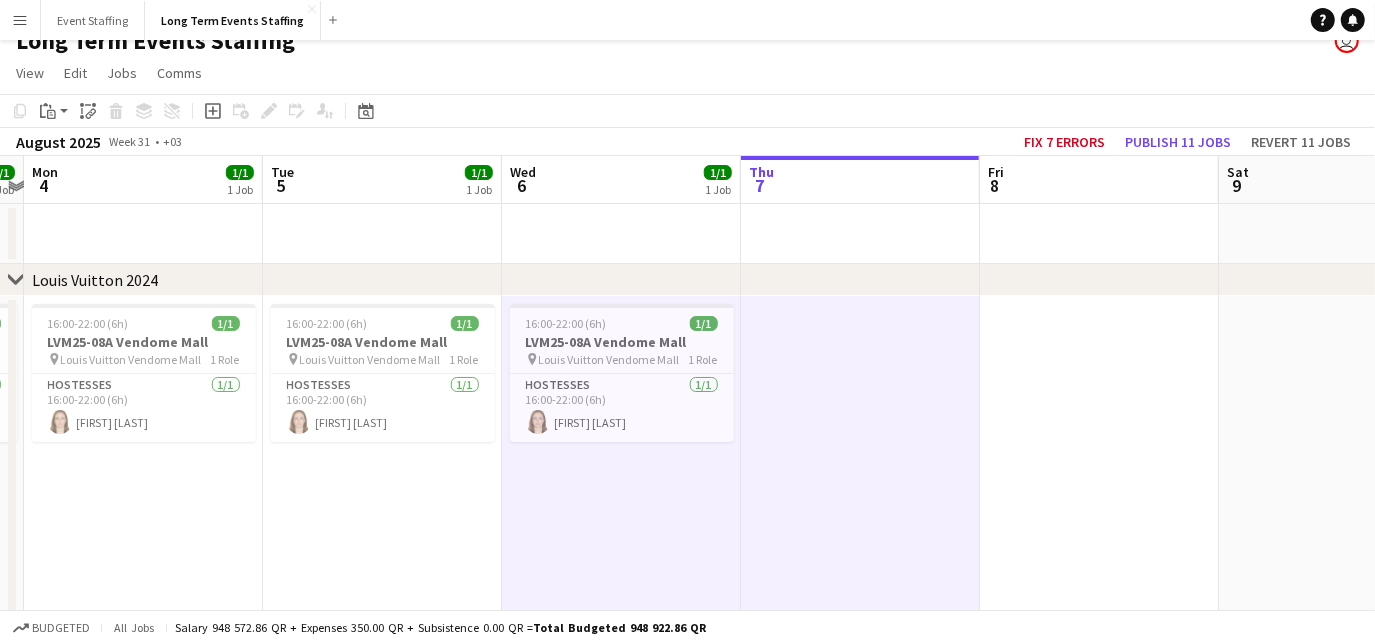 drag, startPoint x: 1252, startPoint y: 480, endPoint x: 915, endPoint y: 434, distance: 340.12497 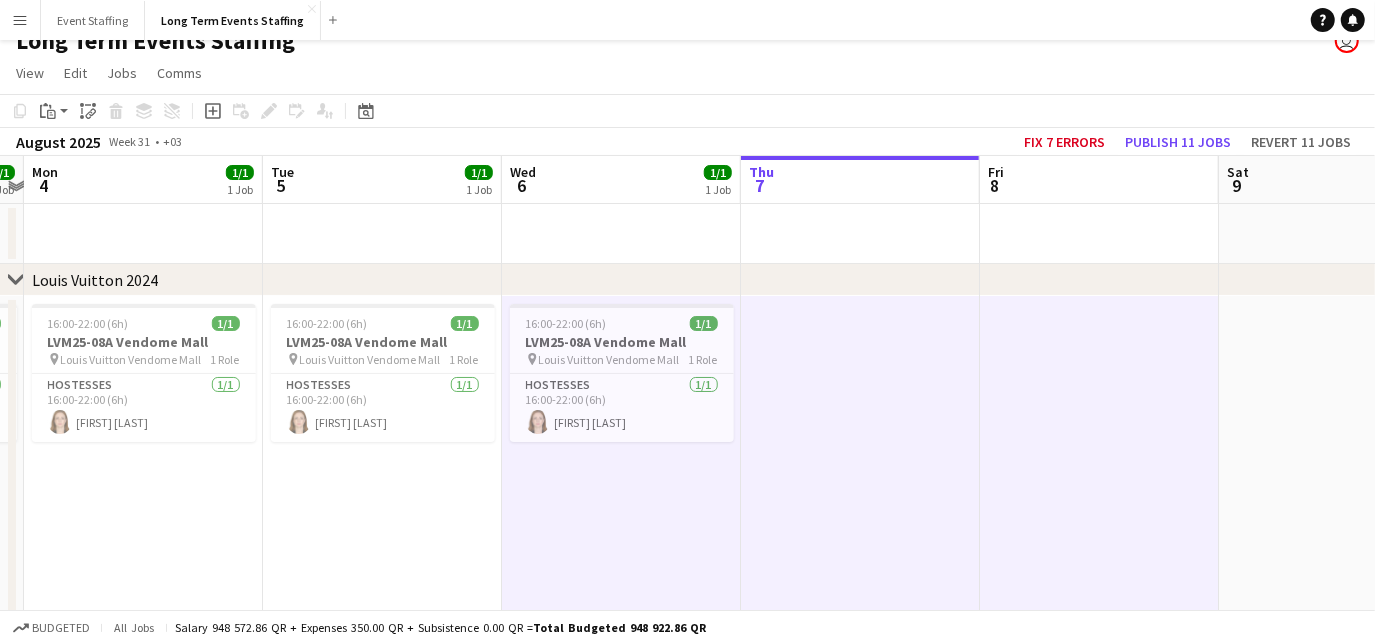 click at bounding box center [1338, 489] 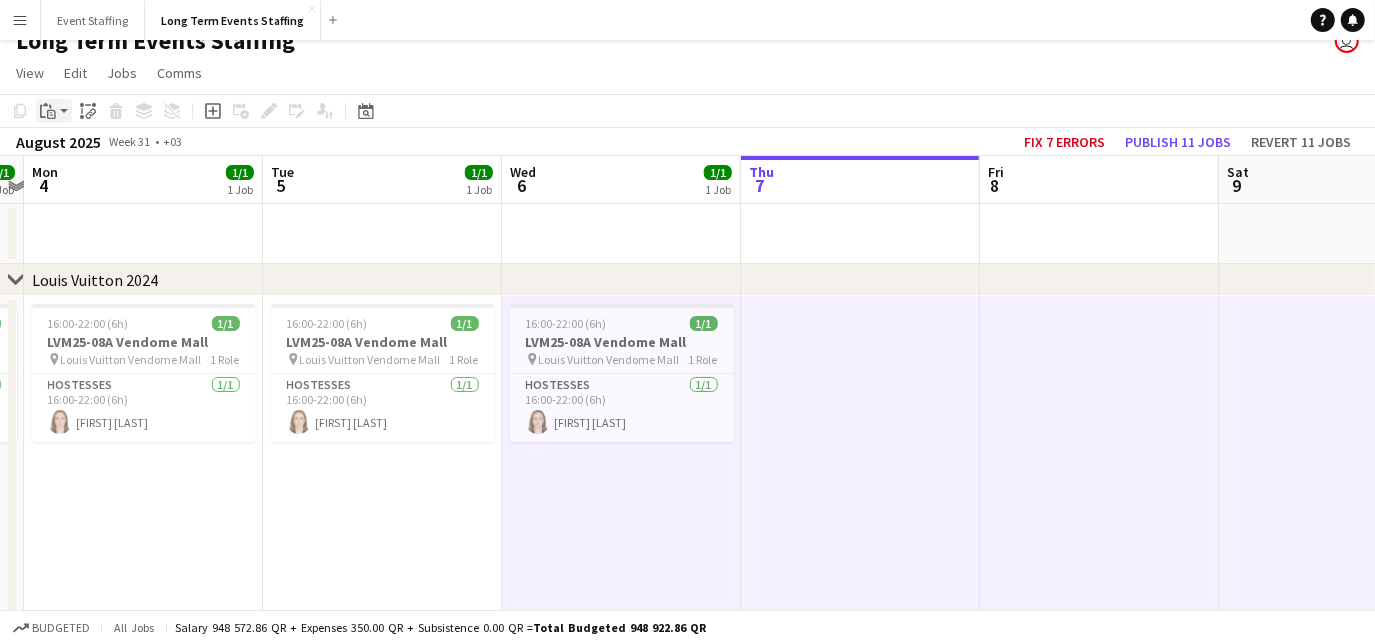 click on "Paste" 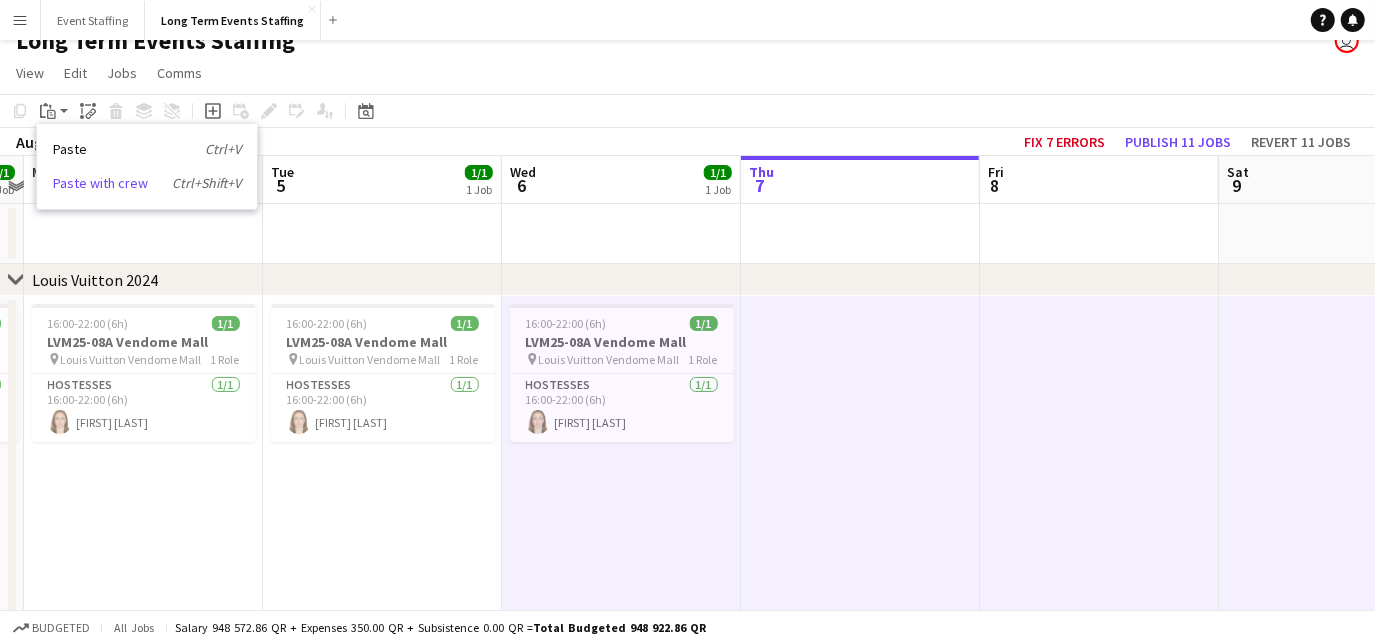 click on "Paste with crew  Ctrl+Shift+V" at bounding box center [147, 183] 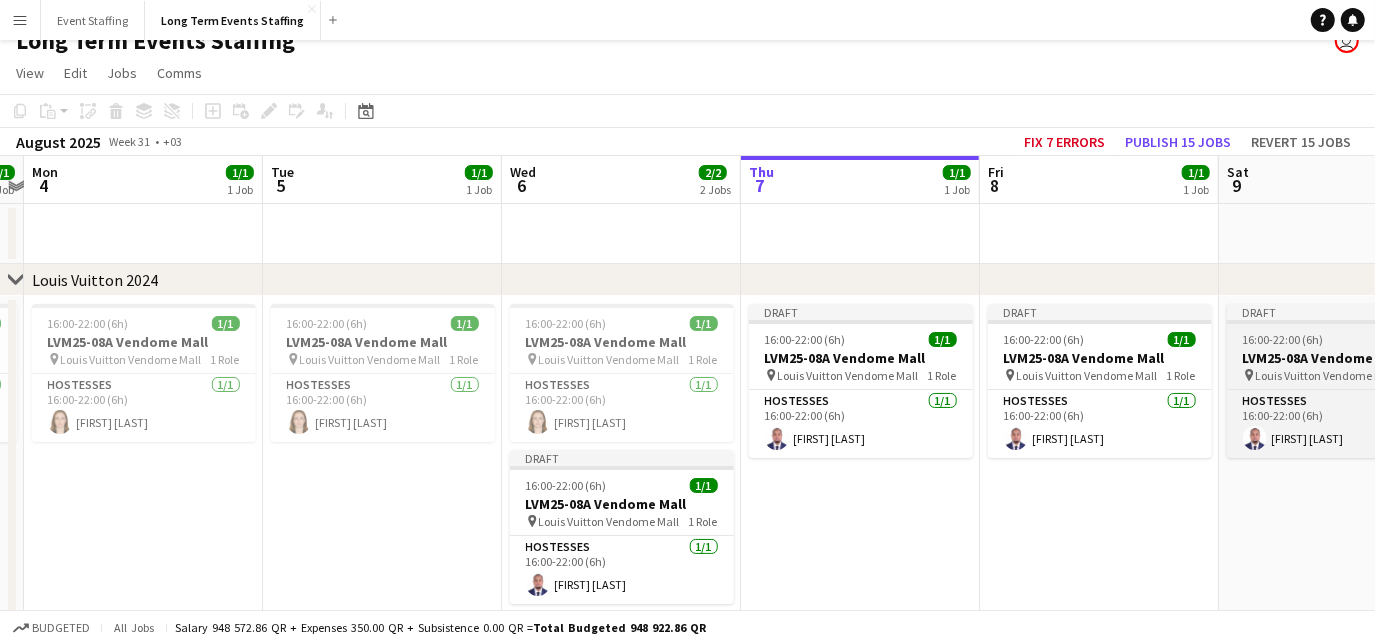 click on "LVM25-08A Vendome Mall" at bounding box center (1339, 358) 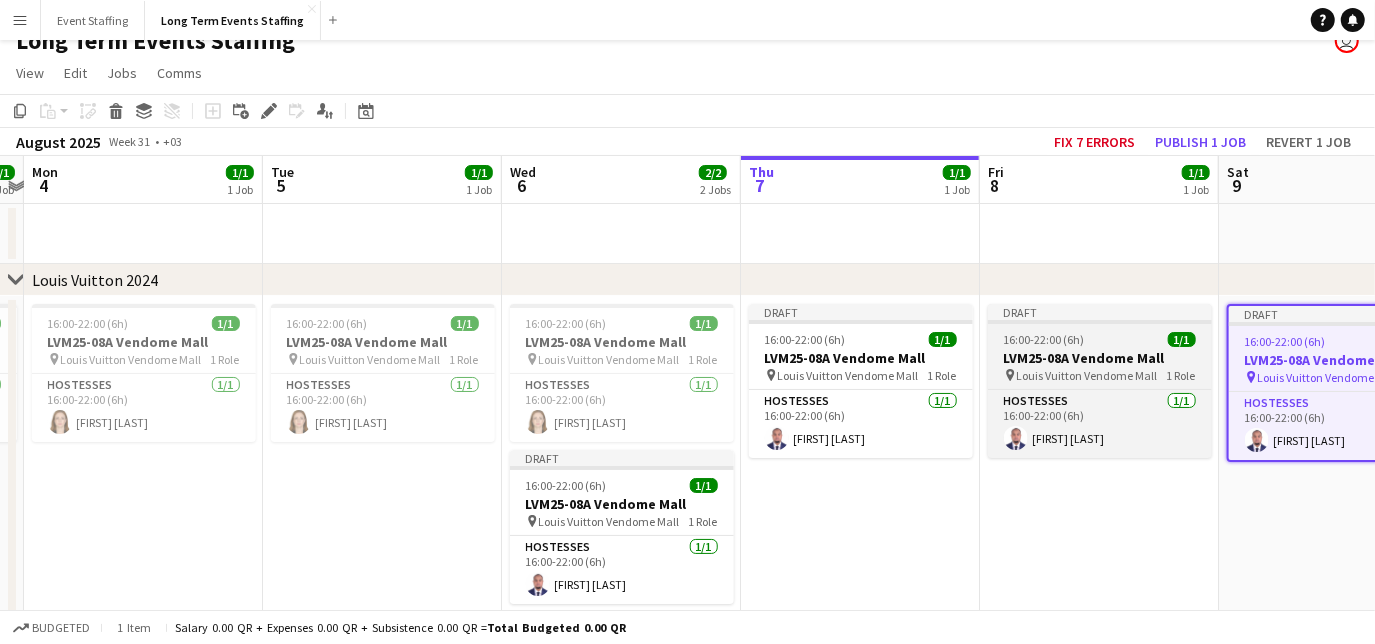 click on "Louis Vuitton Vendome Mall" at bounding box center (1087, 375) 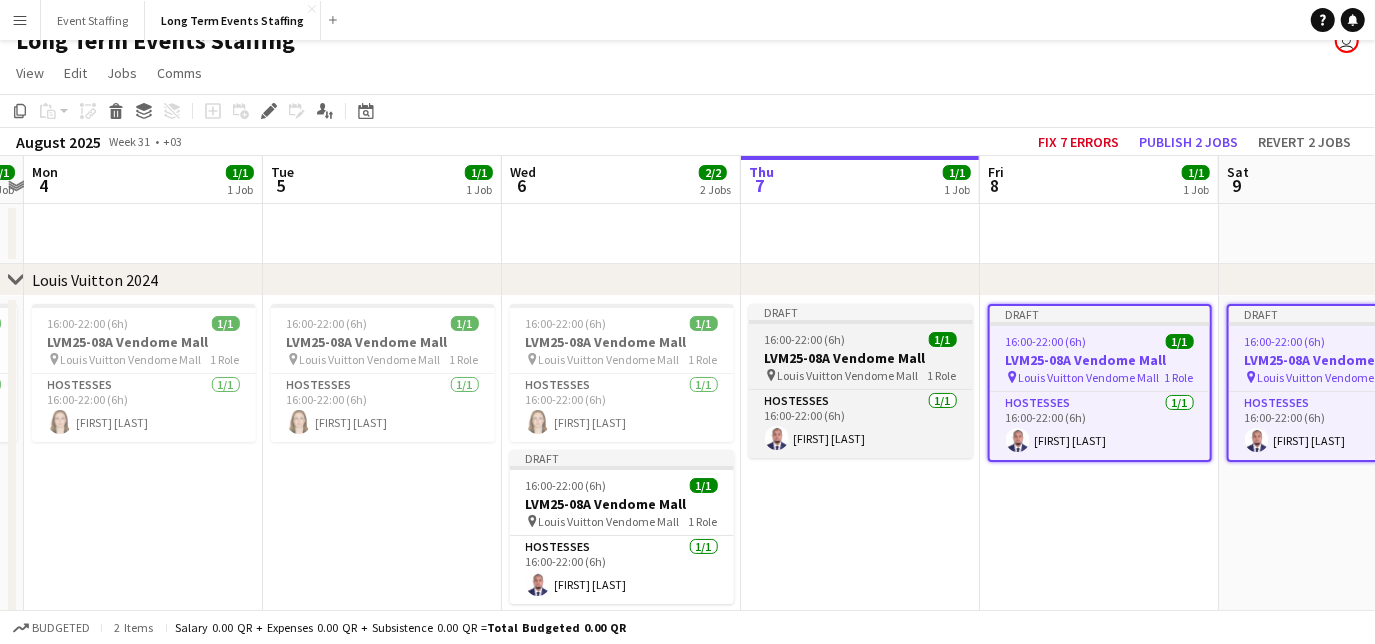 click on "LVM25-08A Vendome Mall" at bounding box center [861, 358] 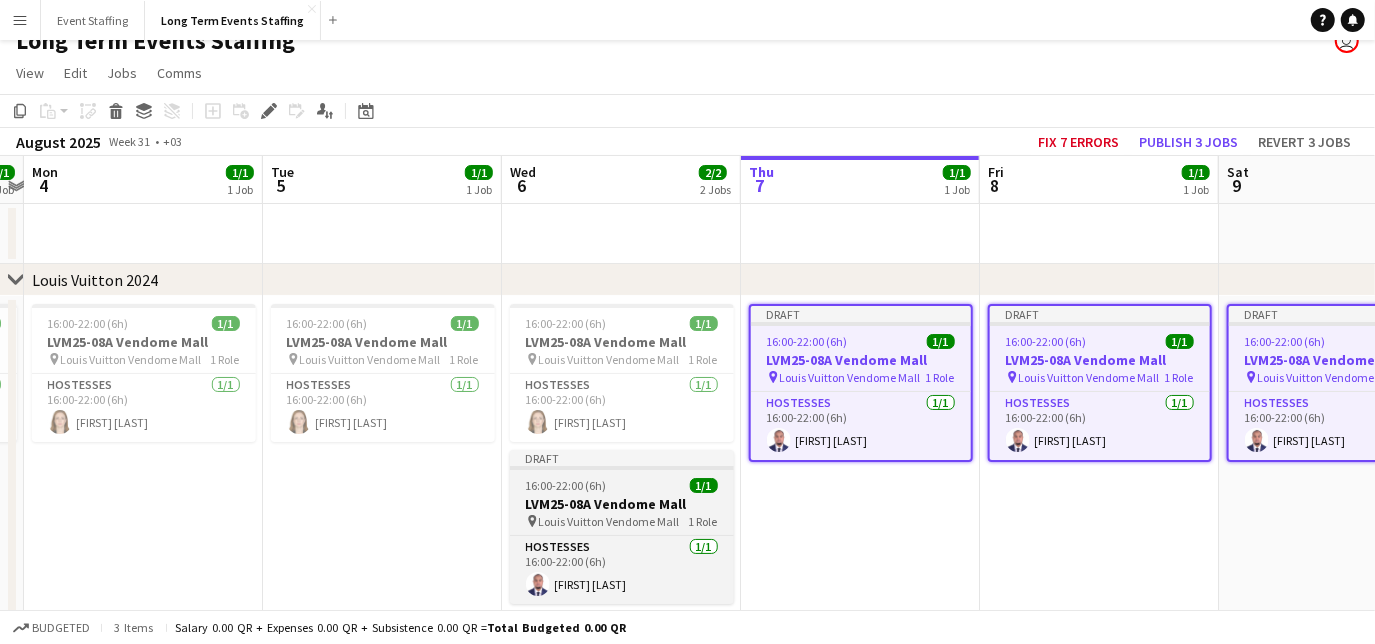 click on "16:00-22:00 (6h)    1/1" at bounding box center [622, 485] 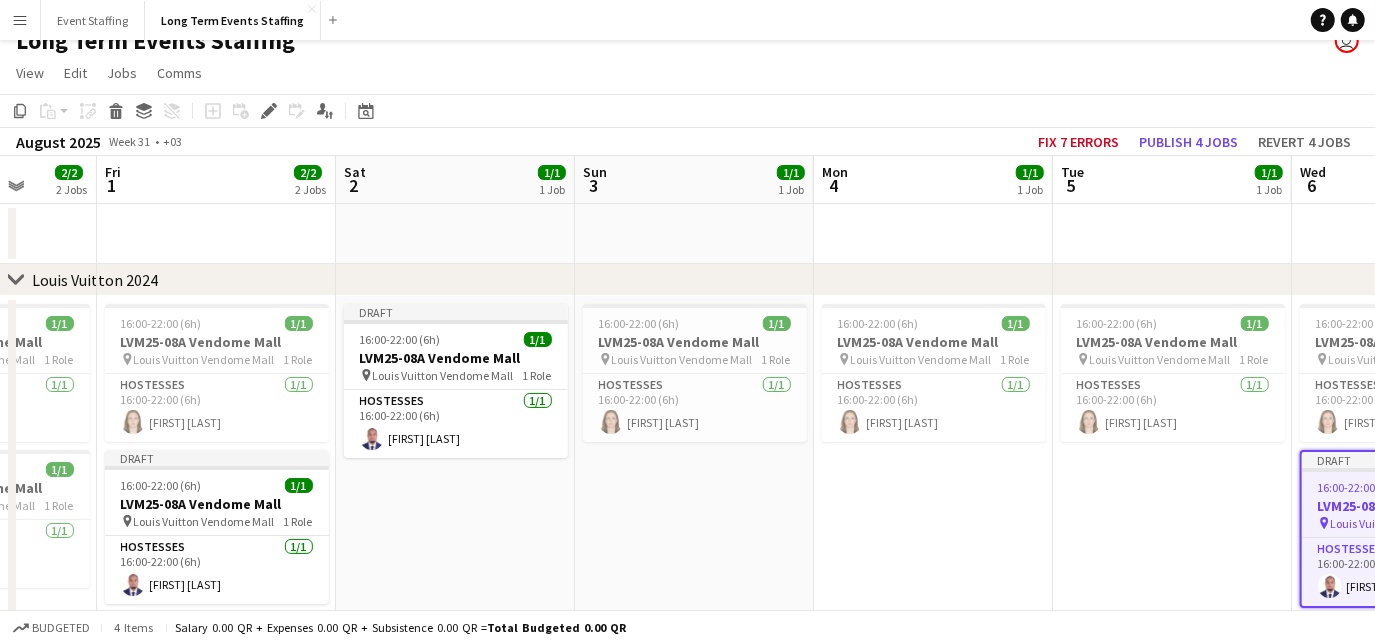 drag, startPoint x: 245, startPoint y: 570, endPoint x: 1036, endPoint y: 574, distance: 791.01013 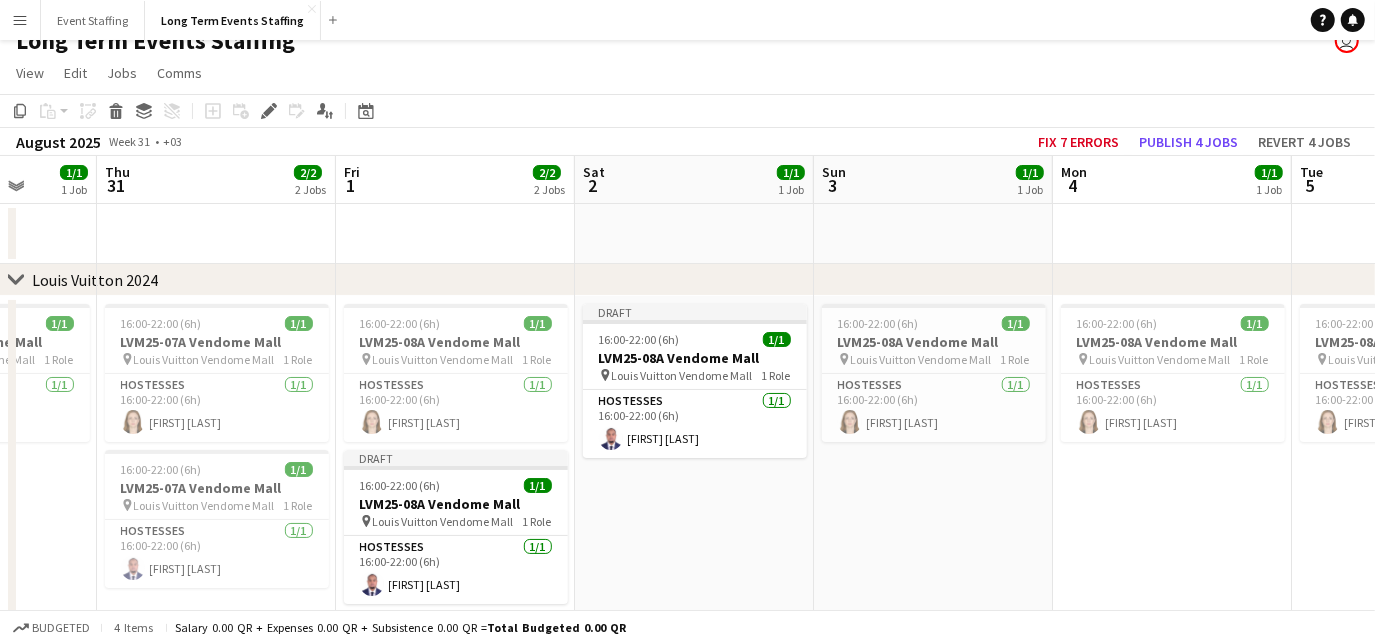 scroll, scrollTop: 0, scrollLeft: 620, axis: horizontal 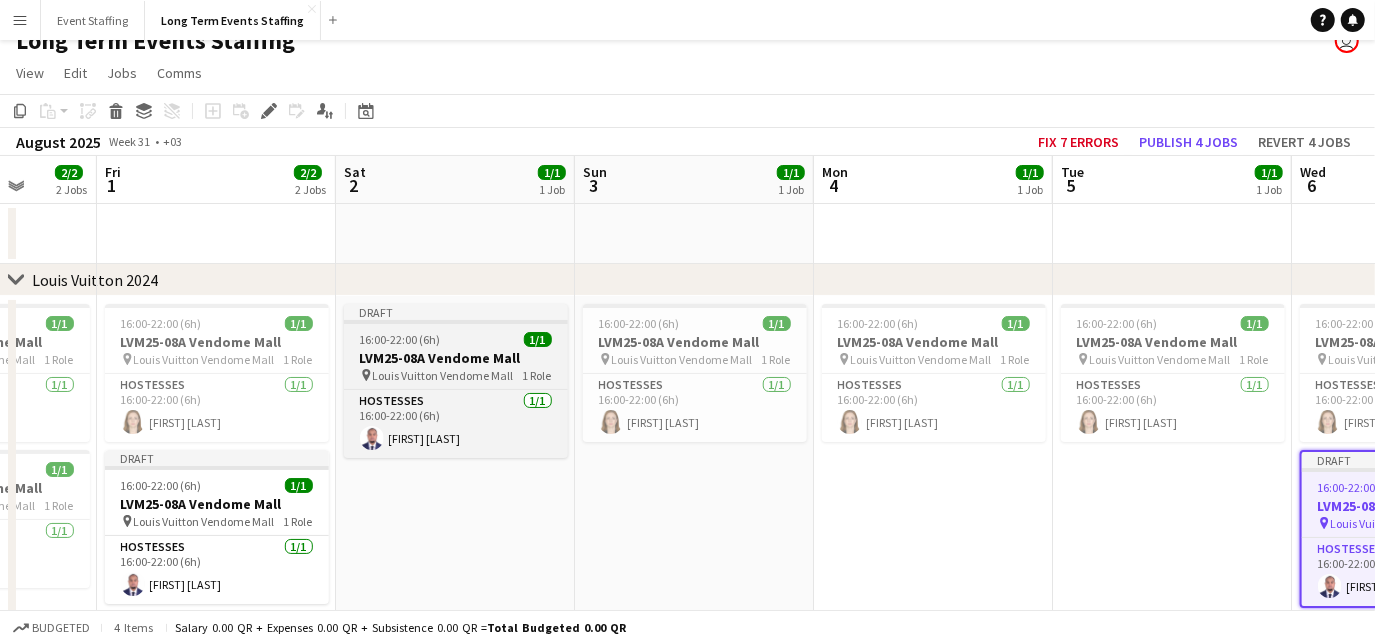 click on "16:00-22:00 (6h)    1/1" at bounding box center (456, 339) 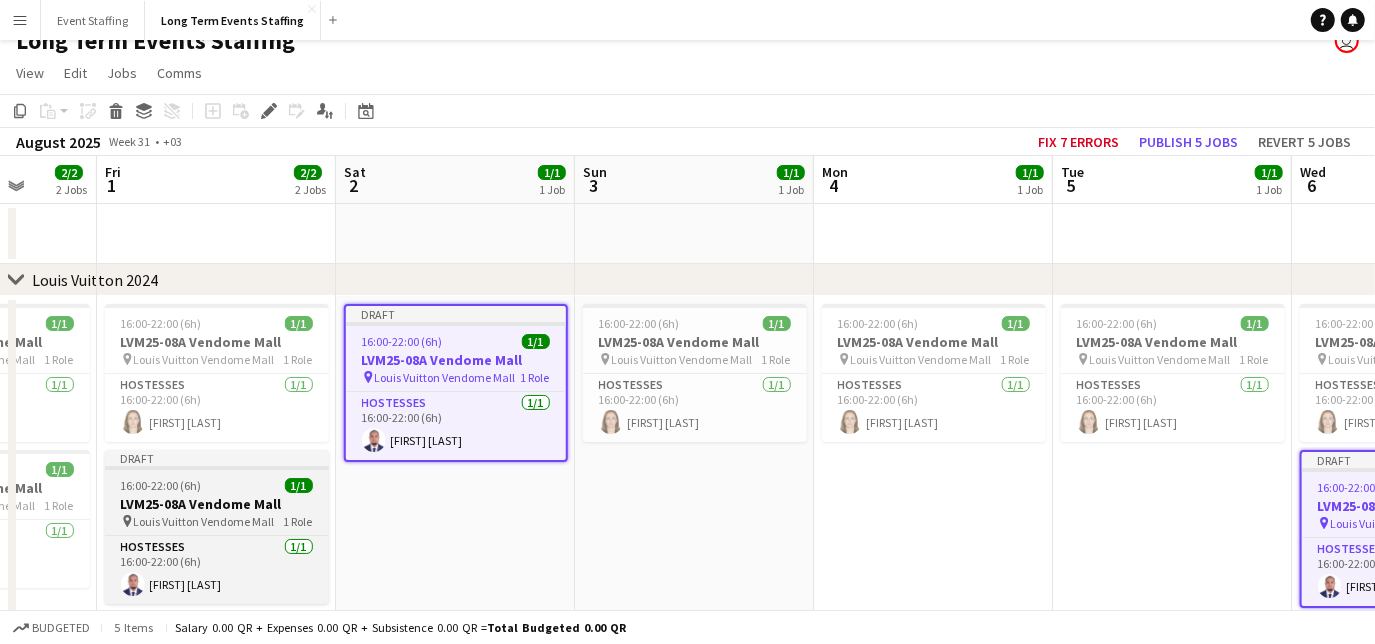 click on "LVM25-08A Vendome Mall" at bounding box center (217, 504) 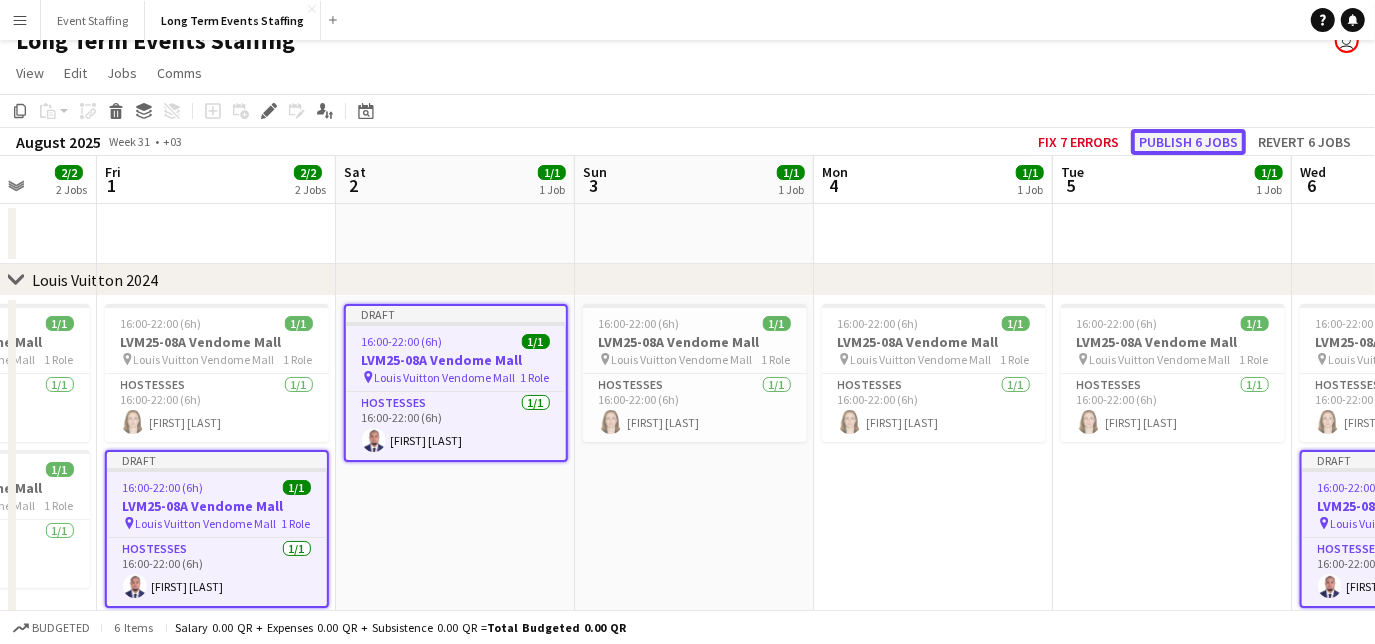 click on "Publish 6 jobs" 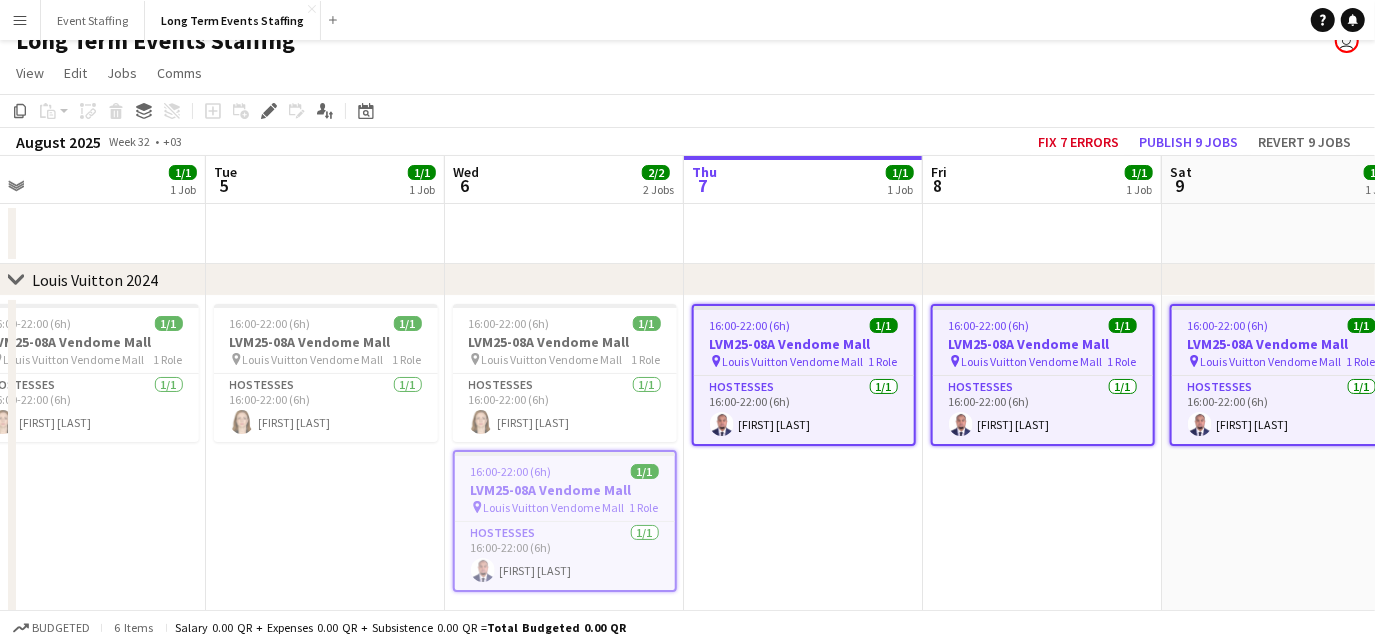 scroll, scrollTop: 0, scrollLeft: 759, axis: horizontal 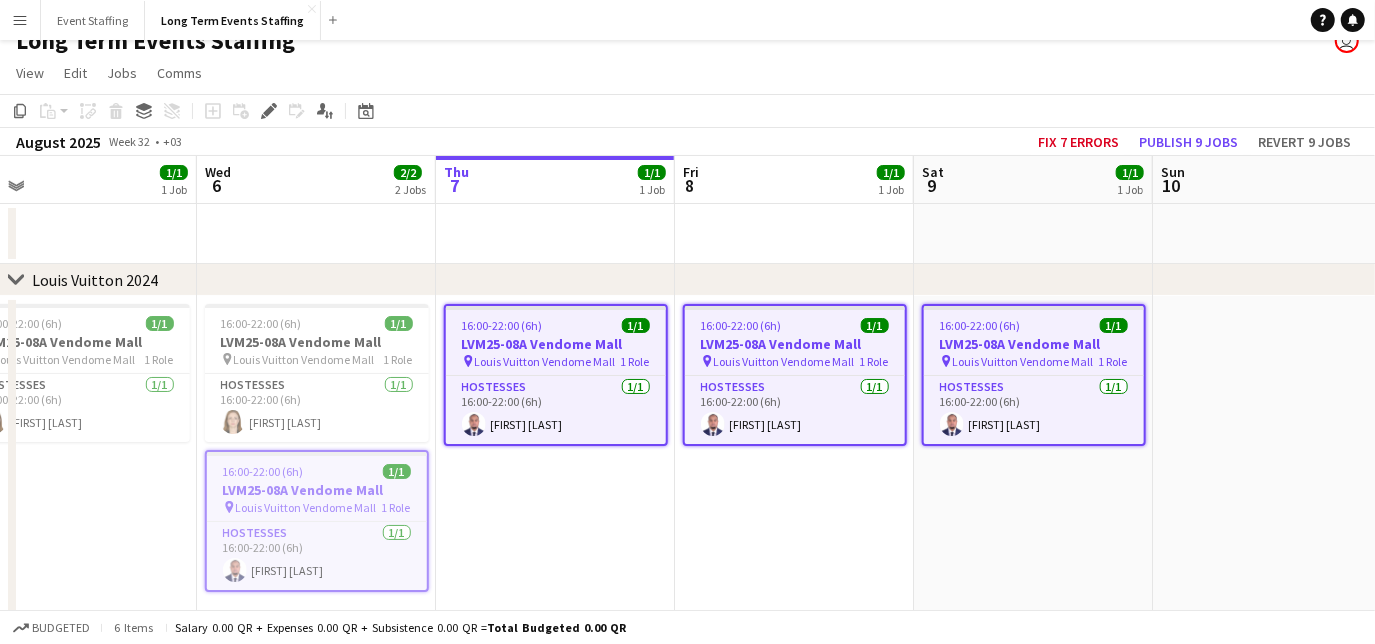 drag, startPoint x: 1172, startPoint y: 501, endPoint x: 77, endPoint y: 296, distance: 1114.0243 